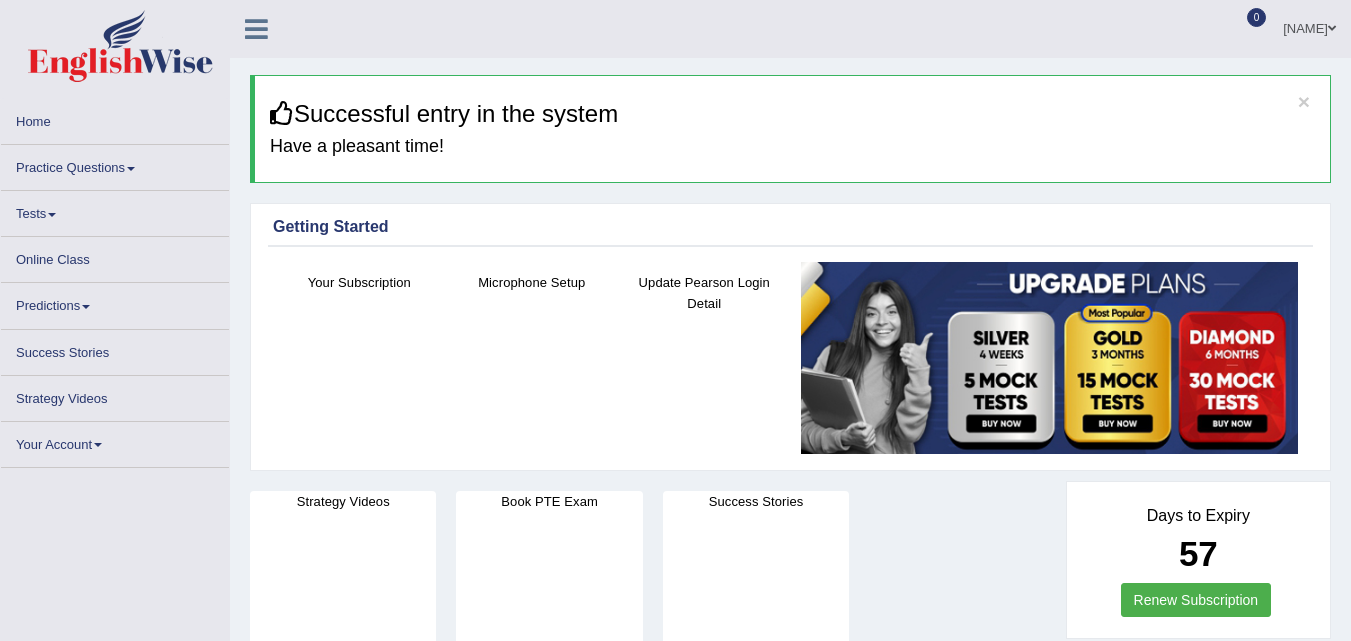 scroll, scrollTop: 0, scrollLeft: 0, axis: both 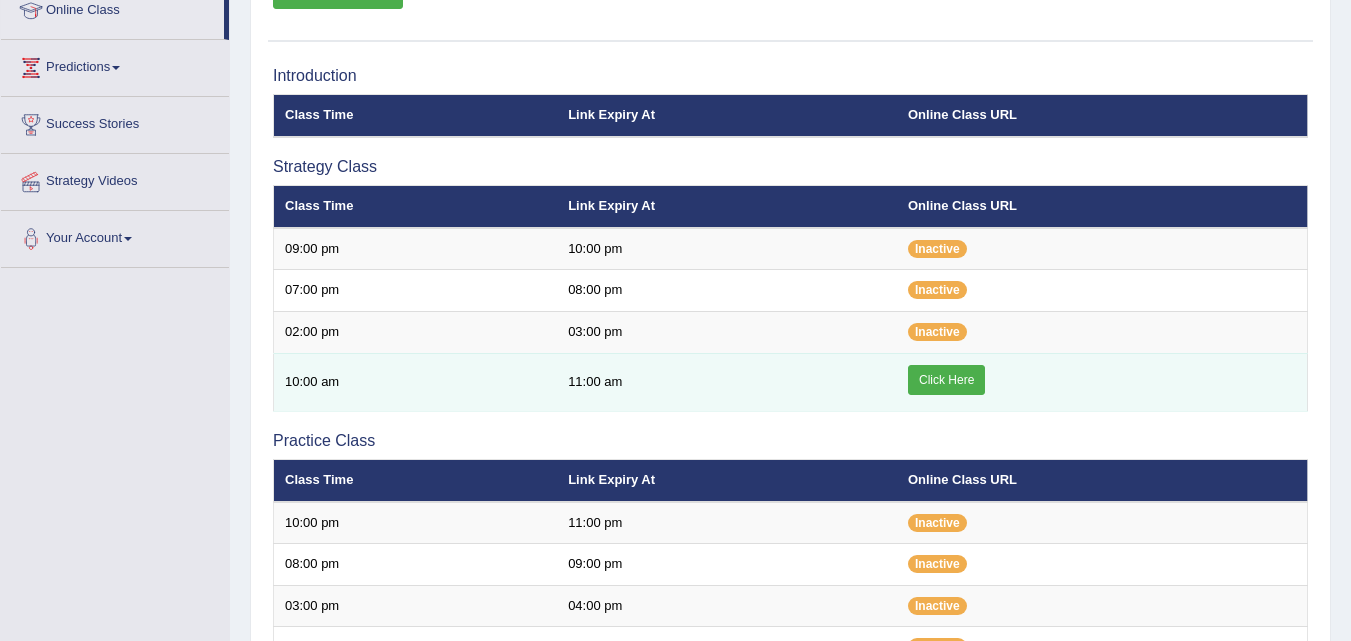 click on "Click Here" at bounding box center [946, 380] 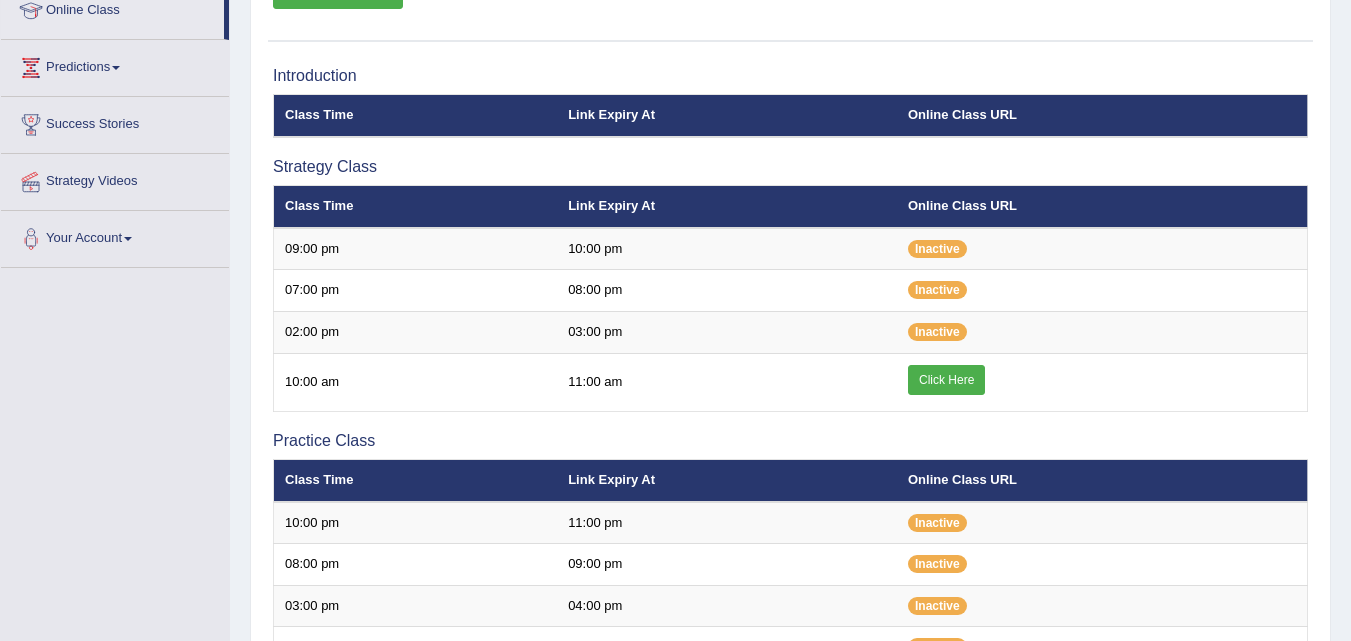 scroll, scrollTop: 287, scrollLeft: 0, axis: vertical 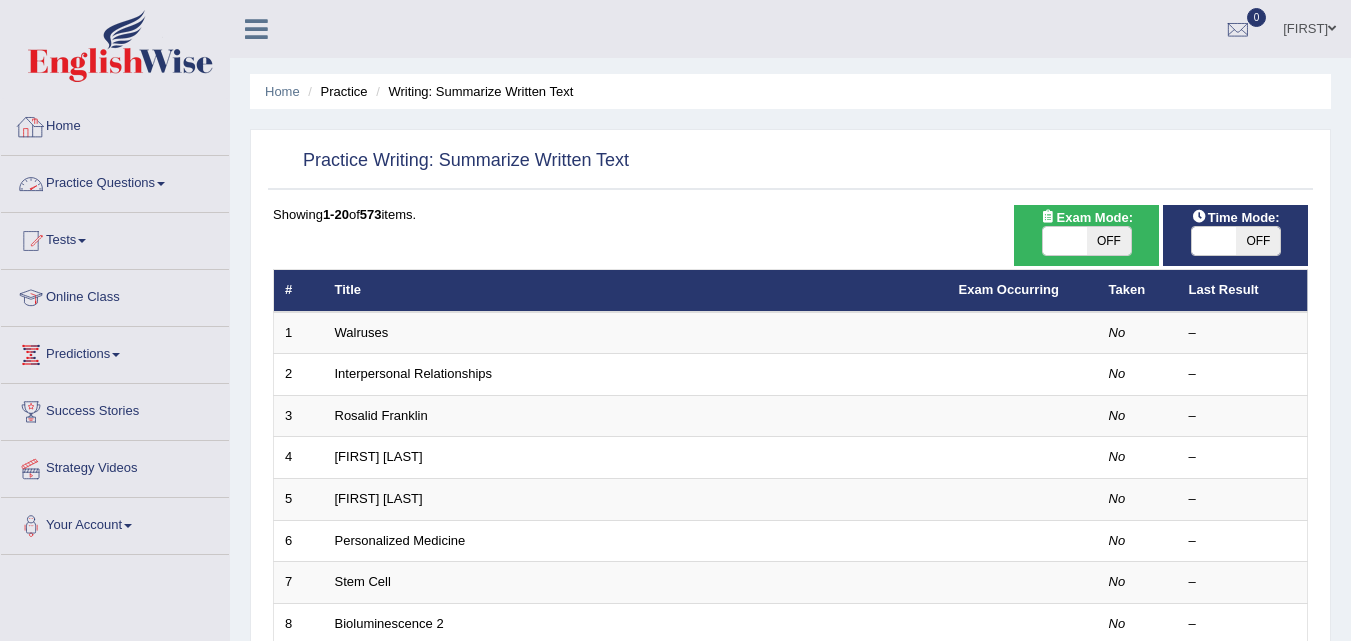 click on "Practice Questions" at bounding box center [115, 181] 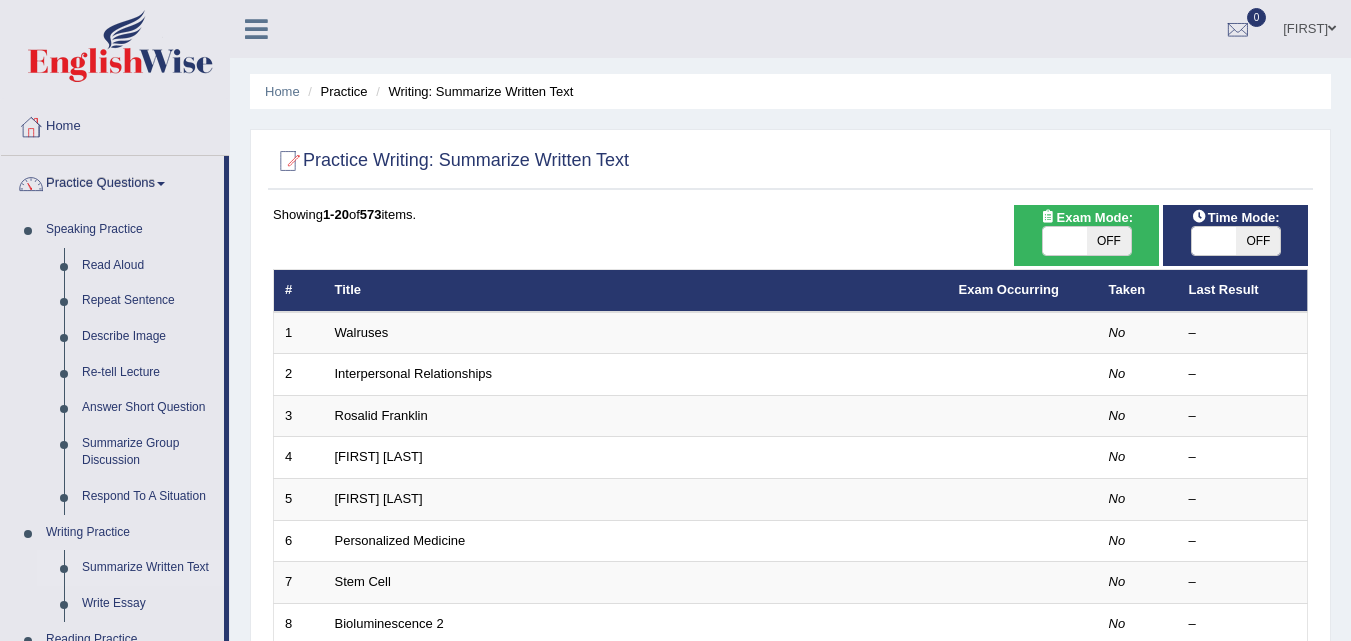 scroll, scrollTop: 0, scrollLeft: 0, axis: both 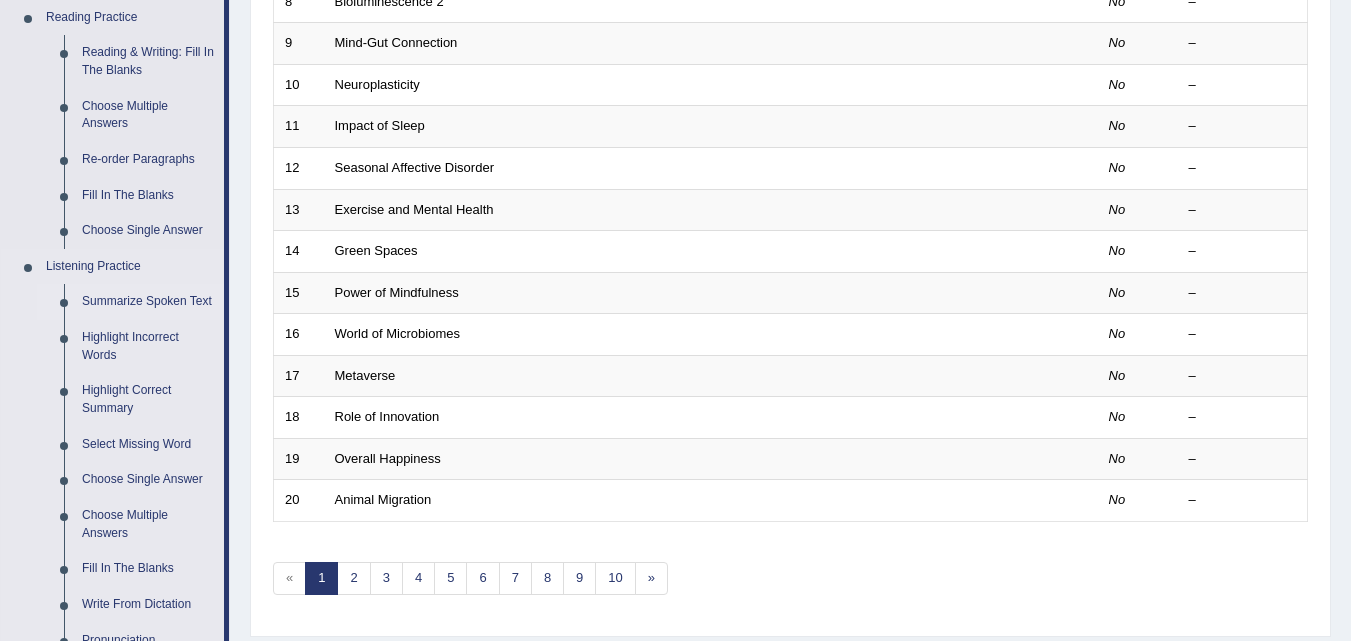 click on "Summarize Spoken Text" at bounding box center (148, 302) 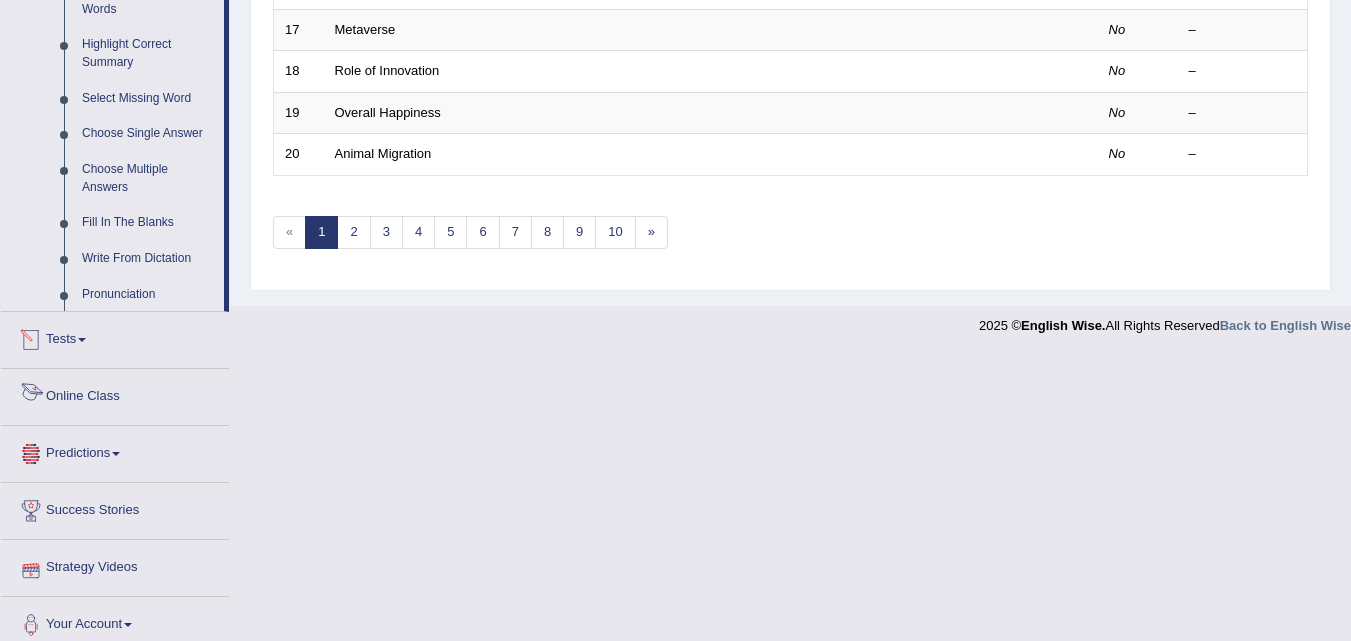 scroll, scrollTop: 983, scrollLeft: 0, axis: vertical 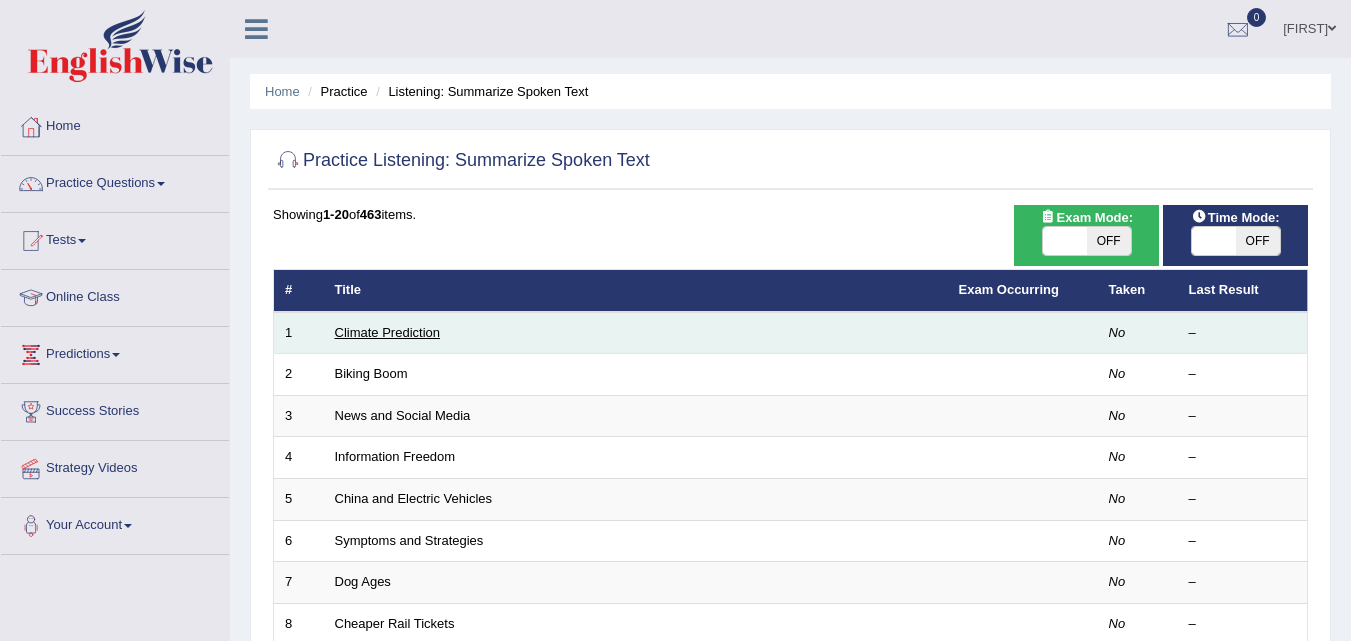 click on "Climate Prediction" at bounding box center [388, 332] 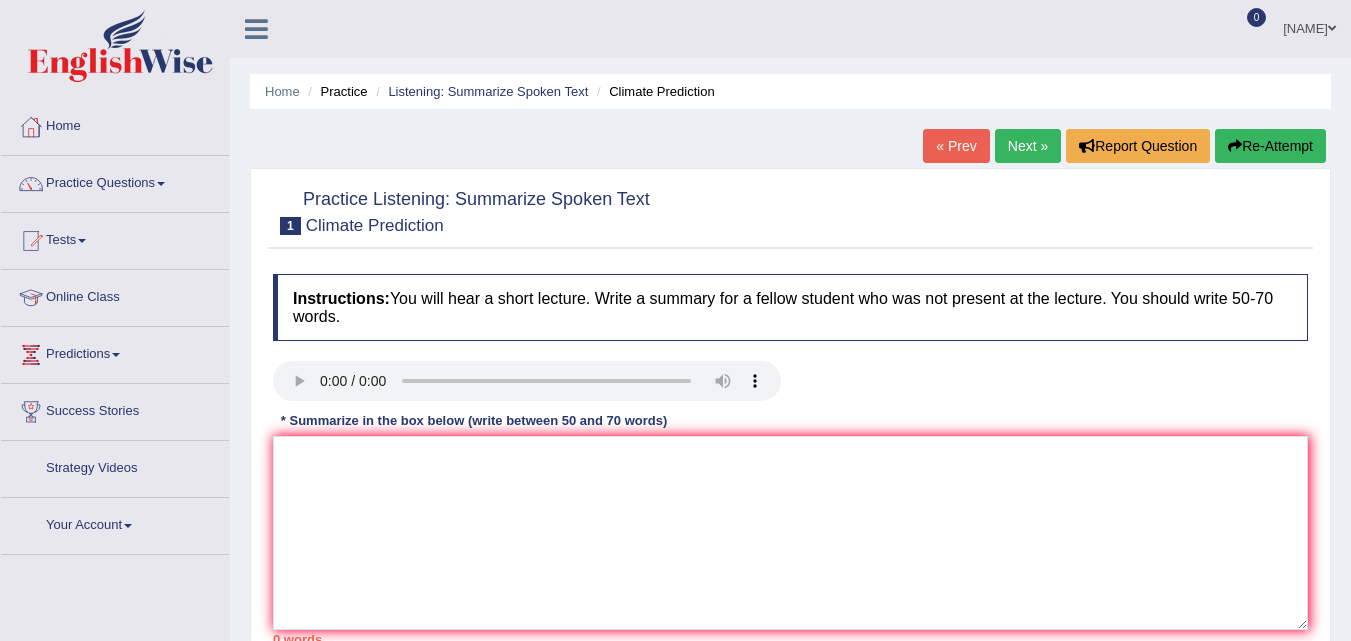 scroll, scrollTop: 0, scrollLeft: 0, axis: both 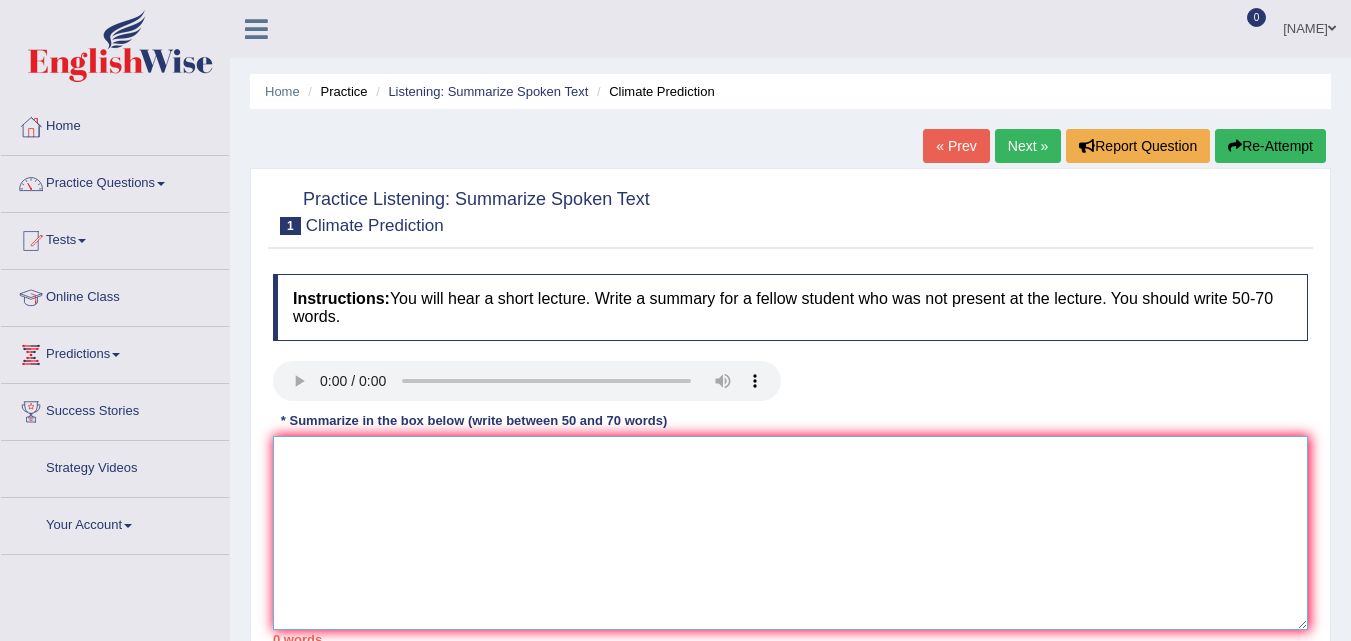 click at bounding box center (790, 533) 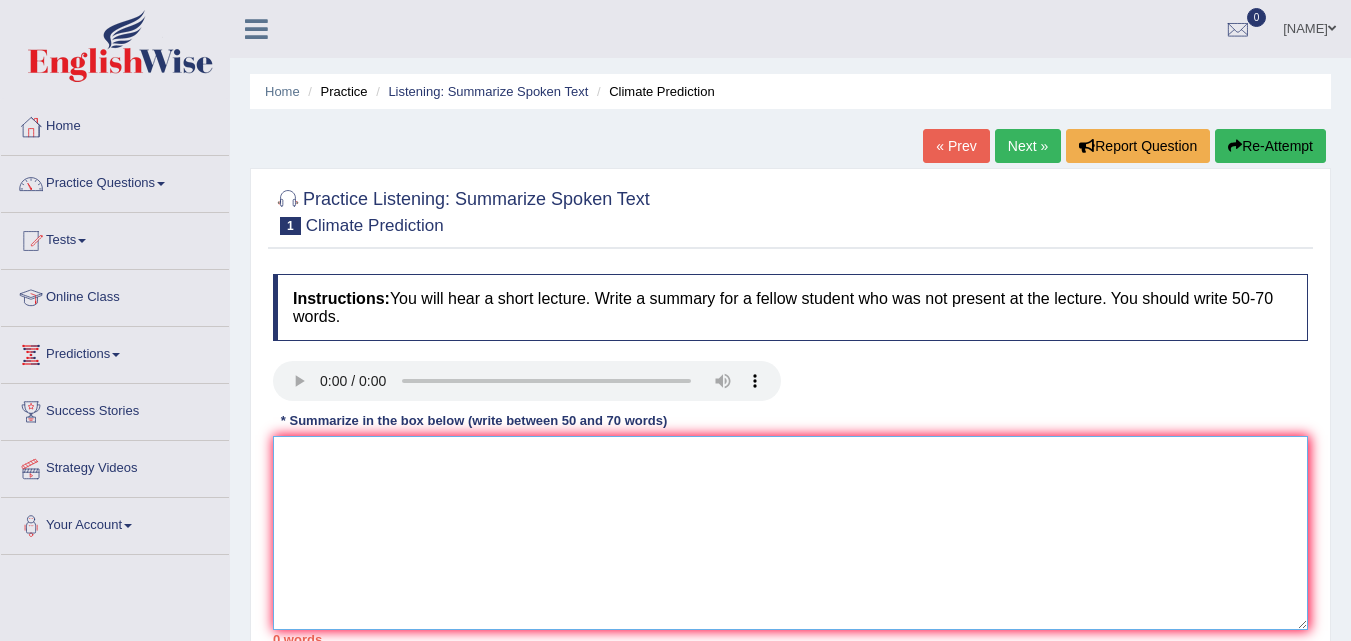 paste on "The speaker provided a comprehensive review on human freedom in business, highlighting several ideas. To begin with, they emphasized on economic benefits for large organizations, which play a crucial role in a change to democracy for government. In addition, they discussed about benefits for people in small organizations, illustrating this through freedom, flexibility, and motivation. Moreover, the lecture addressed that IT has reduced the cost of communication, linking it to making sensible decisions for people. In conclusion, the lecture conveyed about management hierarchy." 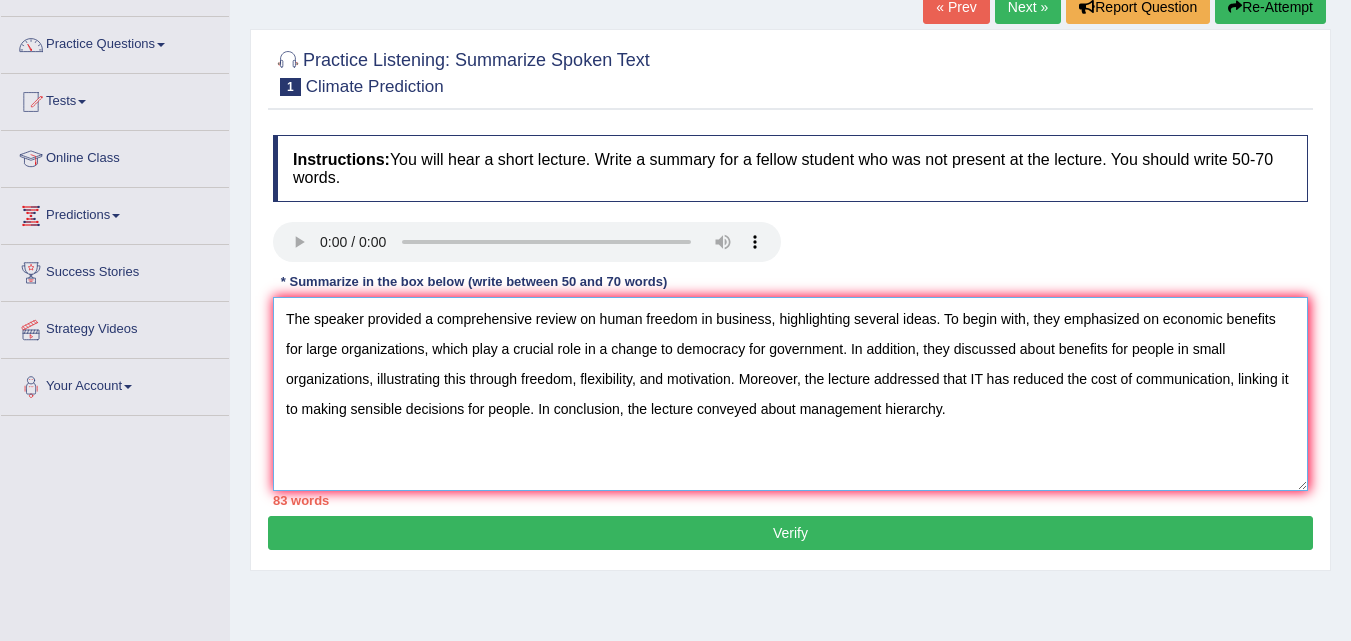 scroll, scrollTop: 121, scrollLeft: 0, axis: vertical 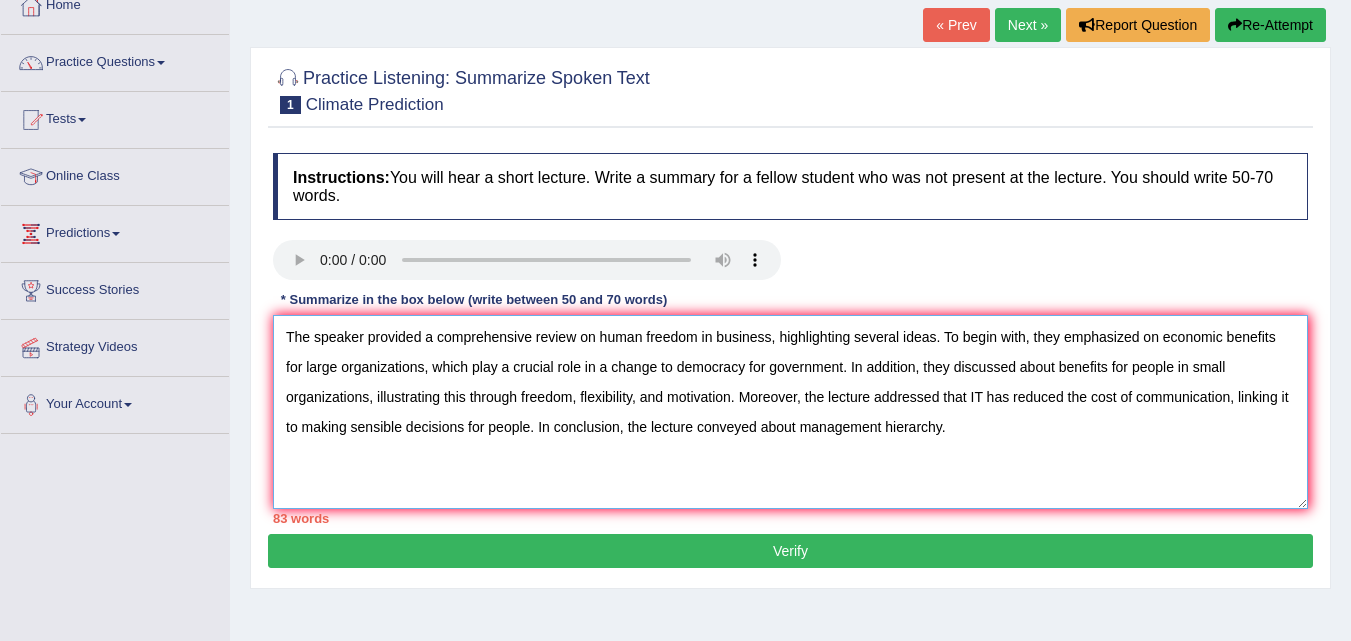 drag, startPoint x: 582, startPoint y: 396, endPoint x: 736, endPoint y: 403, distance: 154.15901 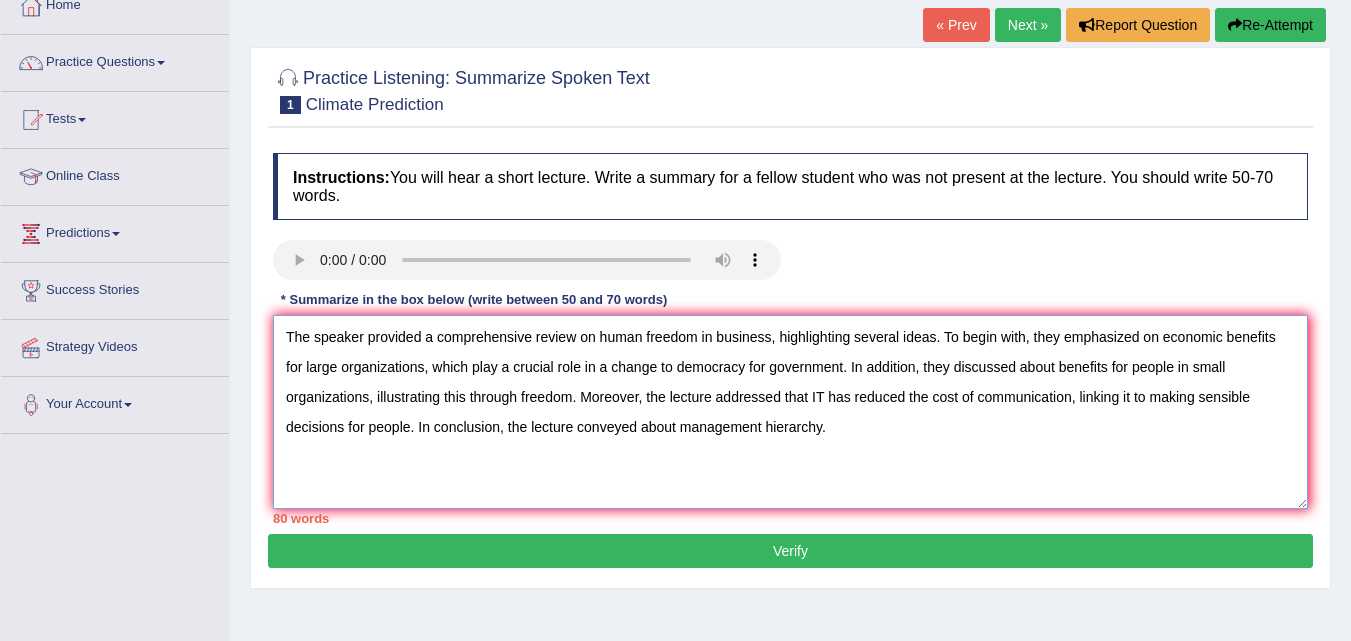 drag, startPoint x: 601, startPoint y: 366, endPoint x: 765, endPoint y: 368, distance: 164.01219 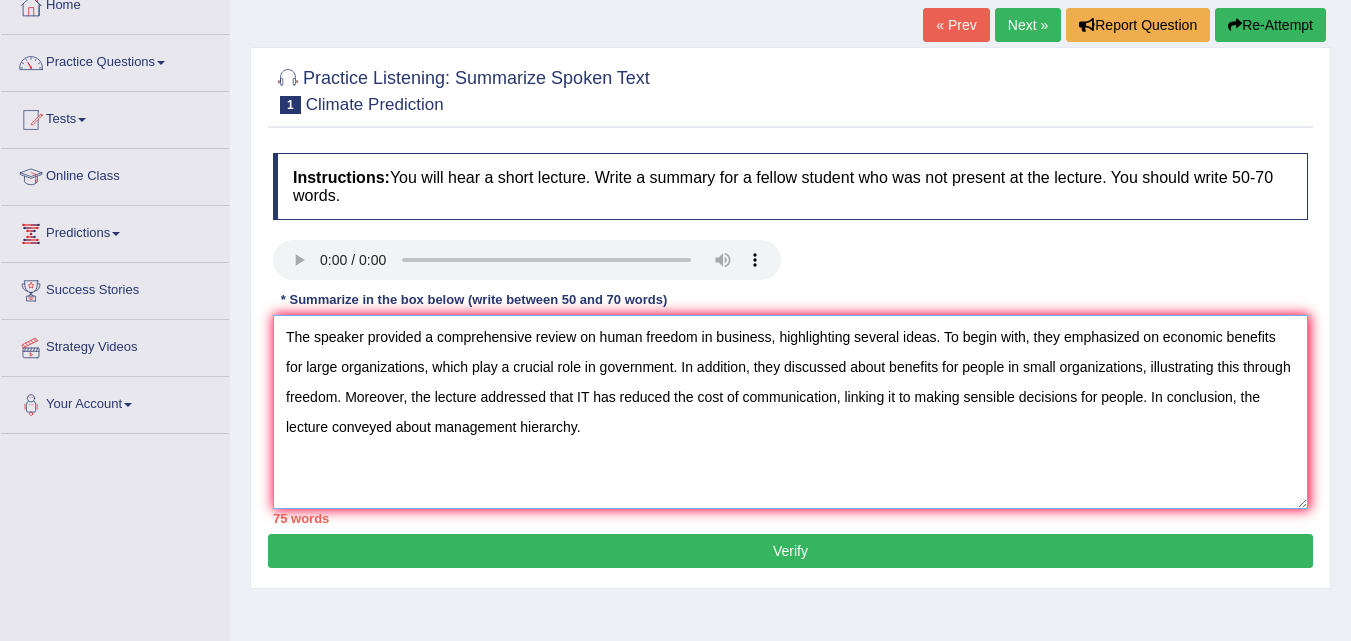 click on "The speaker provided a comprehensive review on human freedom in business, highlighting several ideas. To begin with, they emphasized on economic benefits for large organizations, which play a crucial role in government. In addition, they discussed about benefits for people in small organizations, illustrating this through freedom. Moreover, the lecture addressed that IT has reduced the cost of communication, linking it to making sensible decisions for people. In conclusion, the lecture conveyed about management hierarchy." at bounding box center [790, 412] 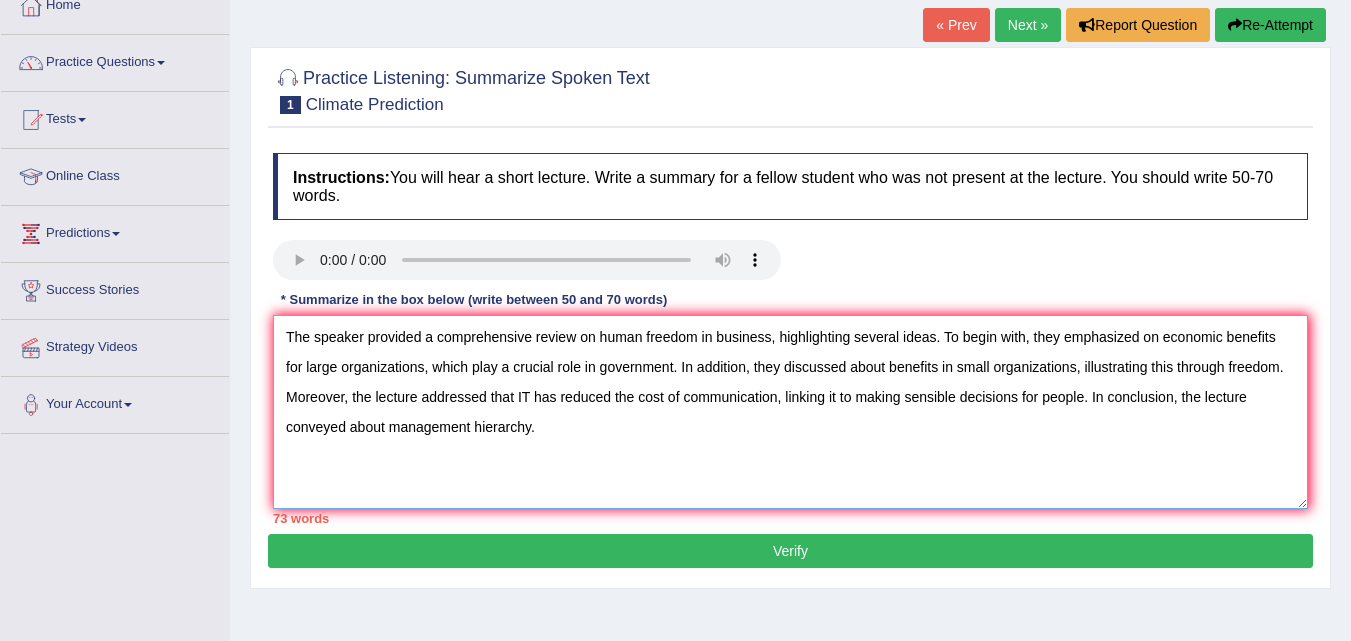 click on "The speaker provided a comprehensive review on human freedom in business, highlighting several ideas. To begin with, they emphasized on economic benefits for large organizations, which play a crucial role in government. In addition, they discussed about benefits in small organizations, illustrating this through freedom. Moreover, the lecture addressed that IT has reduced the cost of communication, linking it to making sensible decisions for people. In conclusion, the lecture conveyed about management hierarchy." at bounding box center (790, 412) 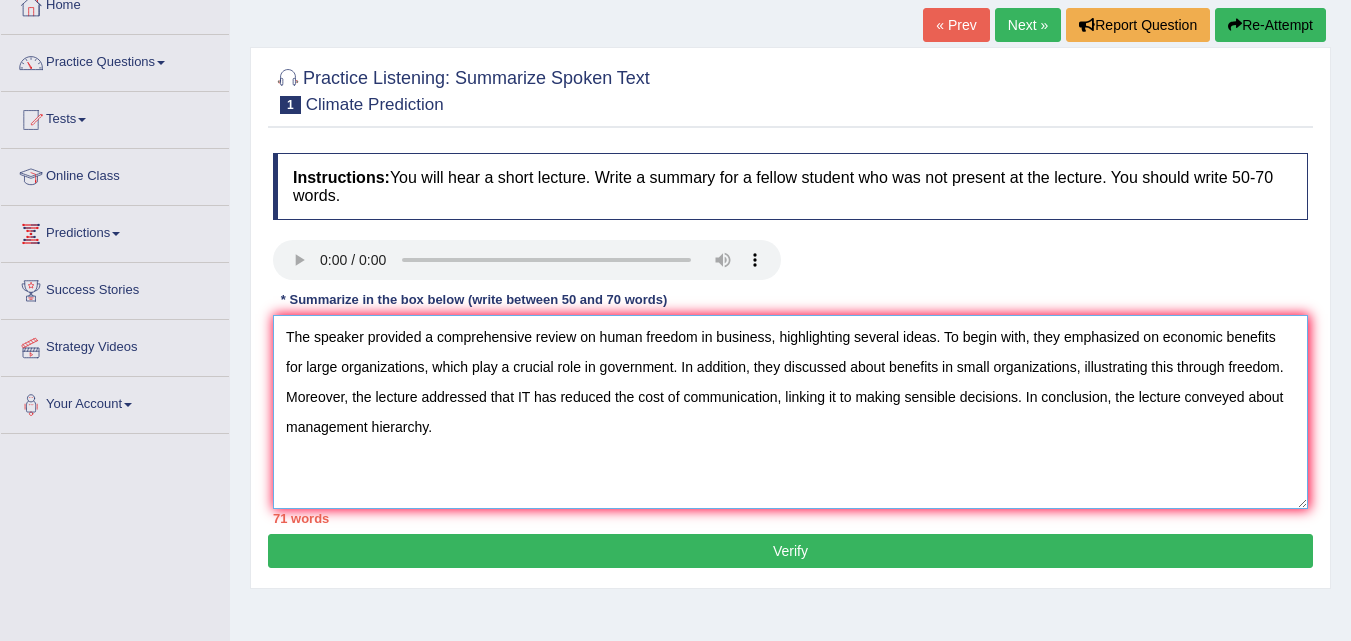 drag, startPoint x: 638, startPoint y: 397, endPoint x: 777, endPoint y: 395, distance: 139.01439 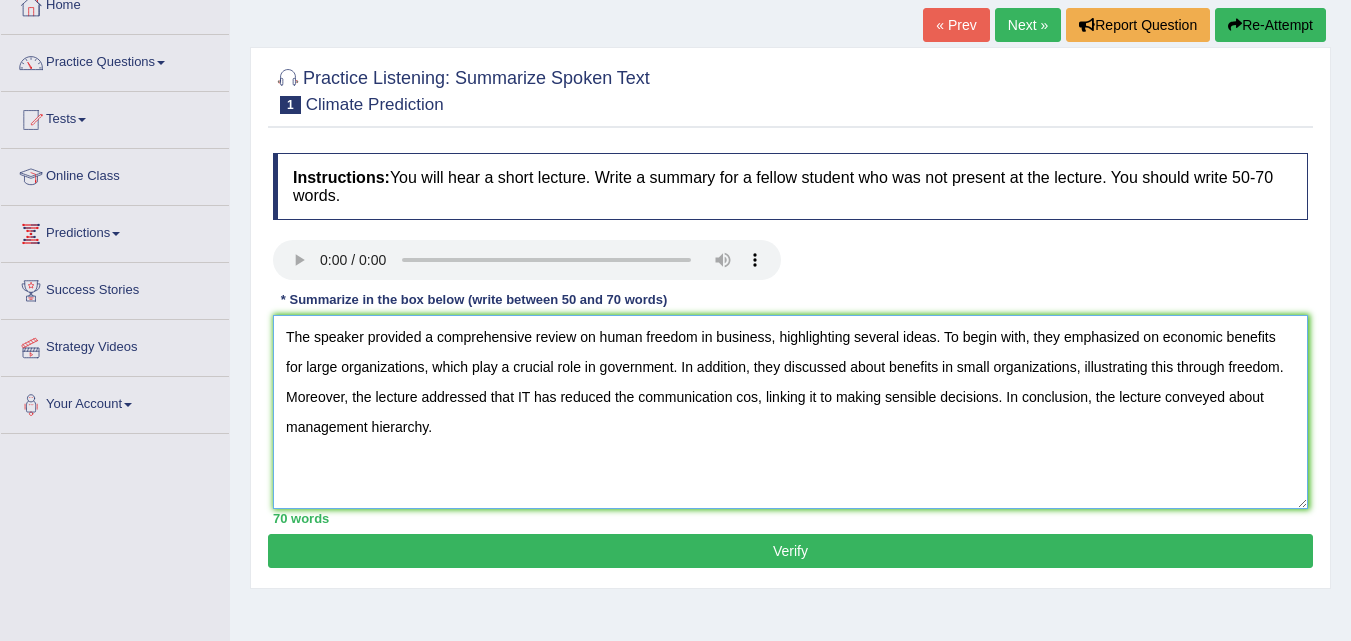 type on "The speaker provided a comprehensive review on human freedom in business, highlighting several ideas. To begin with, they emphasized on economic benefits for large organizations, which play a crucial role in government. In addition, they discussed about benefits in small organizations, illustrating this through freedom. Moreover, the lecture addressed that IT has reduced the communication cost, linking it to making sensible decisions. In conclusion, the lecture conveyed about management hierarchy." 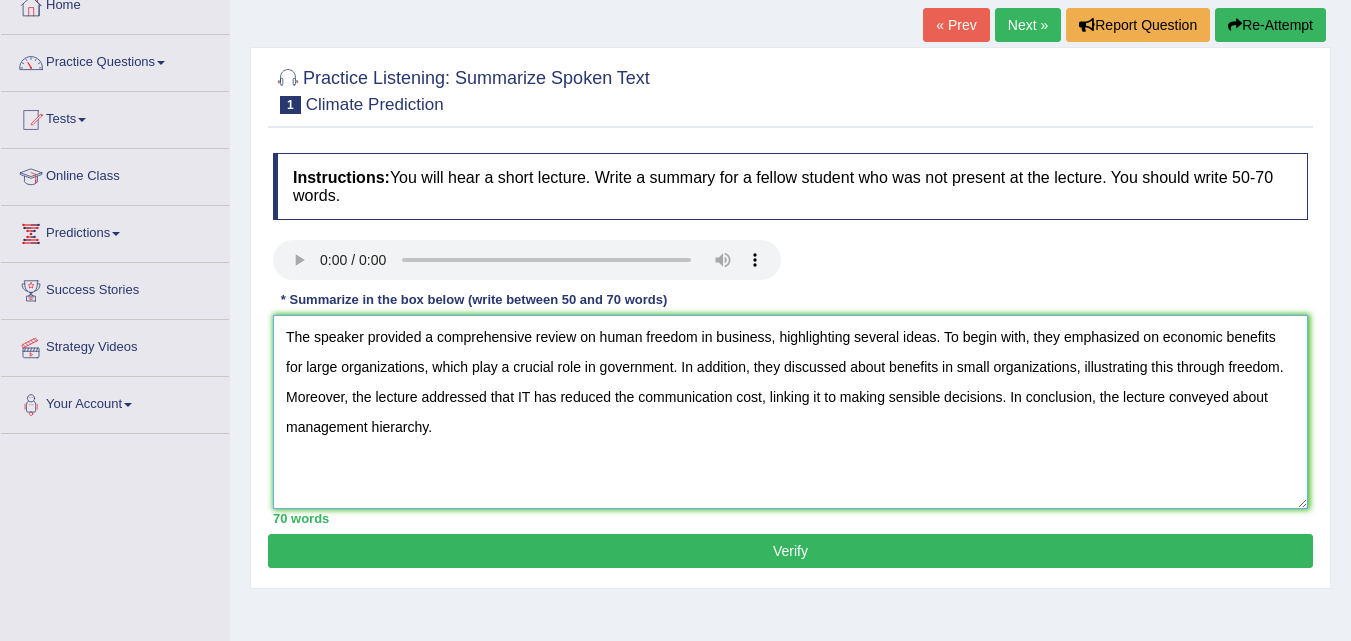 drag, startPoint x: 286, startPoint y: 332, endPoint x: 457, endPoint y: 436, distance: 200.14246 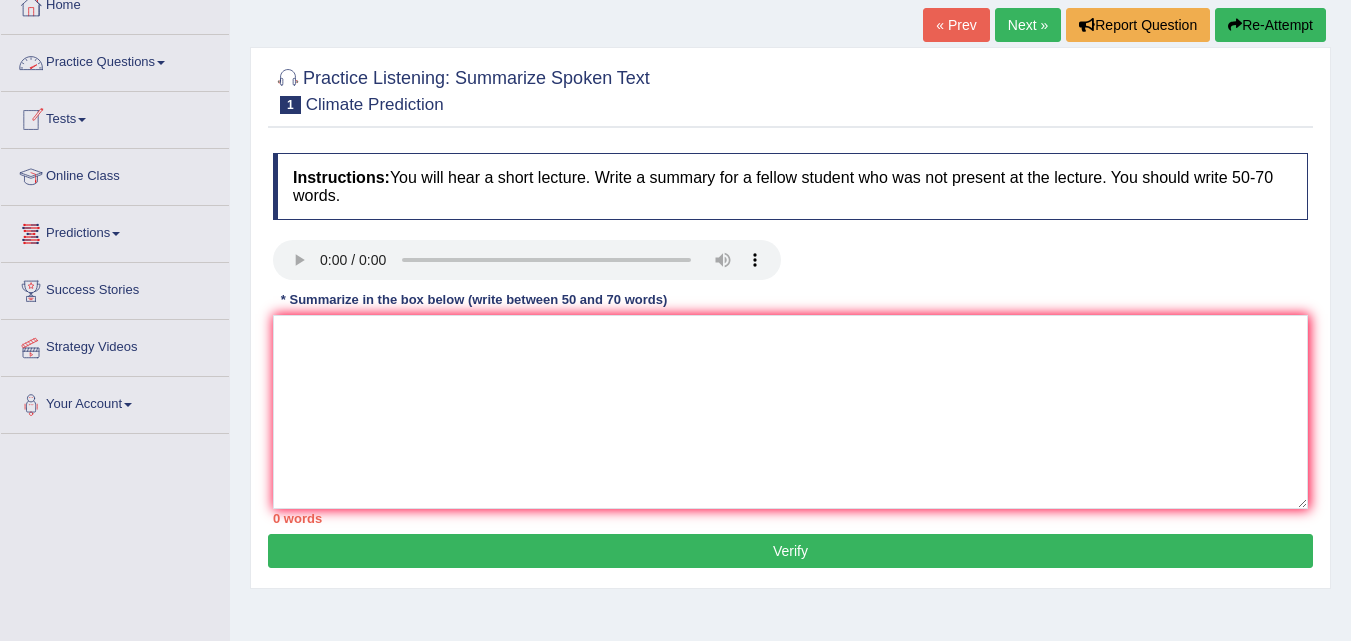 click on "Practice Questions" at bounding box center (115, 60) 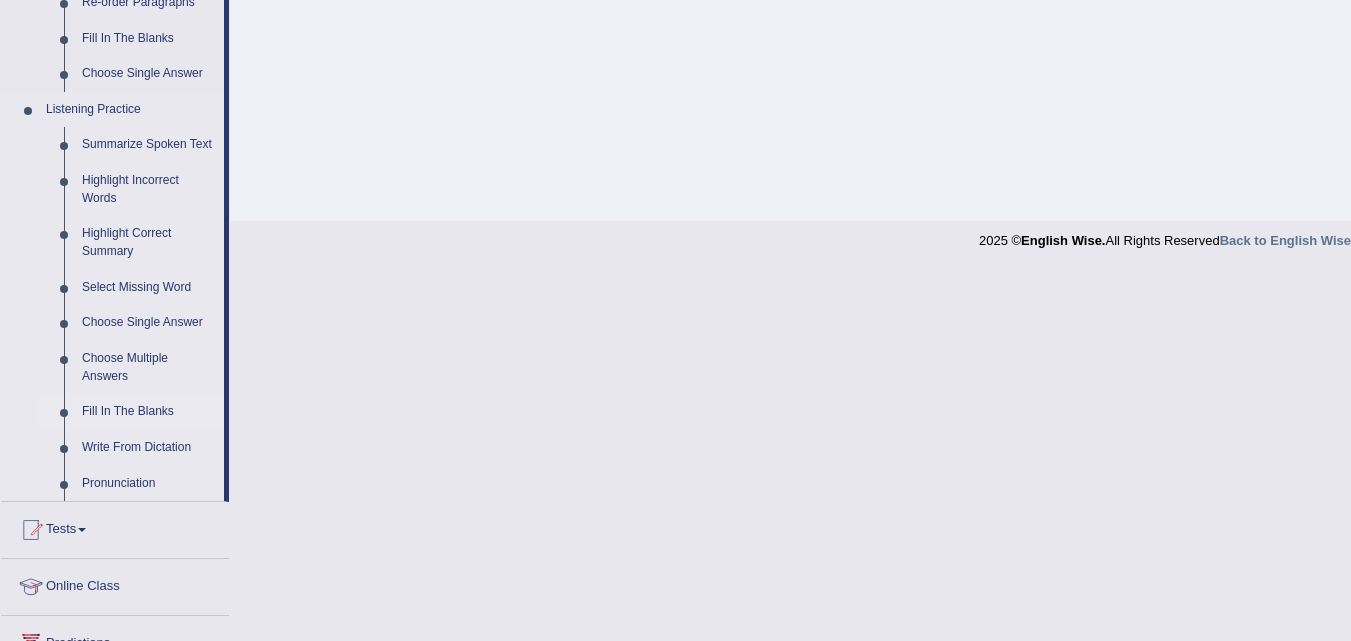 scroll, scrollTop: 780, scrollLeft: 0, axis: vertical 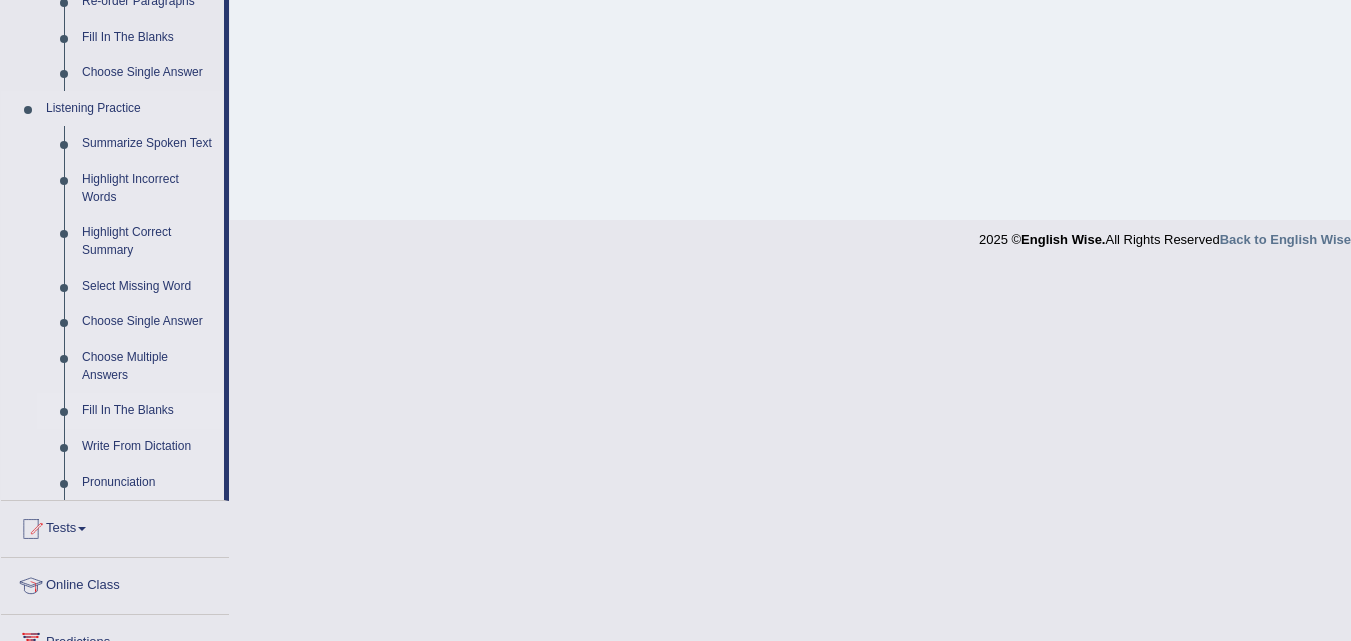 click on "Fill In The Blanks" at bounding box center (148, 411) 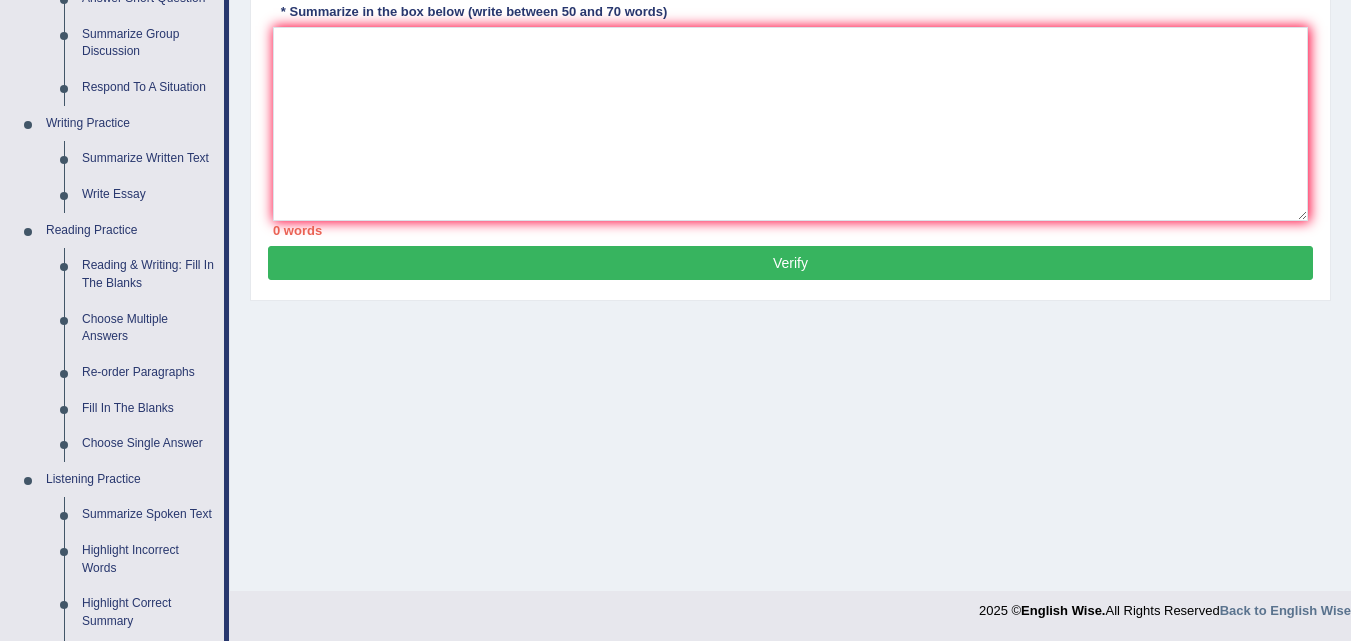 scroll, scrollTop: 983, scrollLeft: 0, axis: vertical 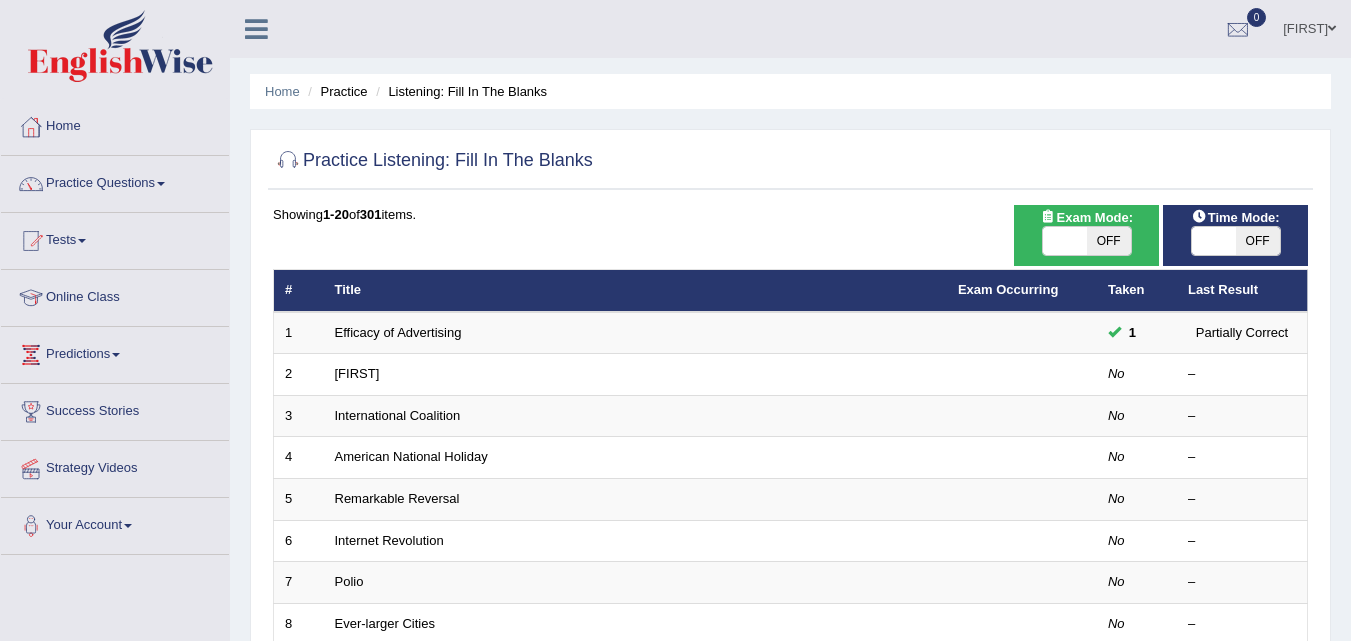 click on "OFF" at bounding box center [1109, 241] 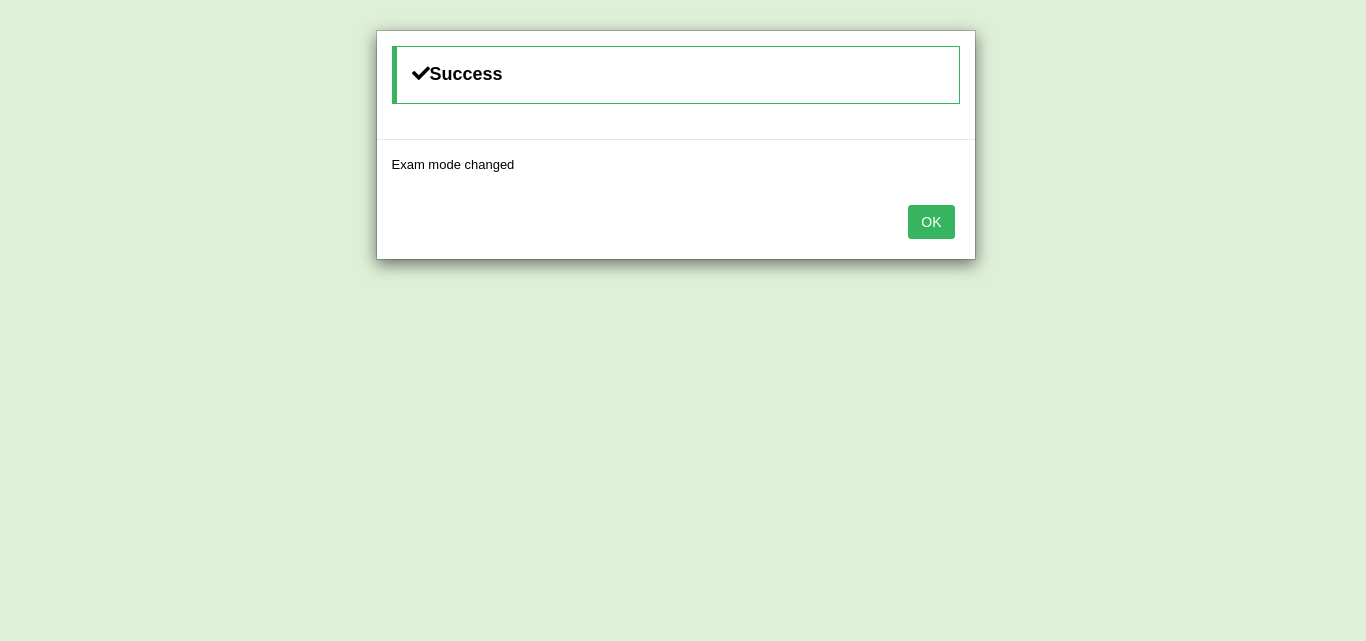 click on "OK" at bounding box center (931, 222) 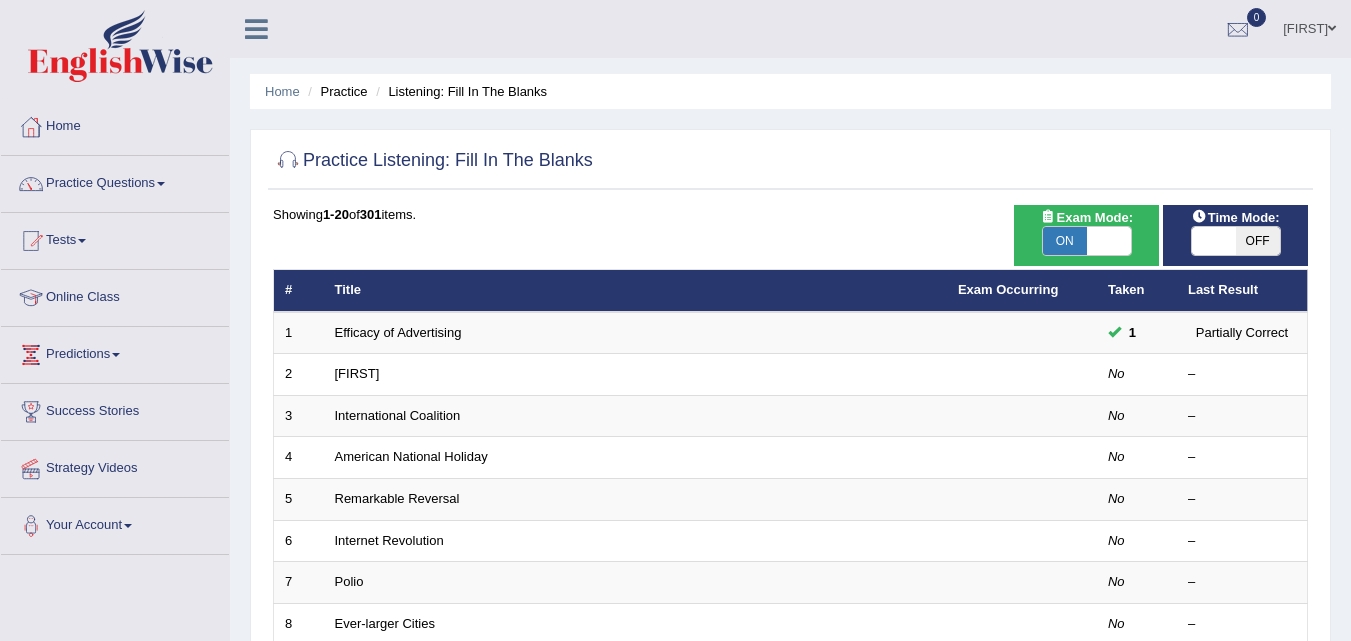 click on "OFF" at bounding box center [1258, 241] 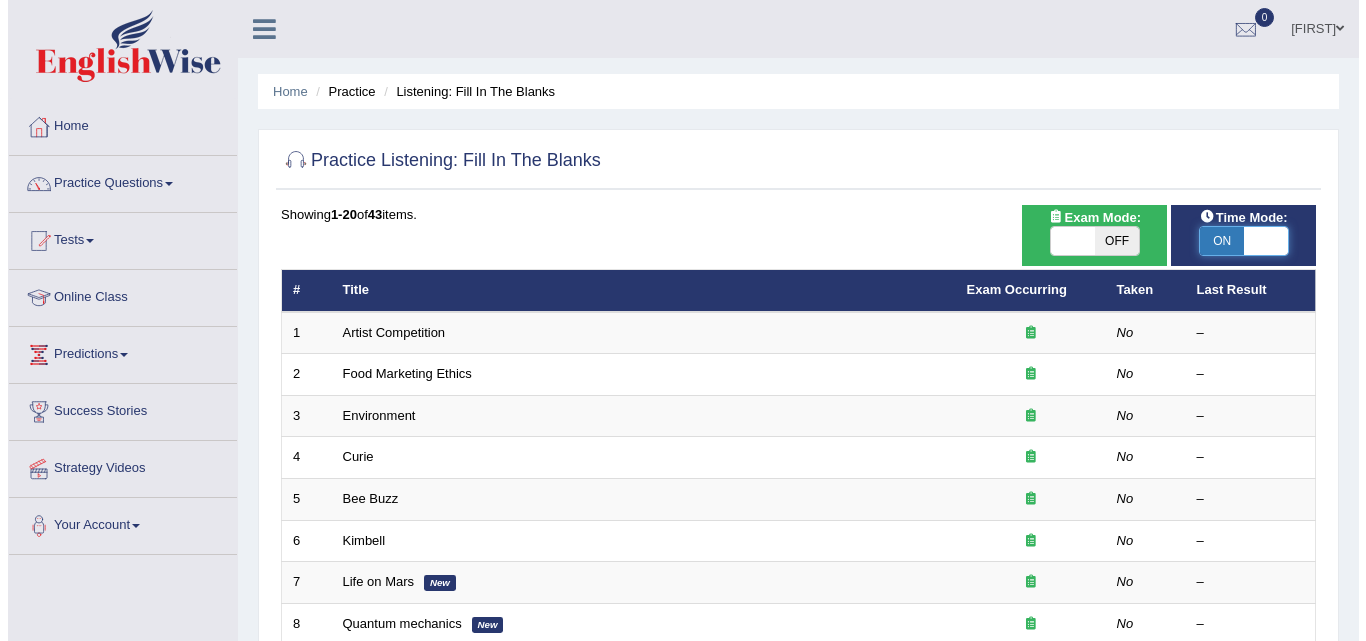 scroll, scrollTop: 0, scrollLeft: 0, axis: both 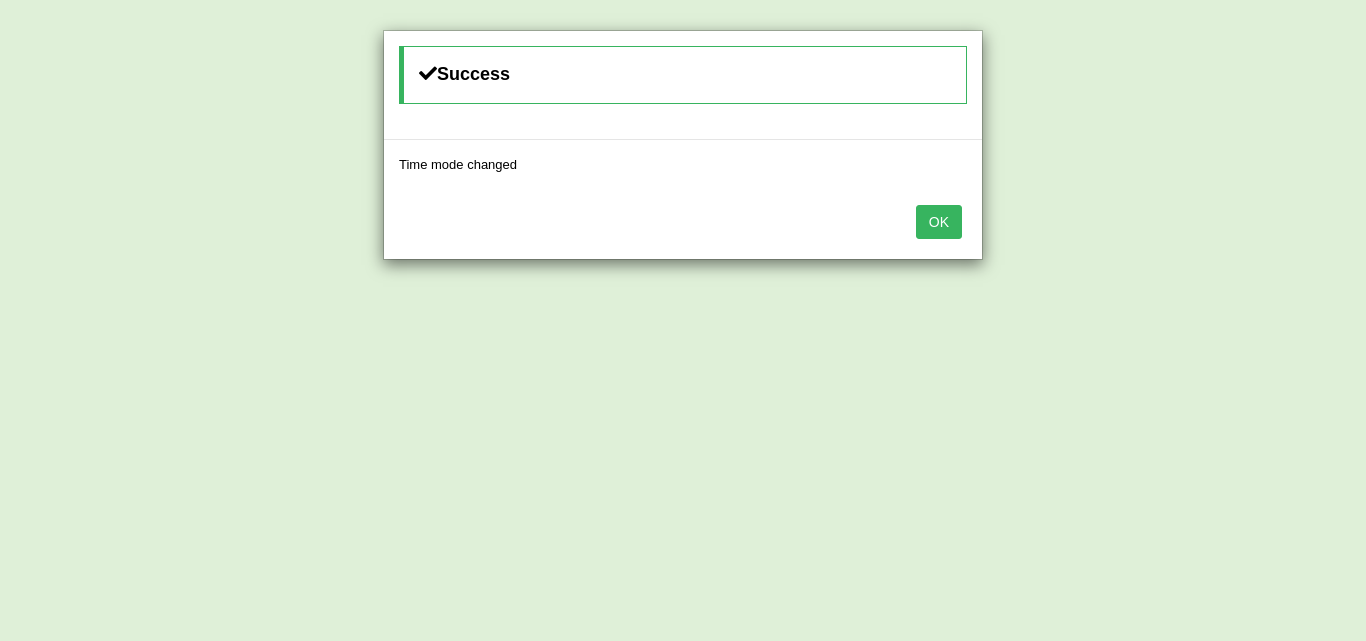 click on "OK" at bounding box center [939, 222] 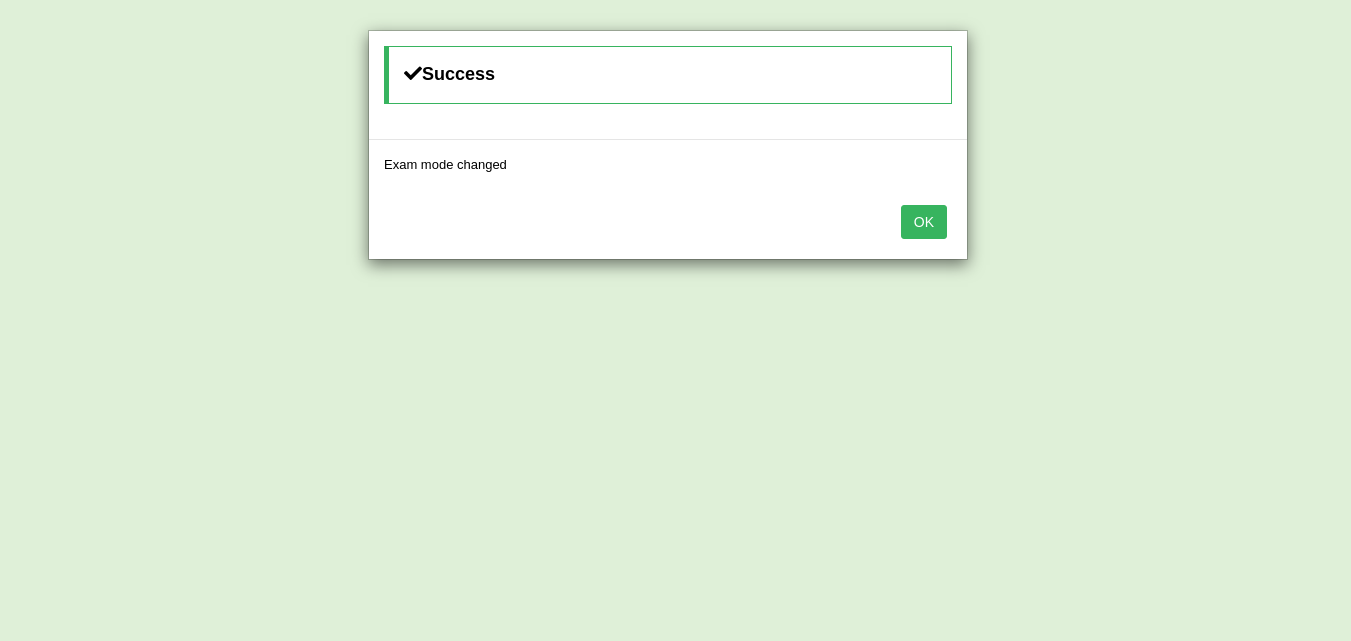 click on "OK" at bounding box center [924, 222] 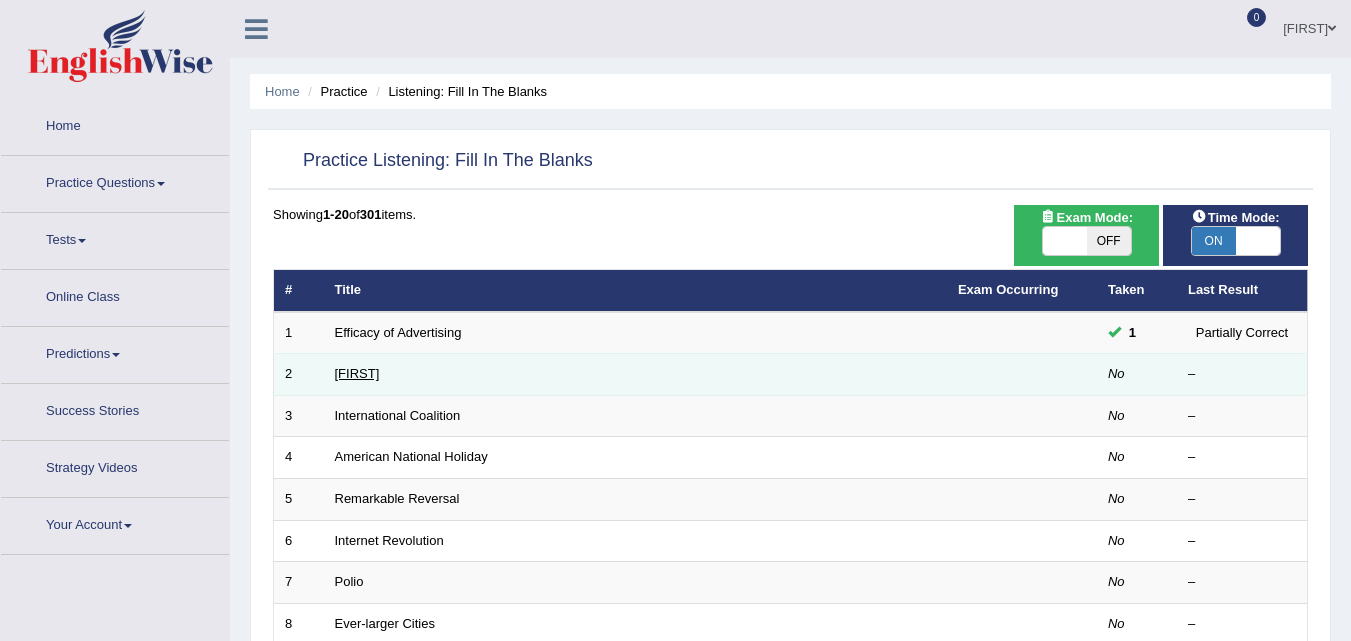 scroll, scrollTop: 0, scrollLeft: 0, axis: both 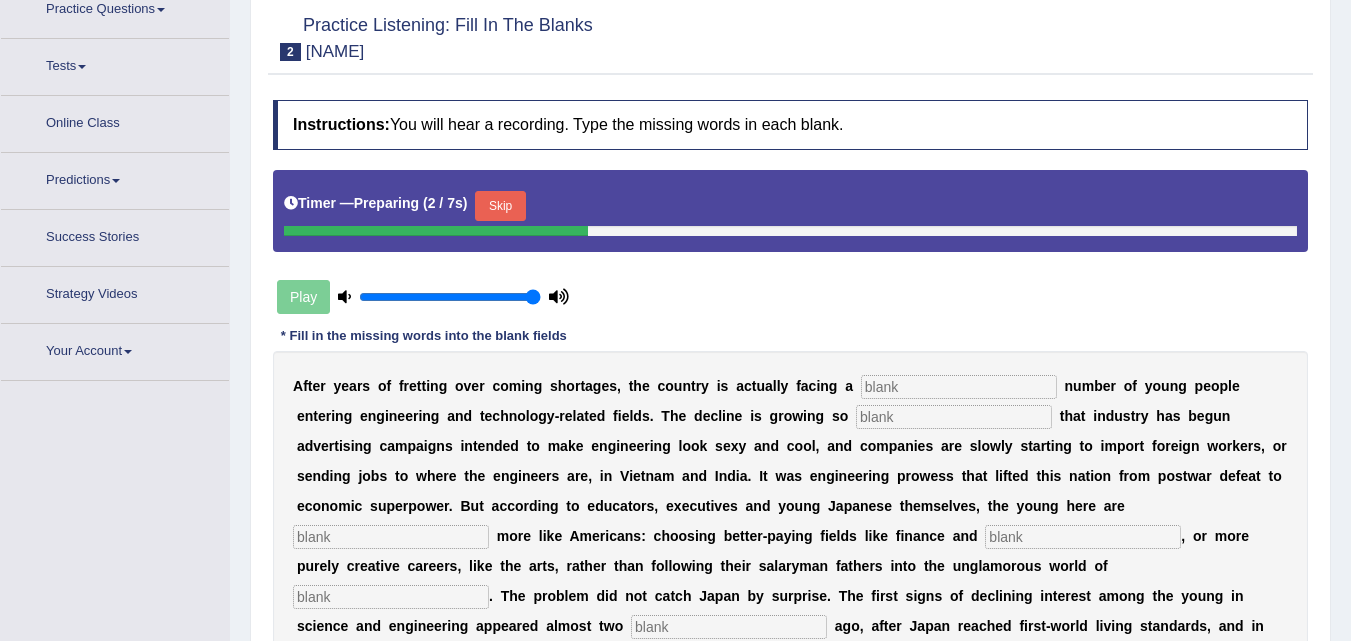 click at bounding box center [959, 387] 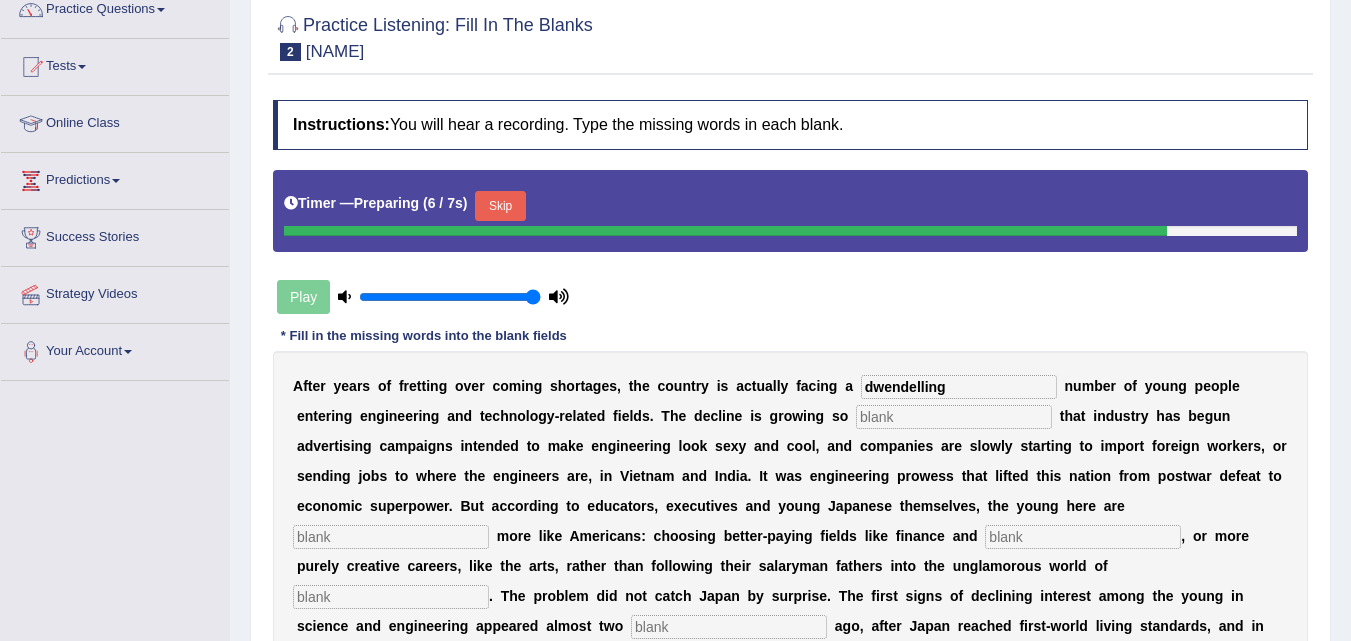 type on "dwendelling" 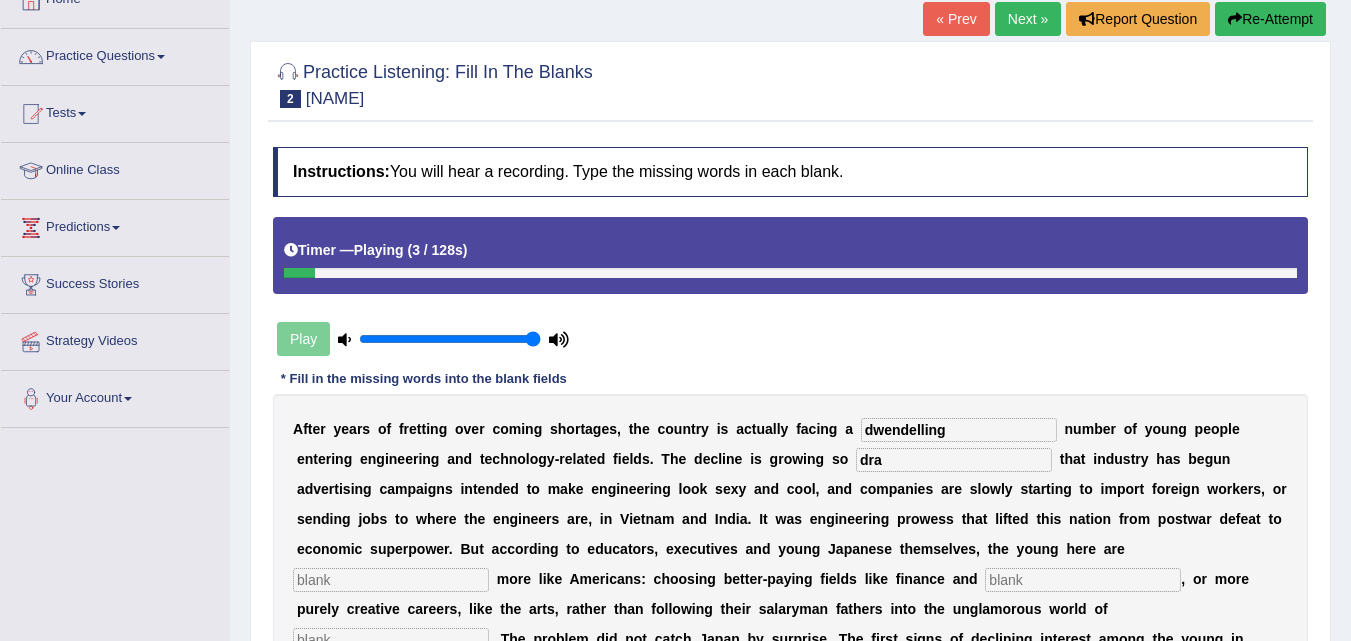scroll, scrollTop: 186, scrollLeft: 0, axis: vertical 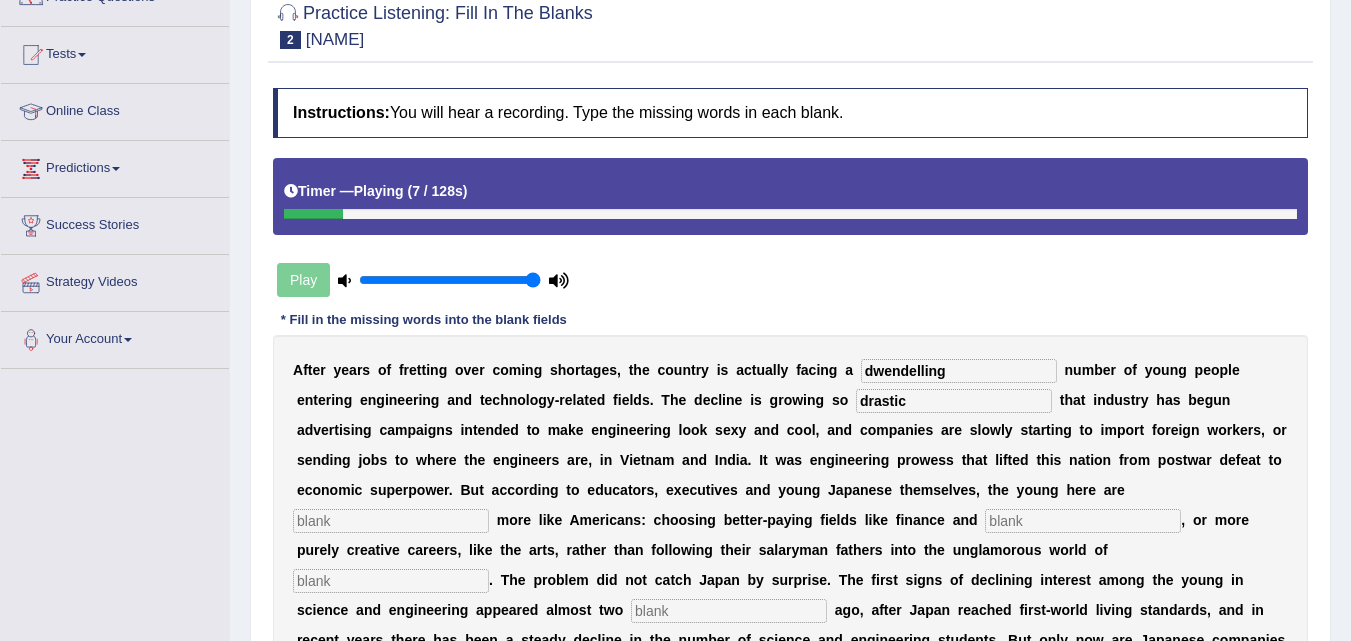 type on "drastic" 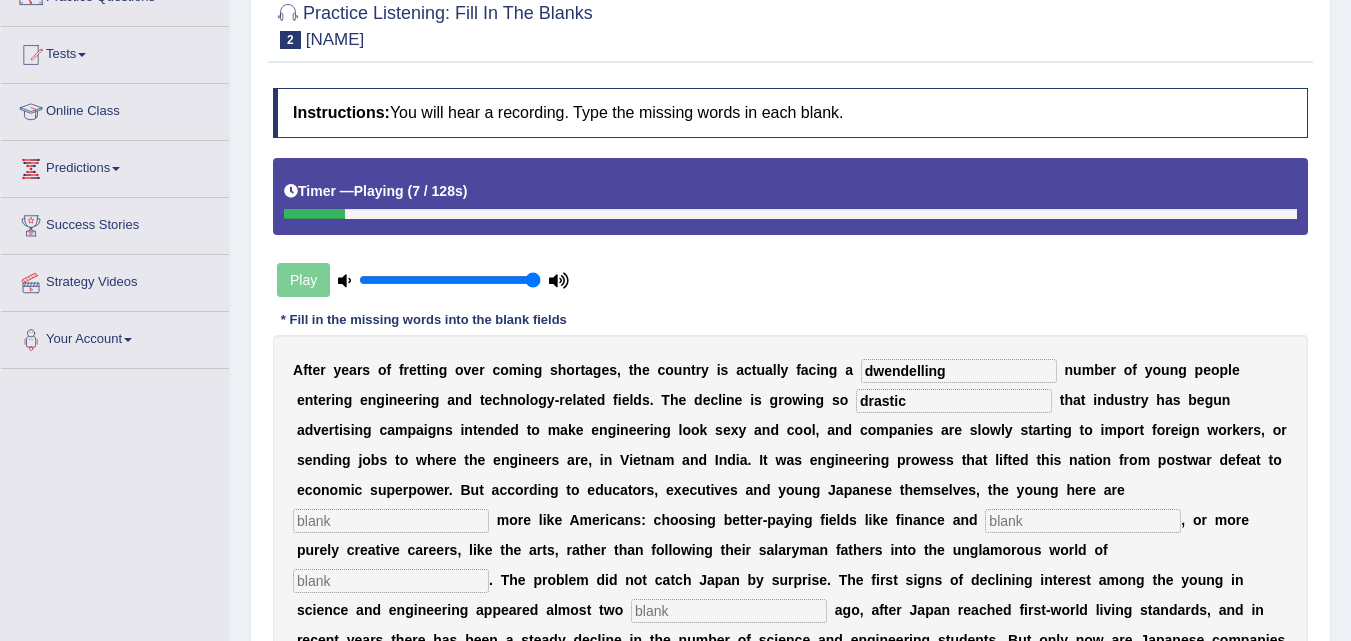 click at bounding box center [1083, 521] 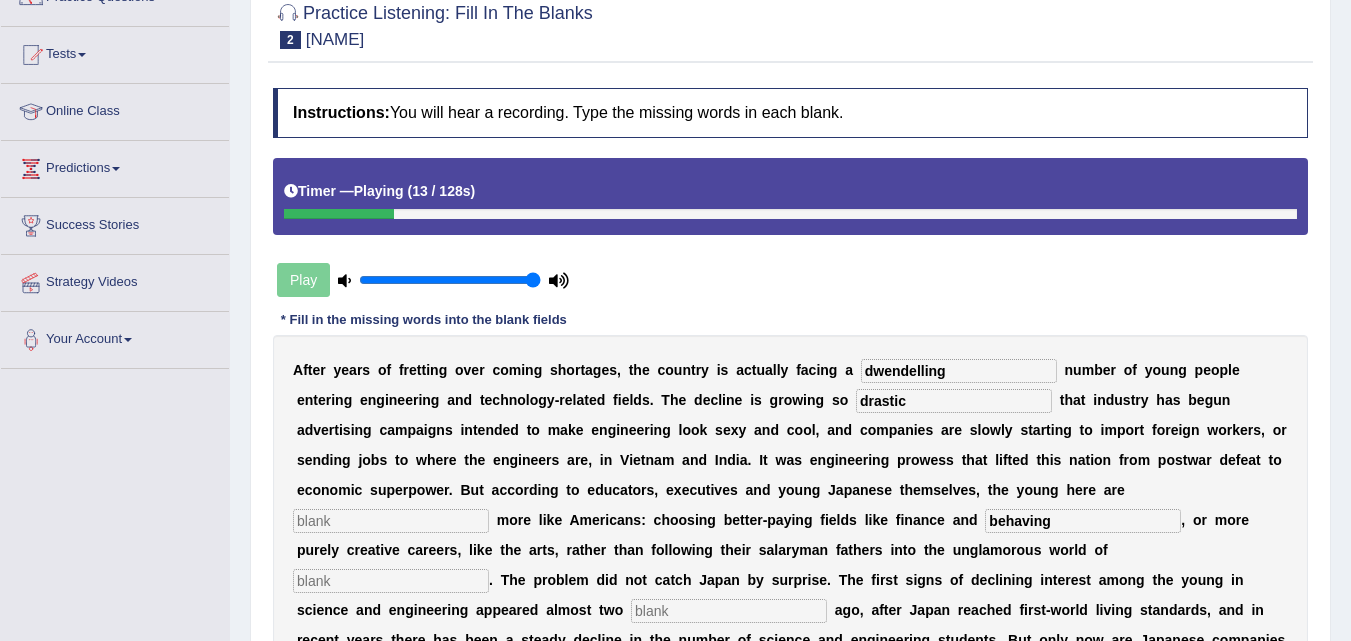 type on "behaving" 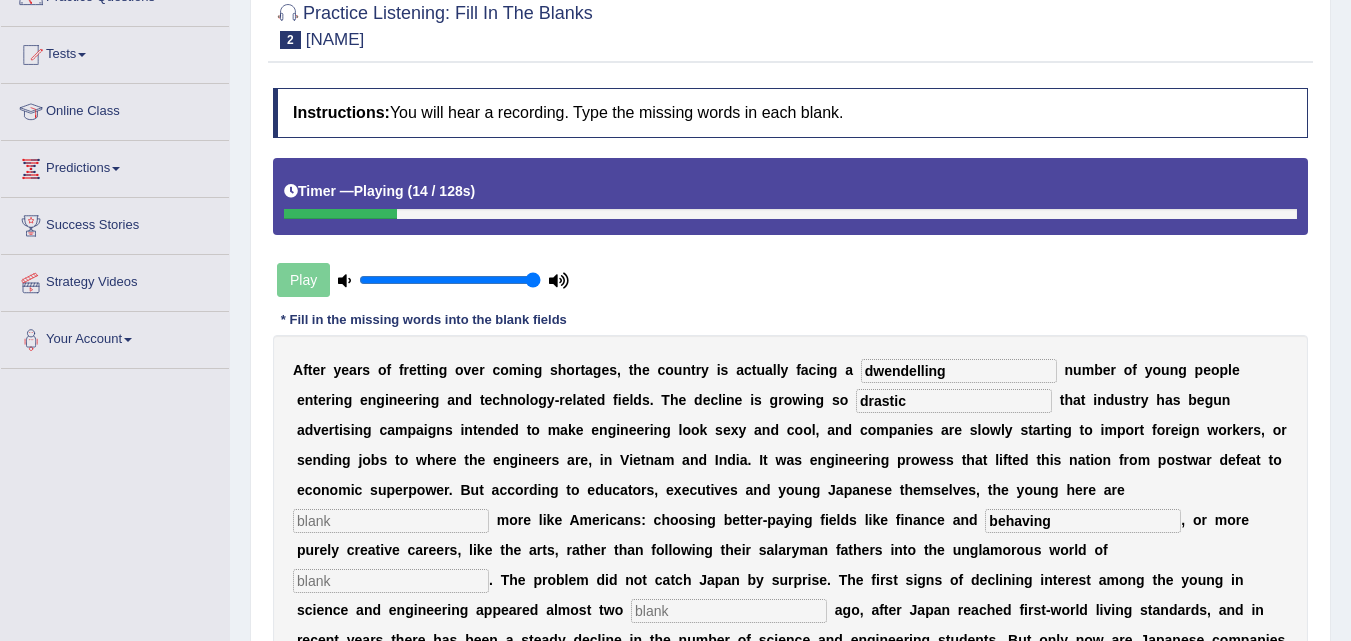 click at bounding box center (391, 521) 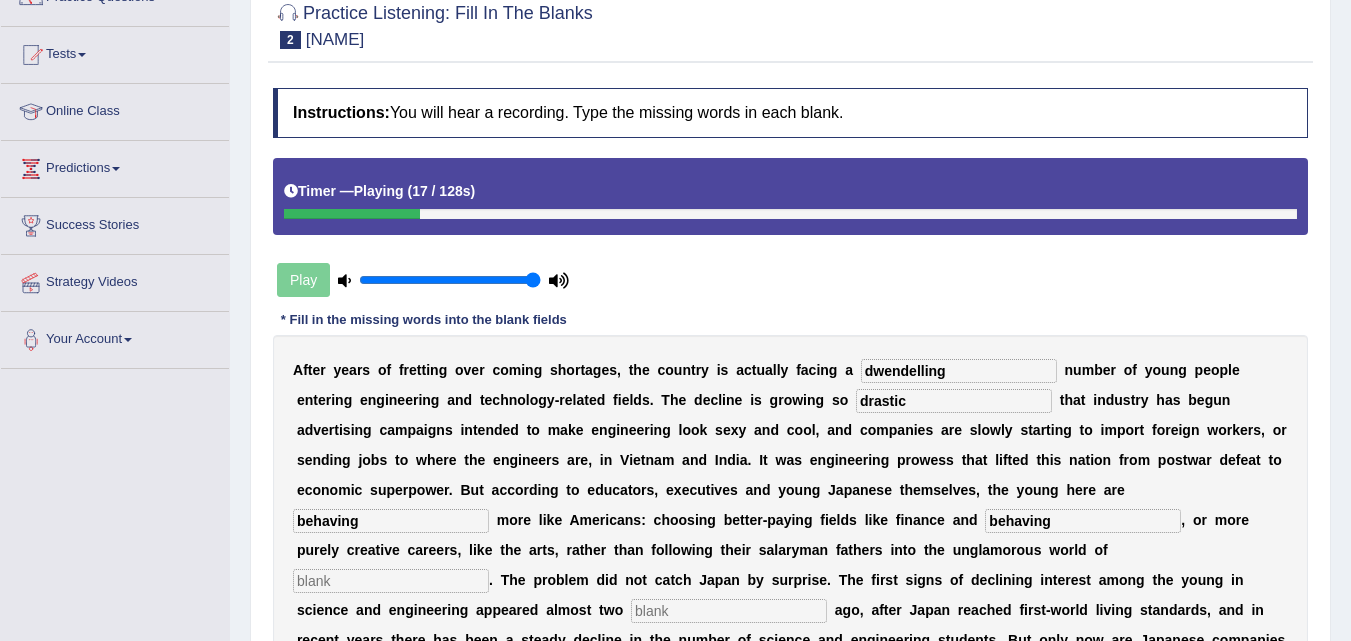 type on "behaving" 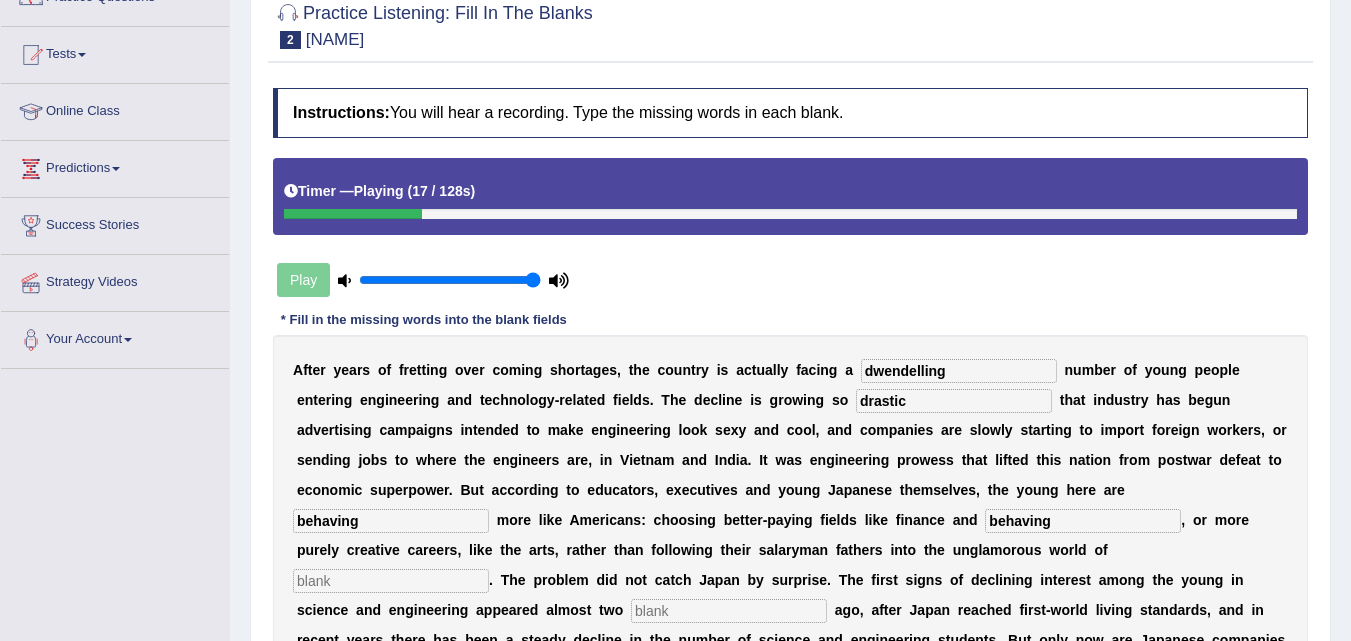 click on "behaving" at bounding box center [1083, 521] 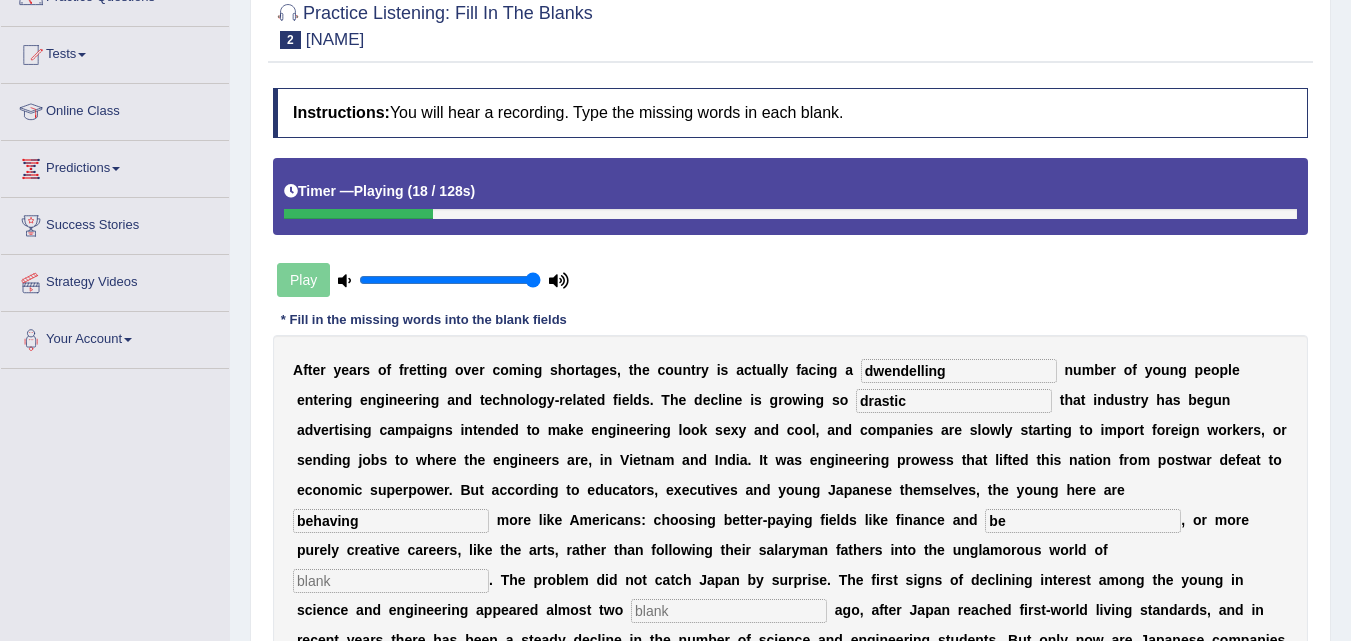 type on "b" 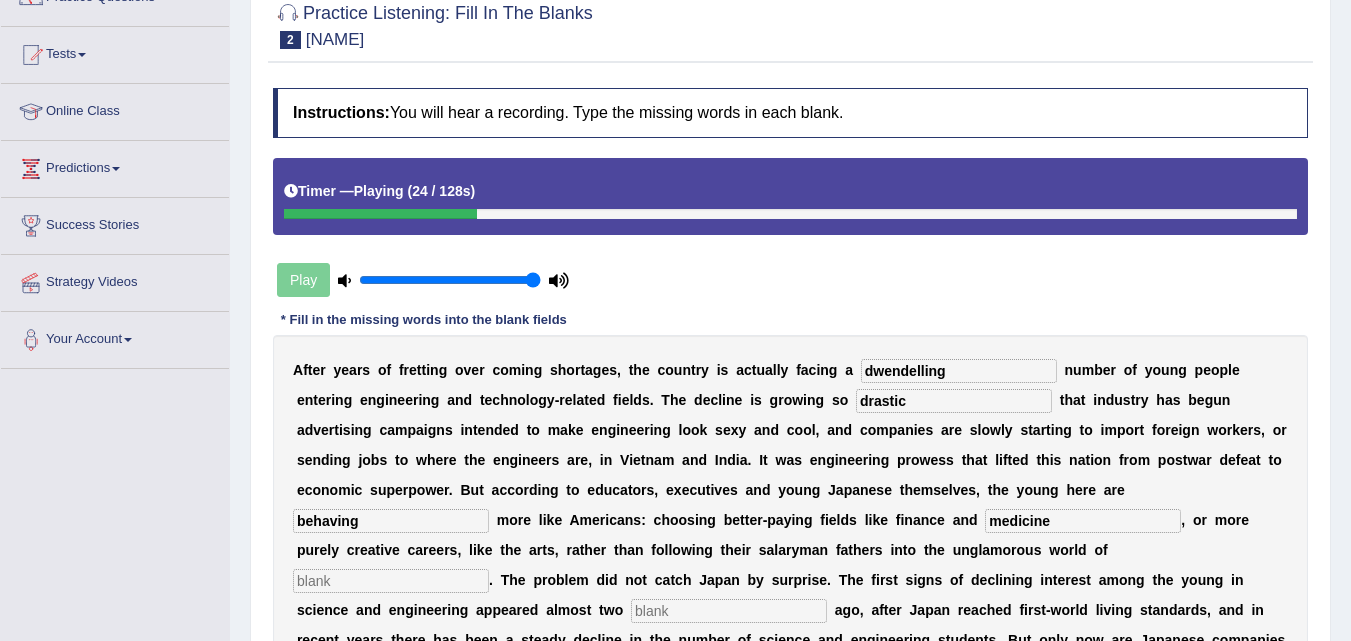 type on "medicine" 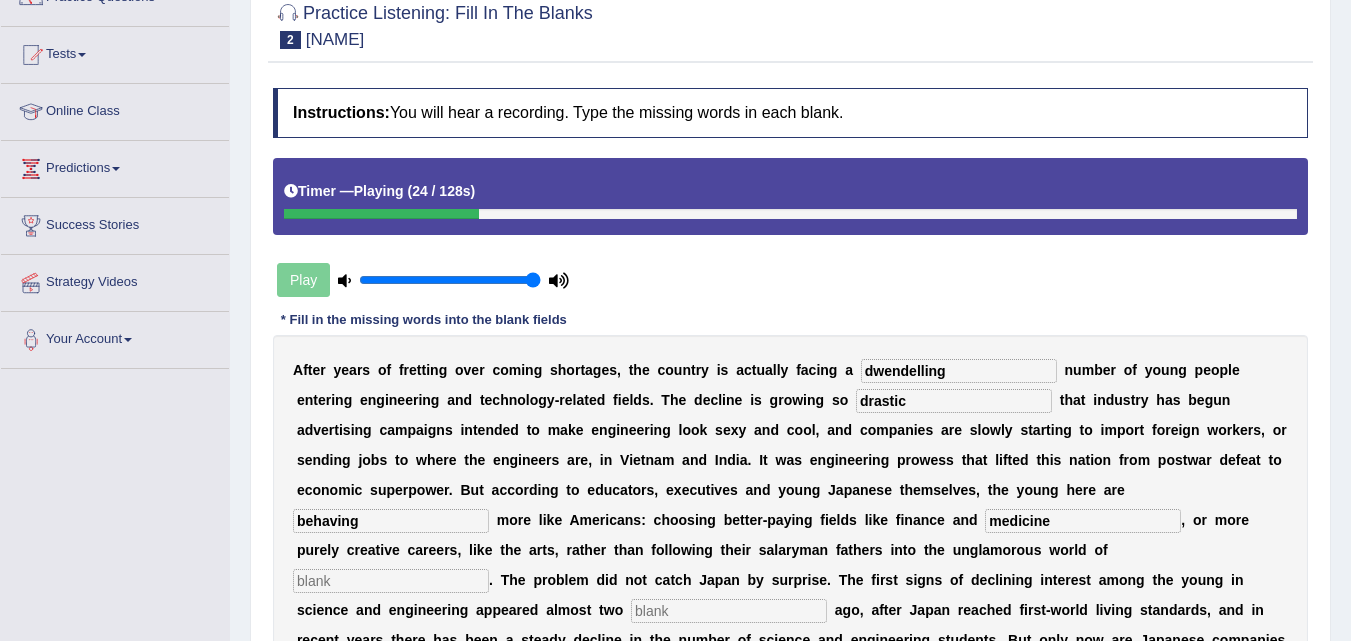 click at bounding box center (391, 581) 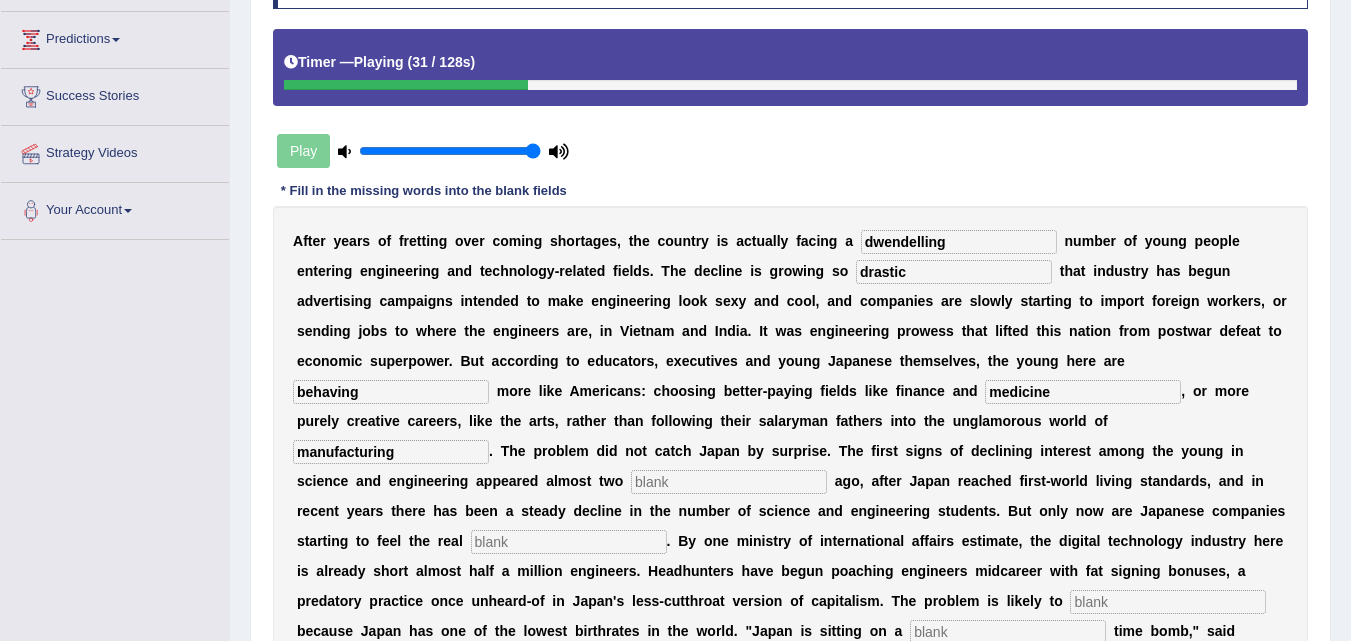 scroll, scrollTop: 316, scrollLeft: 0, axis: vertical 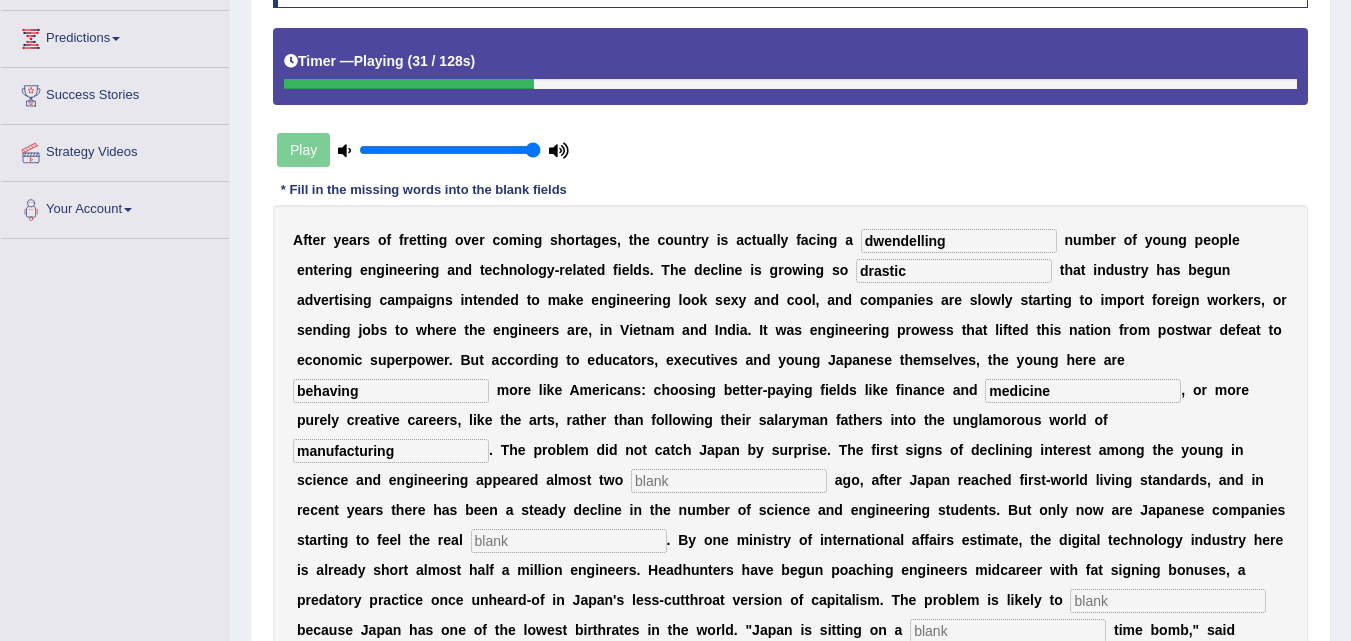 type on "manufacturing" 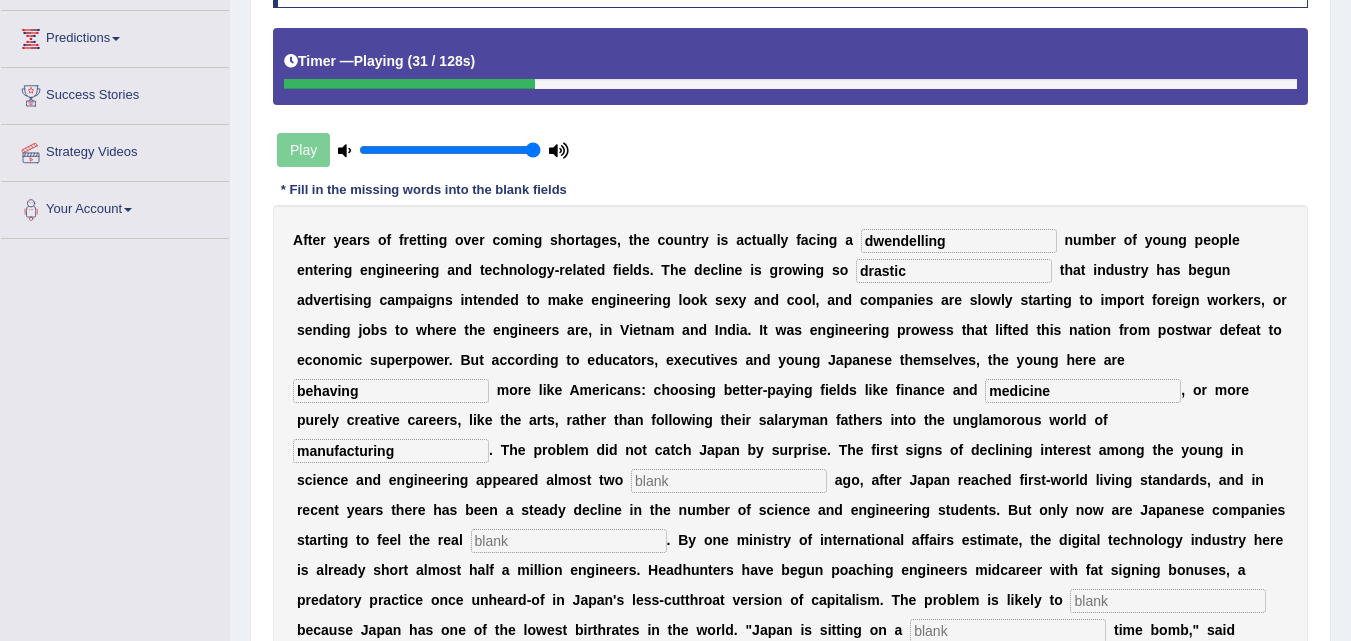 click at bounding box center [729, 481] 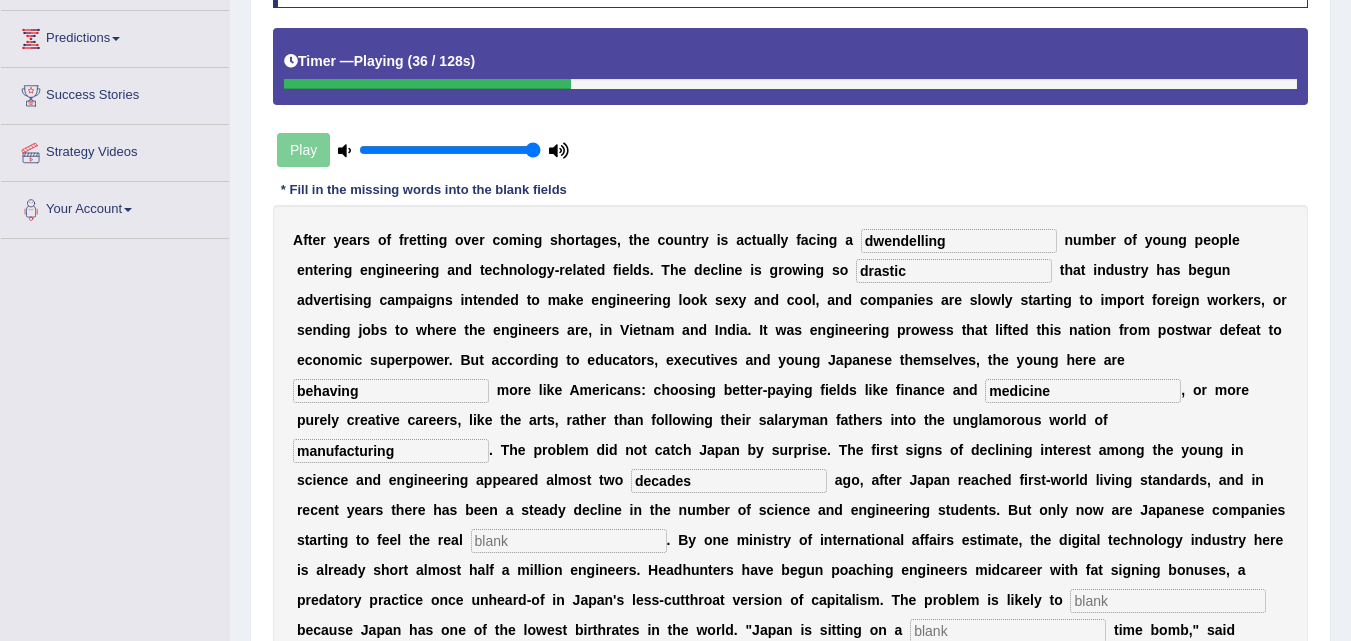 type on "decades" 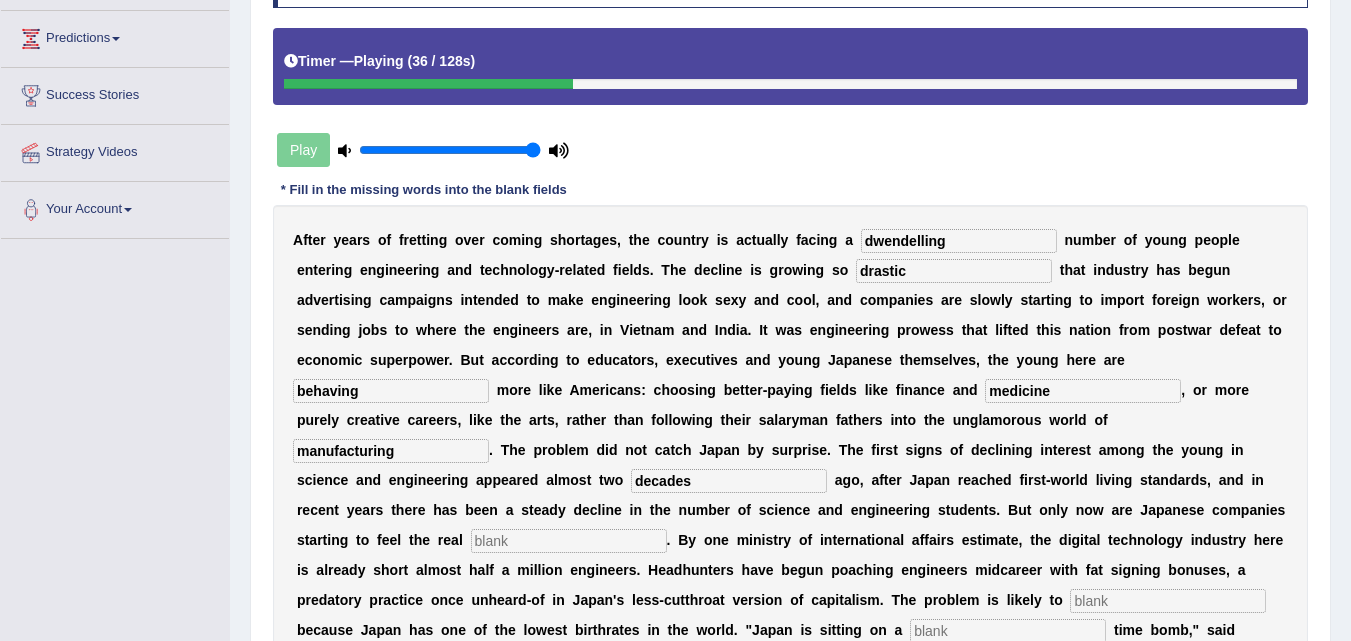 click at bounding box center (569, 541) 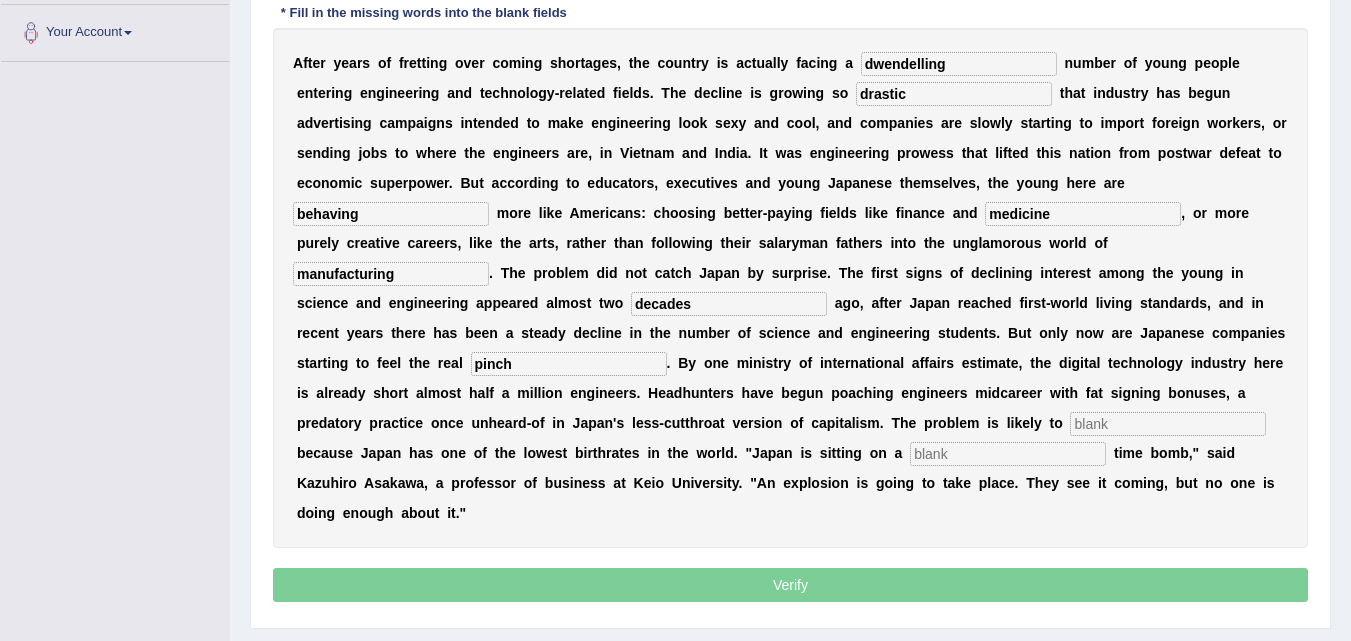 scroll, scrollTop: 494, scrollLeft: 0, axis: vertical 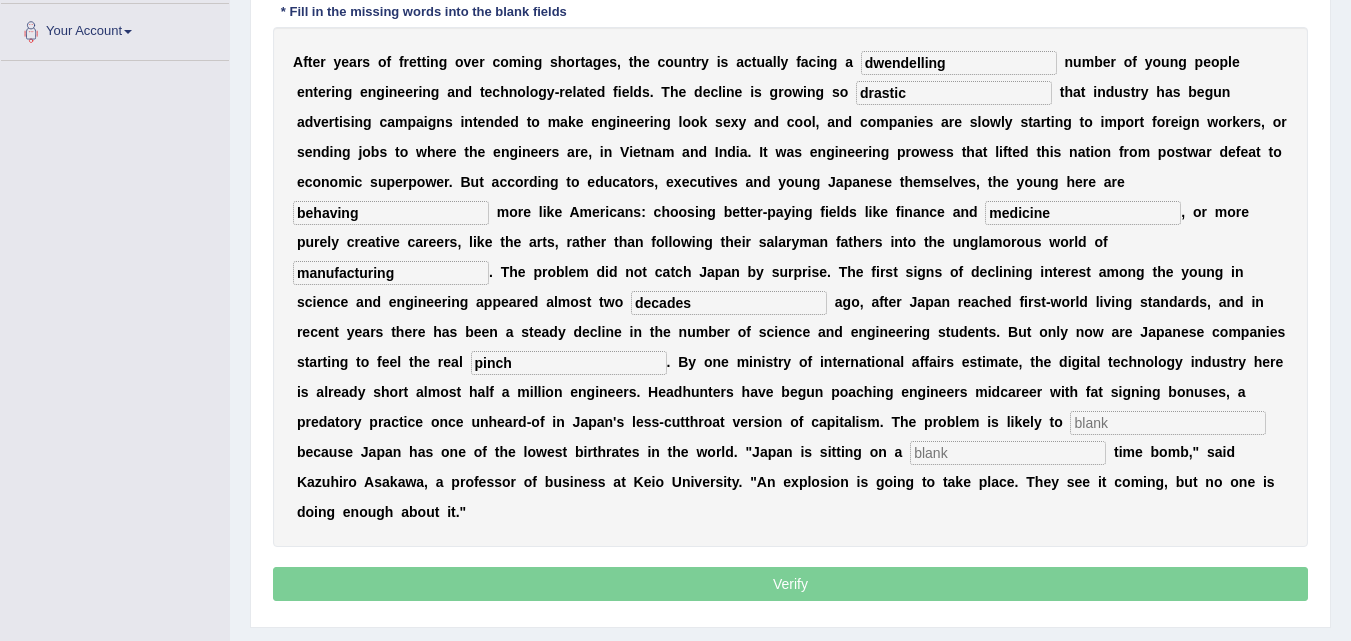 type on "pinch" 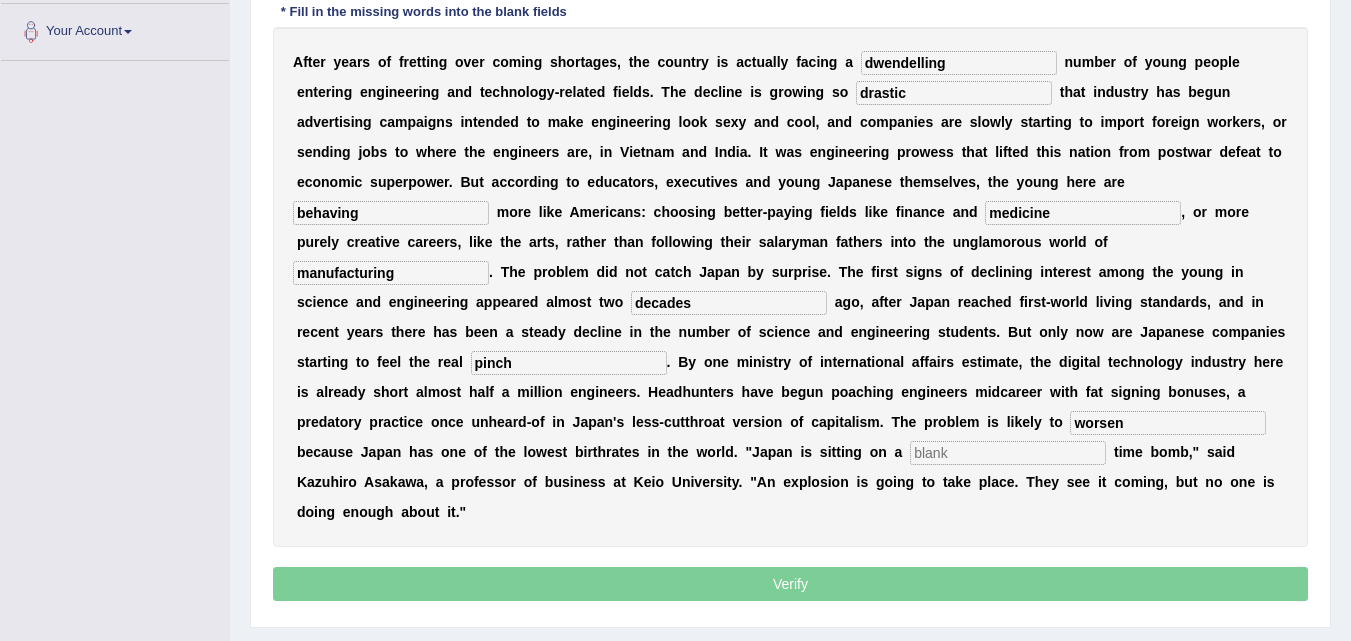 type on "worsen" 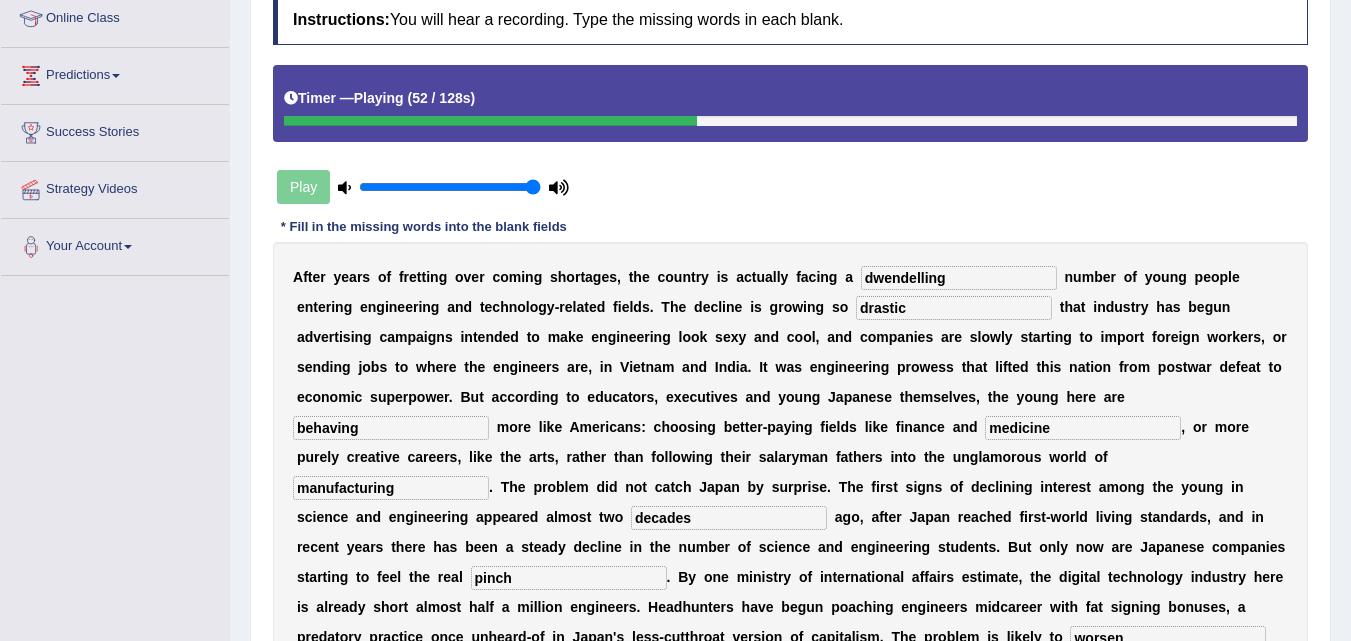 scroll, scrollTop: 278, scrollLeft: 0, axis: vertical 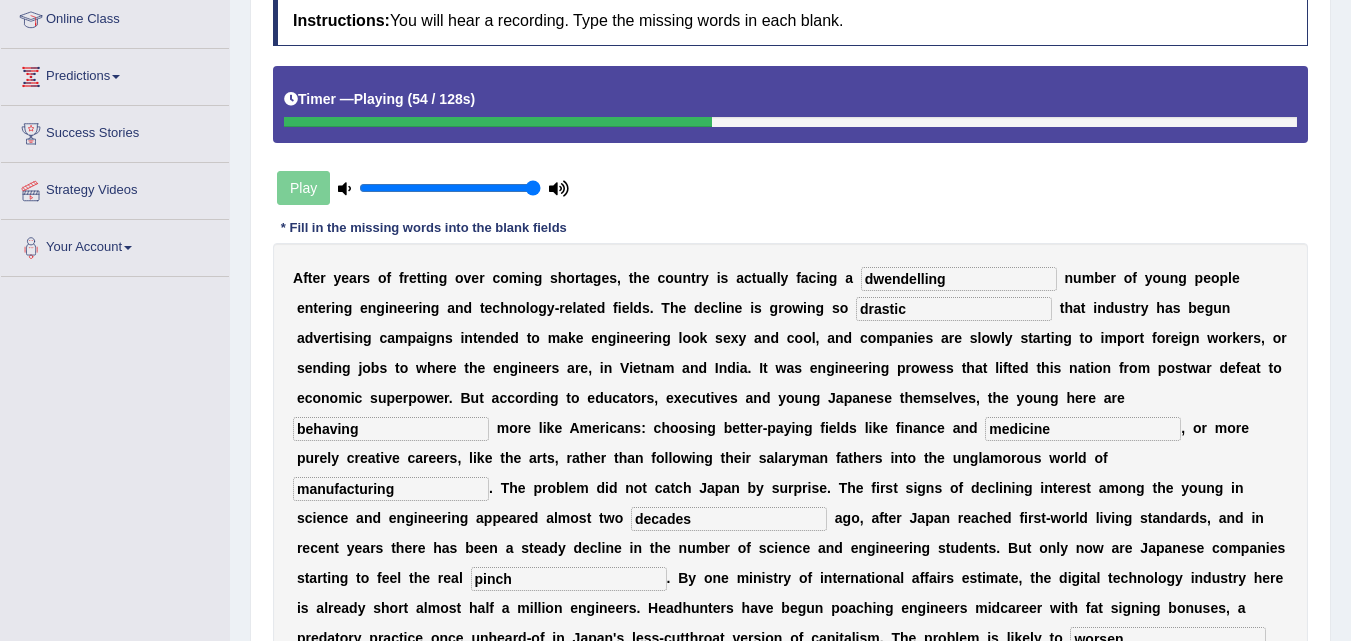 type on "demographic" 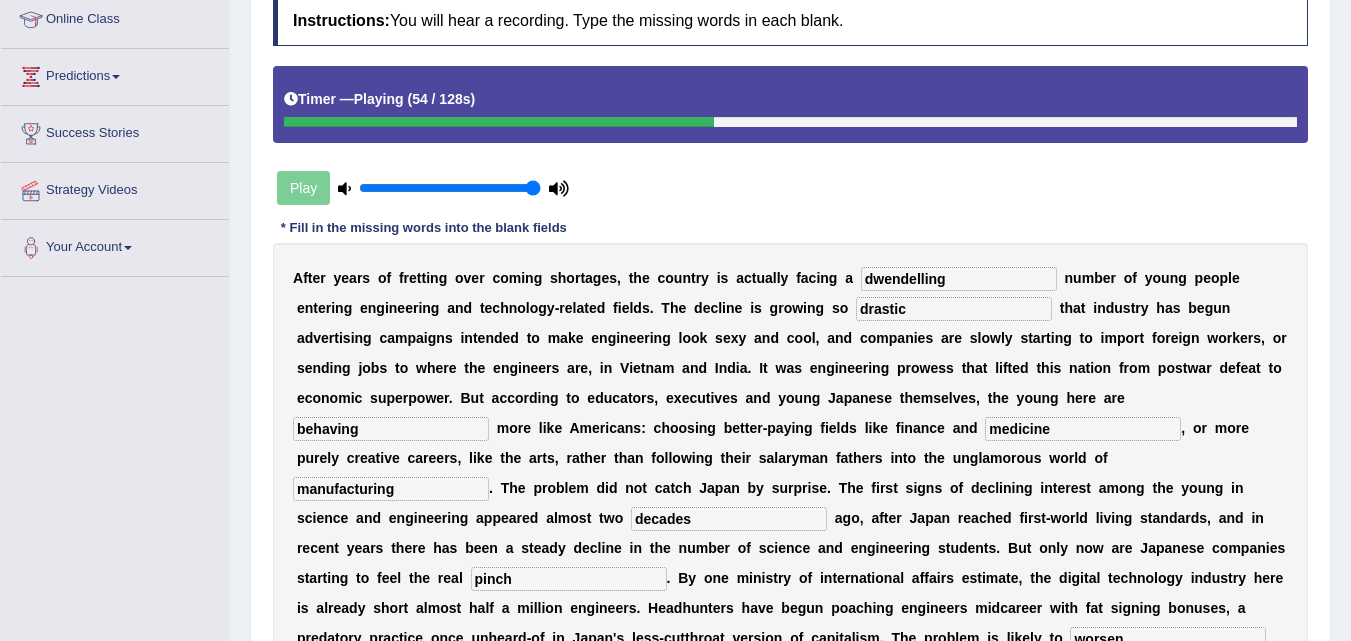 click at bounding box center [790, 122] 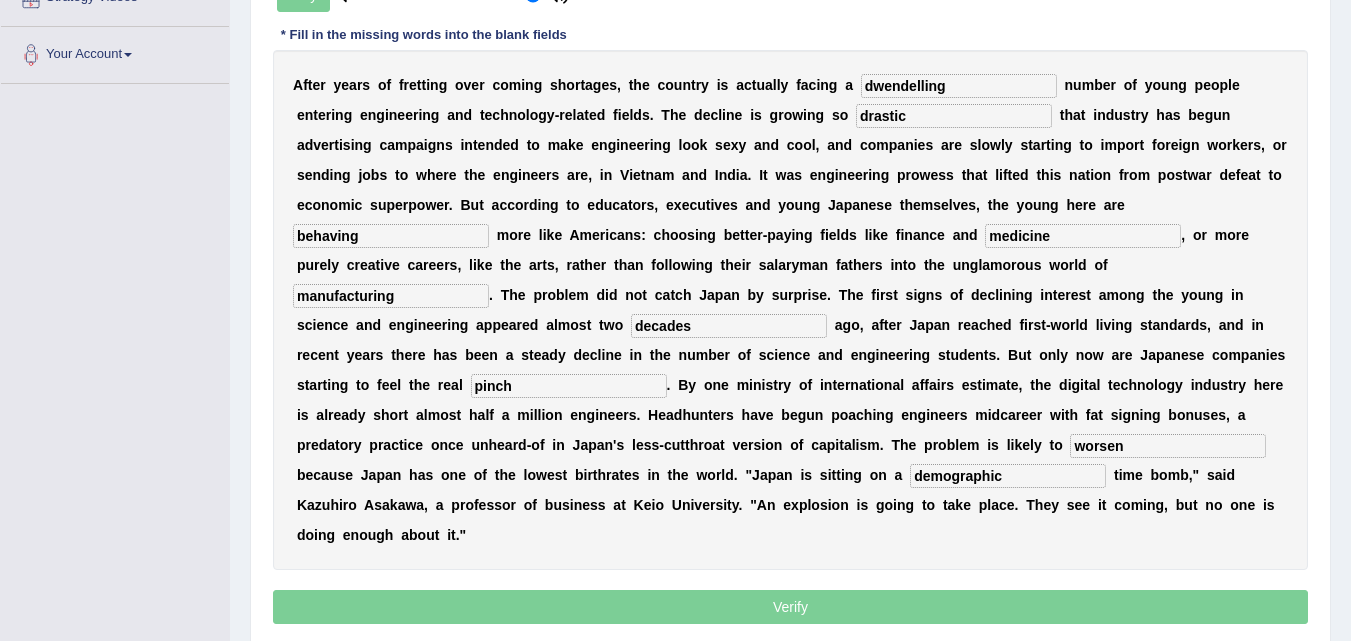 scroll, scrollTop: 546, scrollLeft: 0, axis: vertical 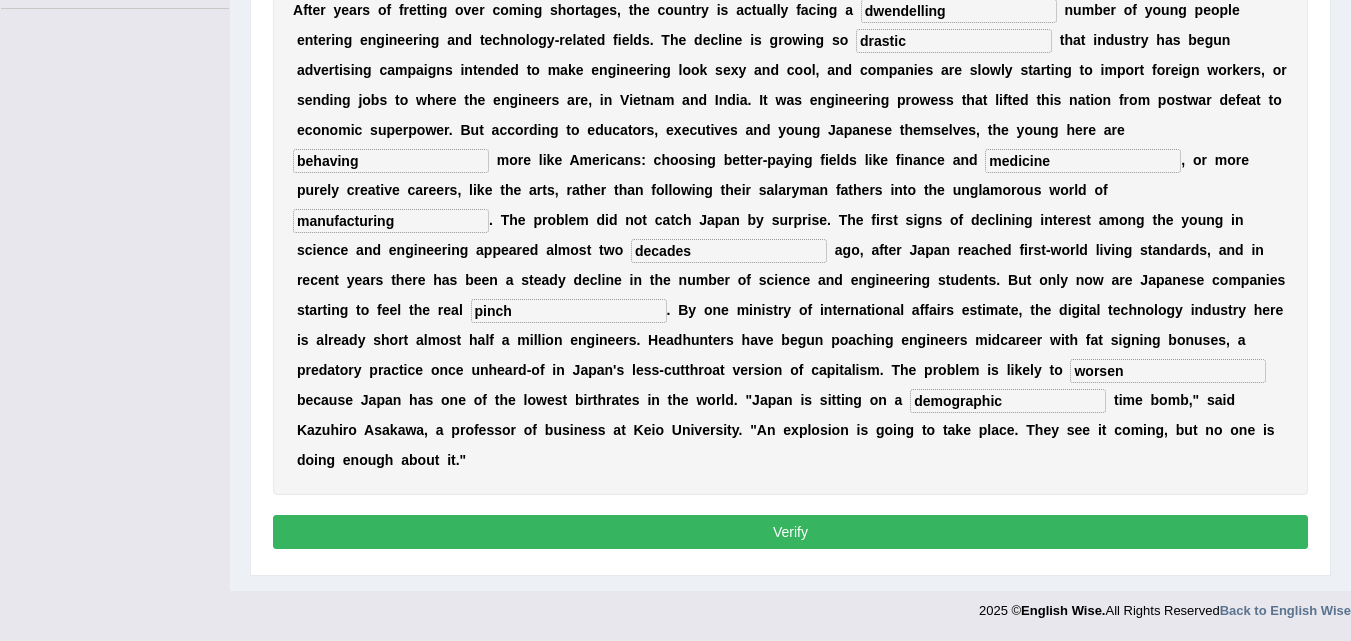 click on "Verify" at bounding box center (790, 532) 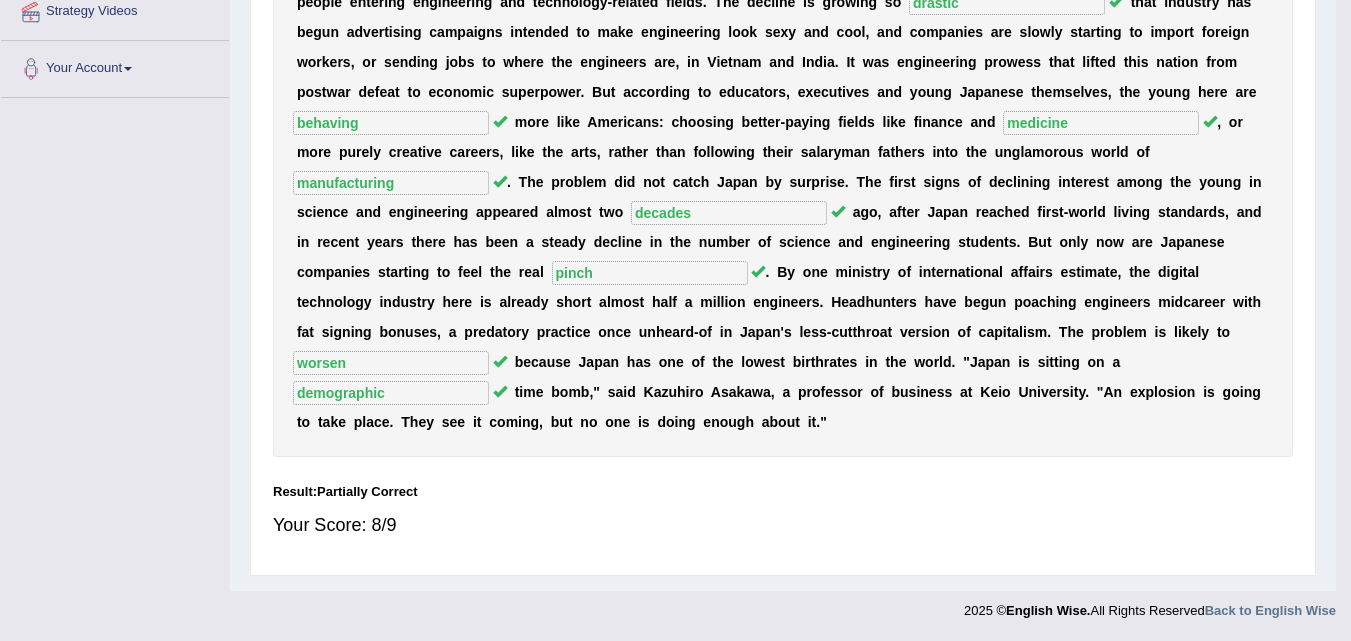 scroll, scrollTop: 409, scrollLeft: 0, axis: vertical 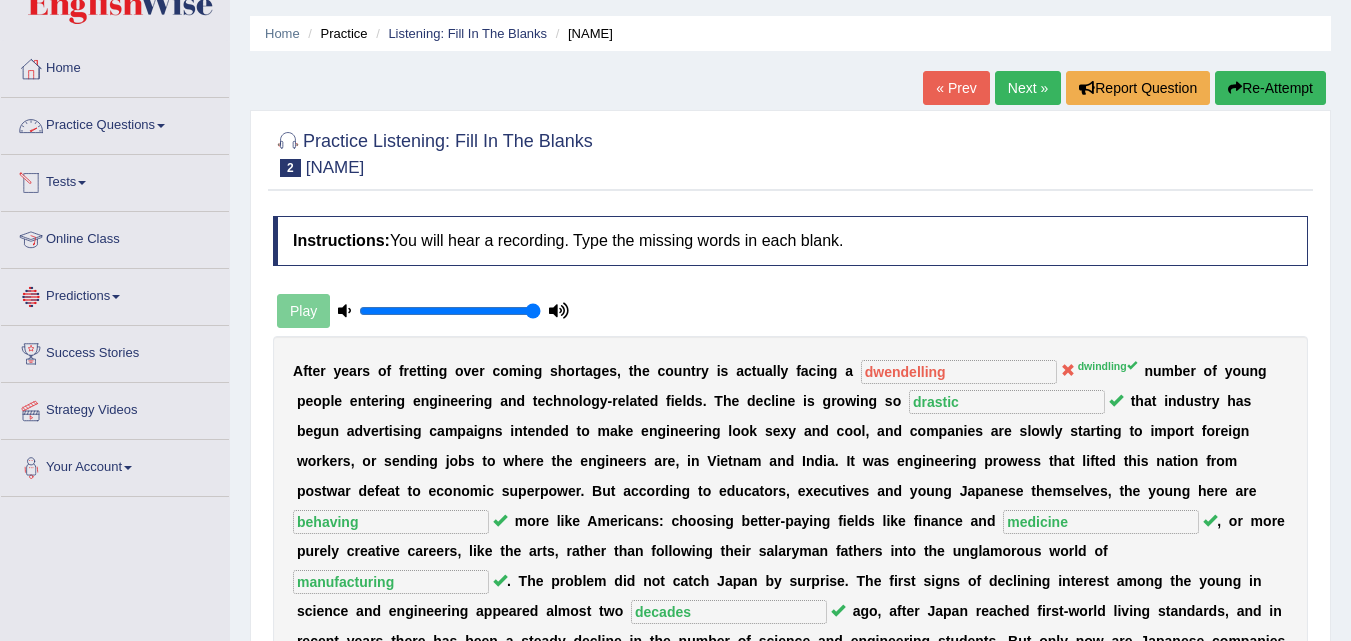click on "Practice Questions" at bounding box center [115, 123] 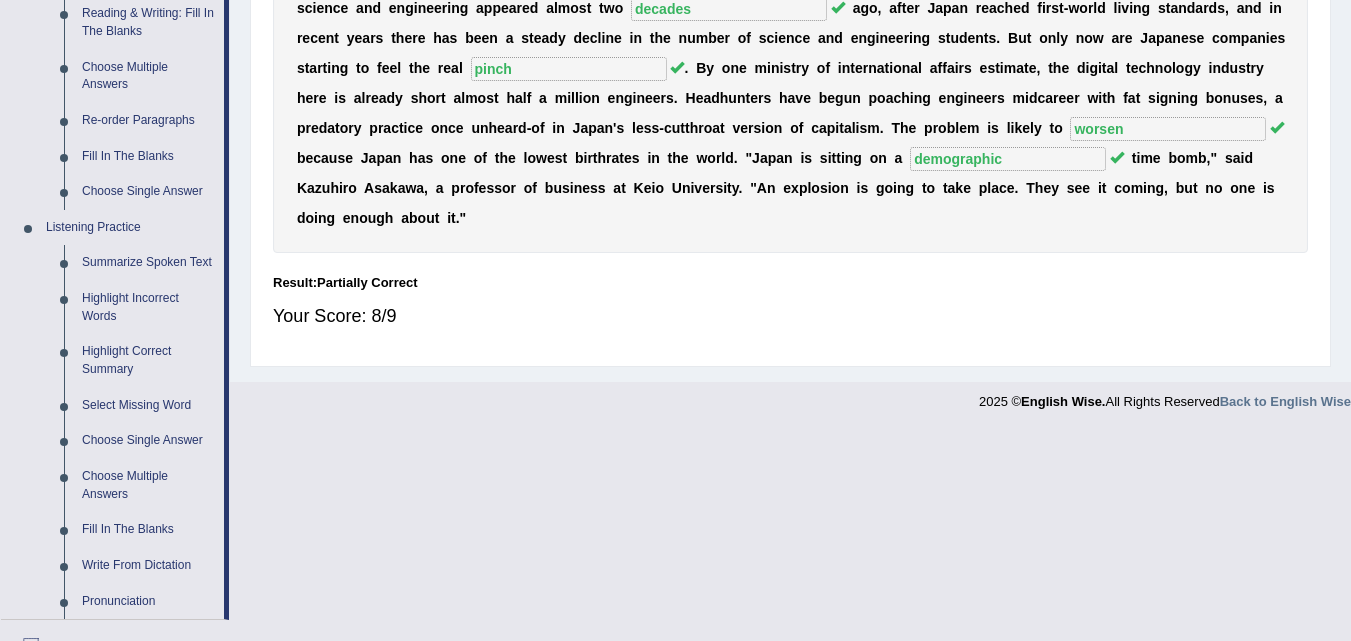 scroll, scrollTop: 890, scrollLeft: 0, axis: vertical 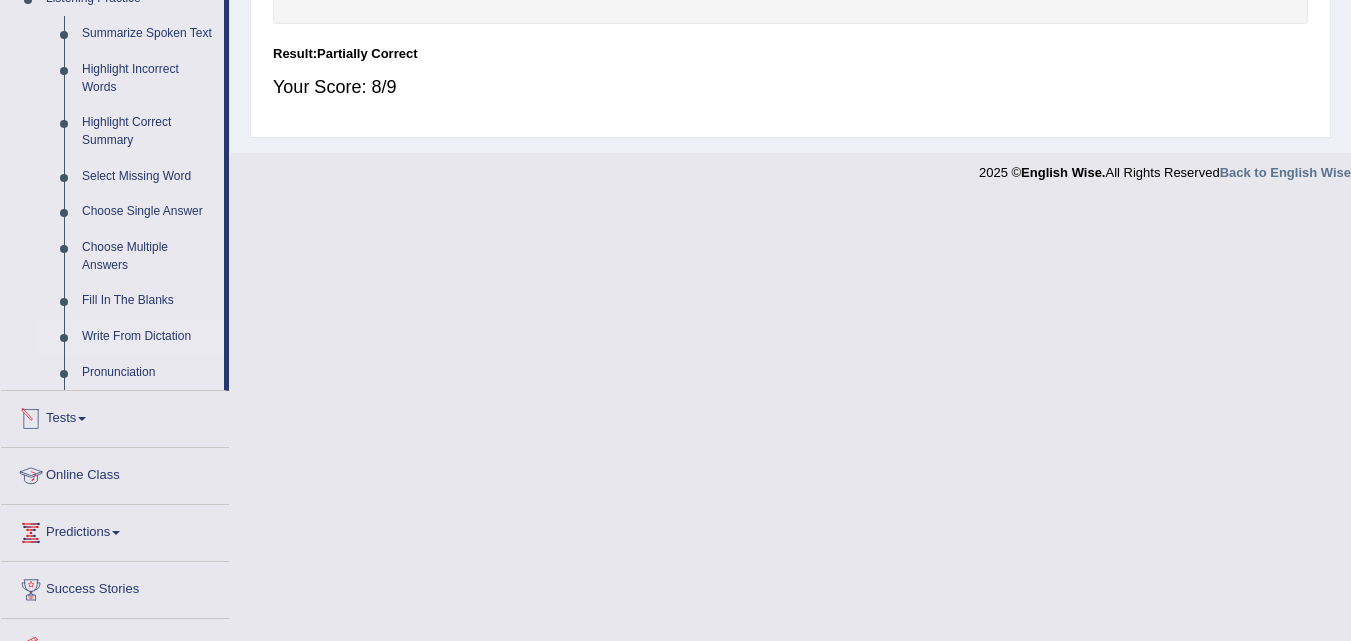 click on "Write From Dictation" at bounding box center (148, 337) 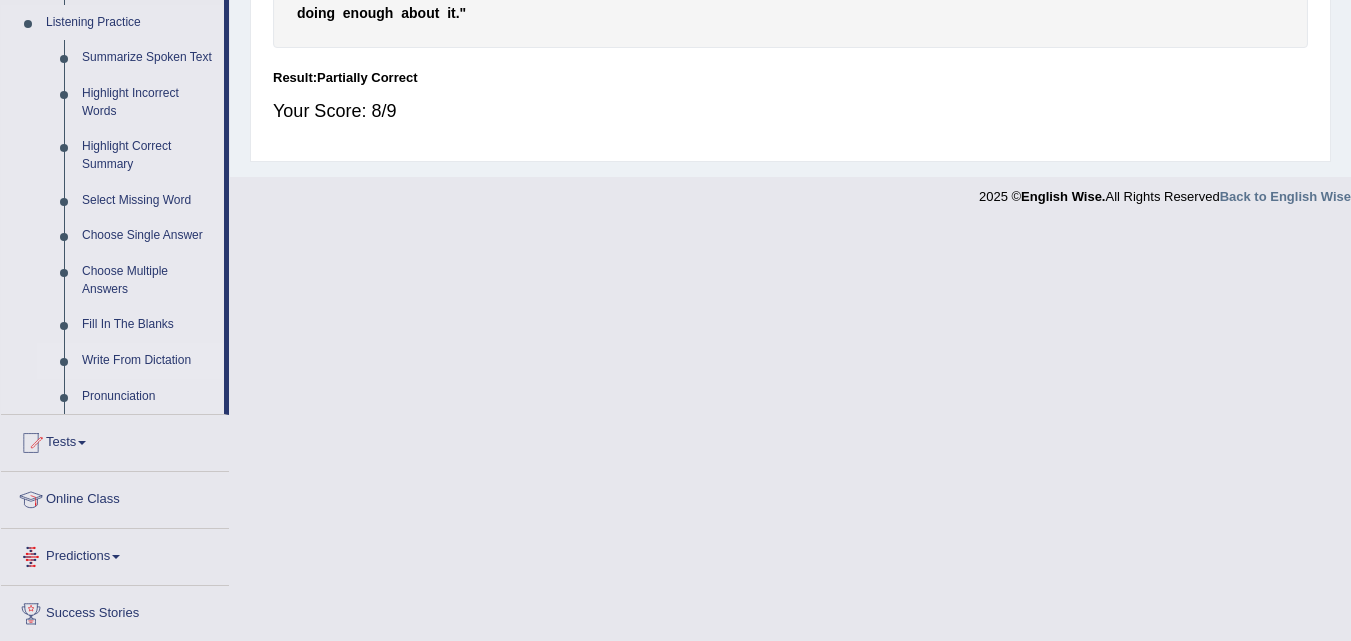 scroll, scrollTop: 983, scrollLeft: 0, axis: vertical 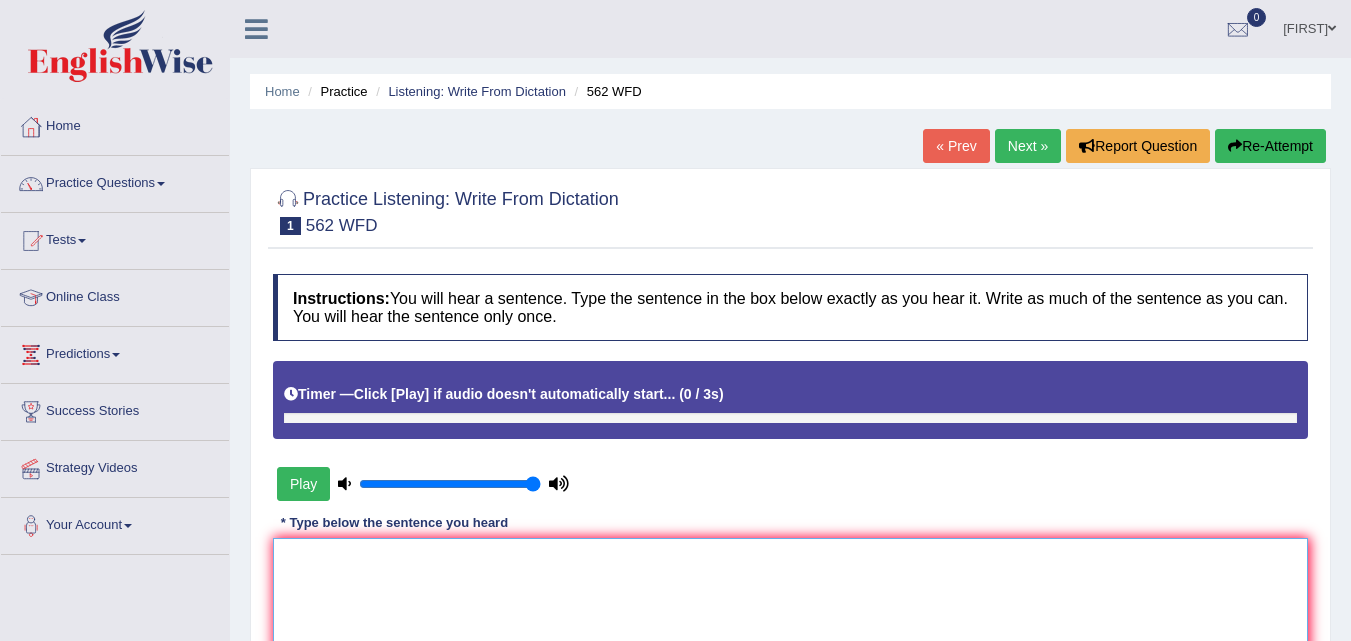 click at bounding box center (790, 635) 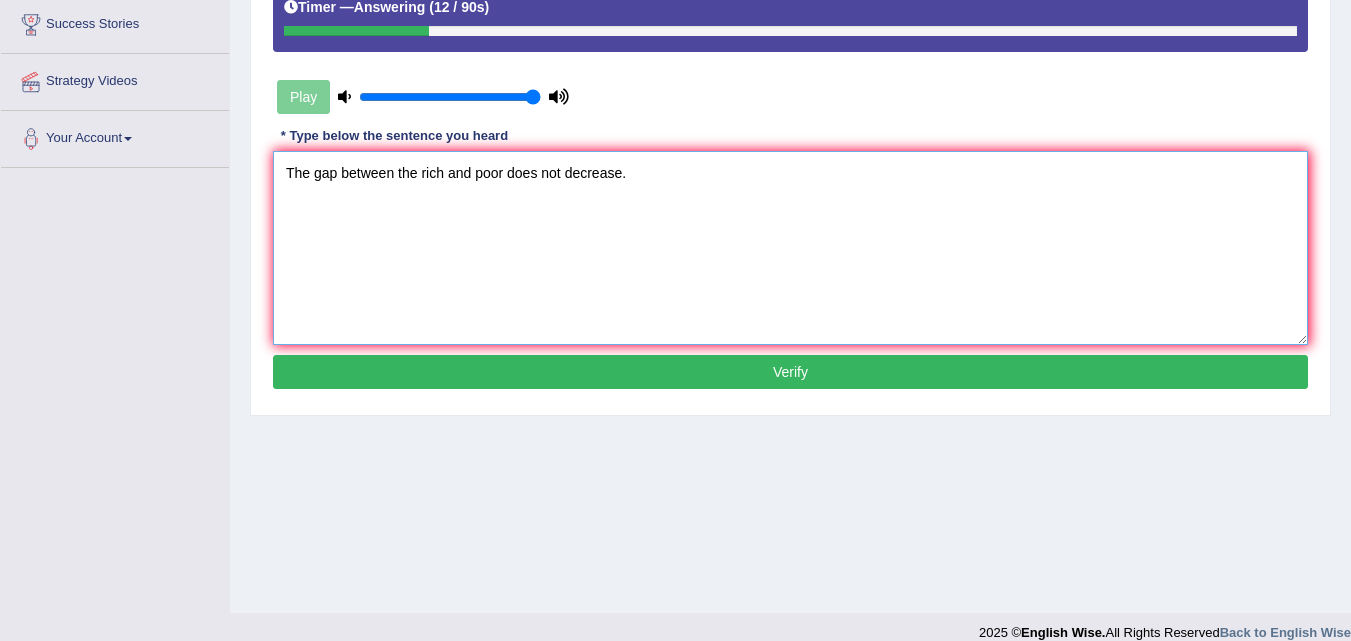 scroll, scrollTop: 409, scrollLeft: 0, axis: vertical 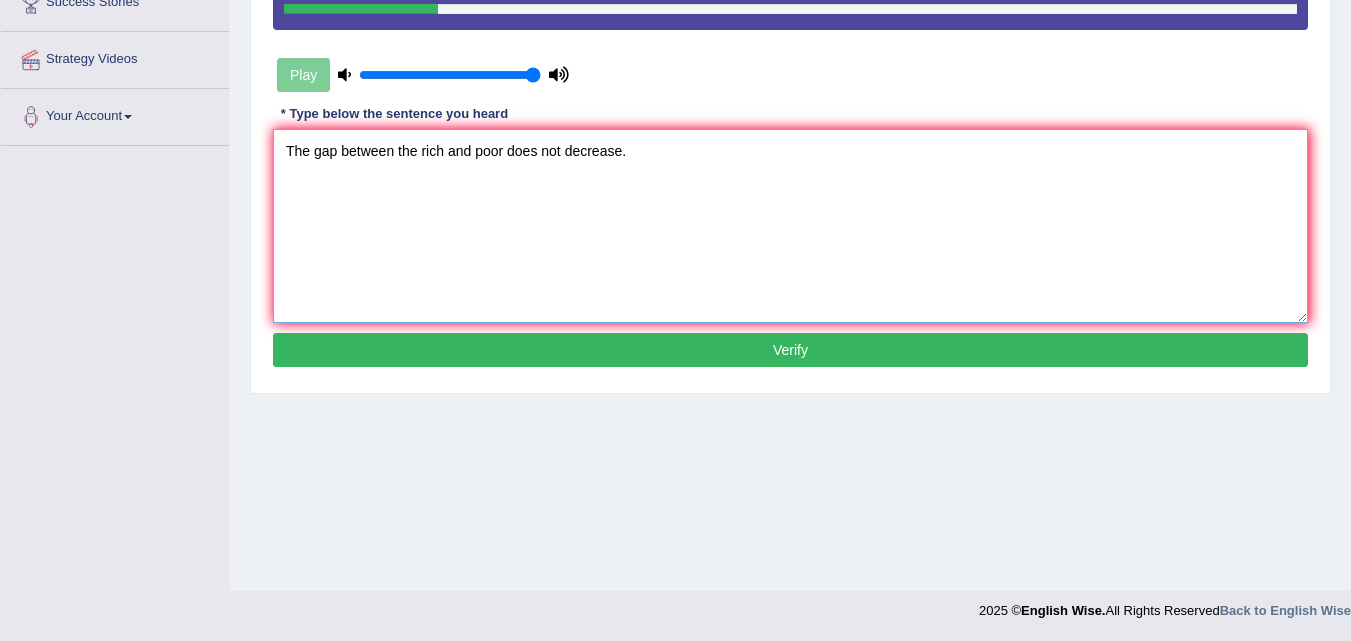 type on "The gap between the rich and poor does not decrease." 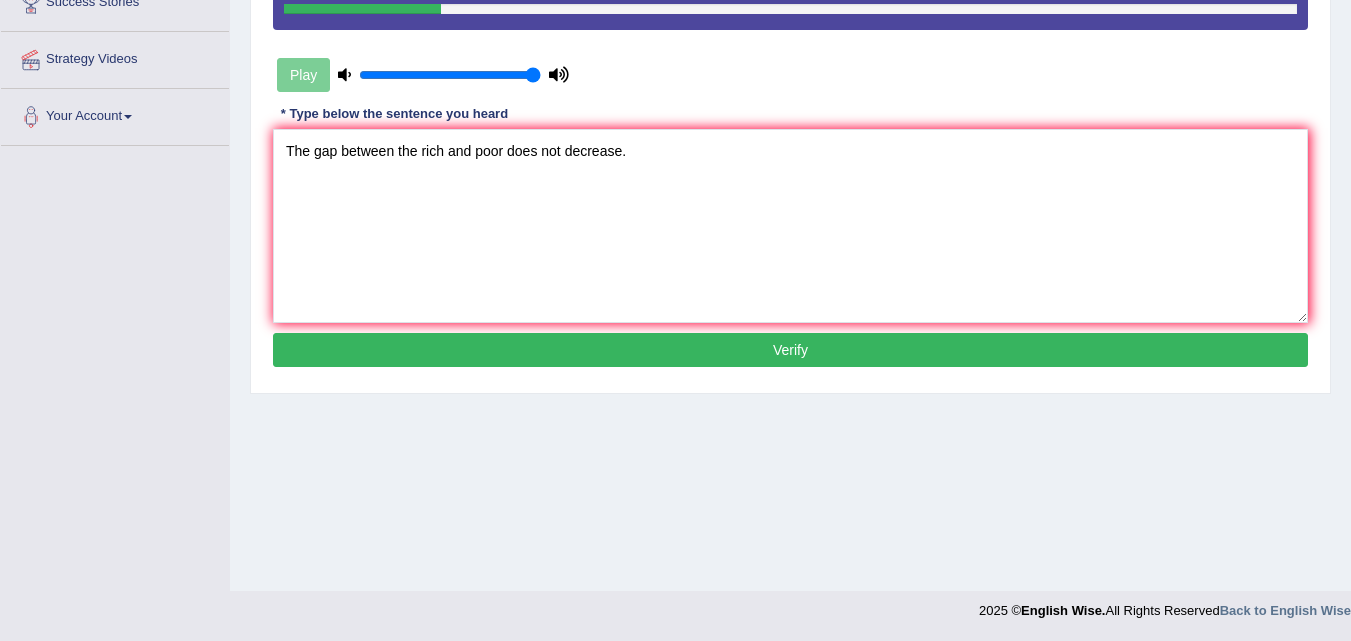 click on "Verify" at bounding box center (790, 350) 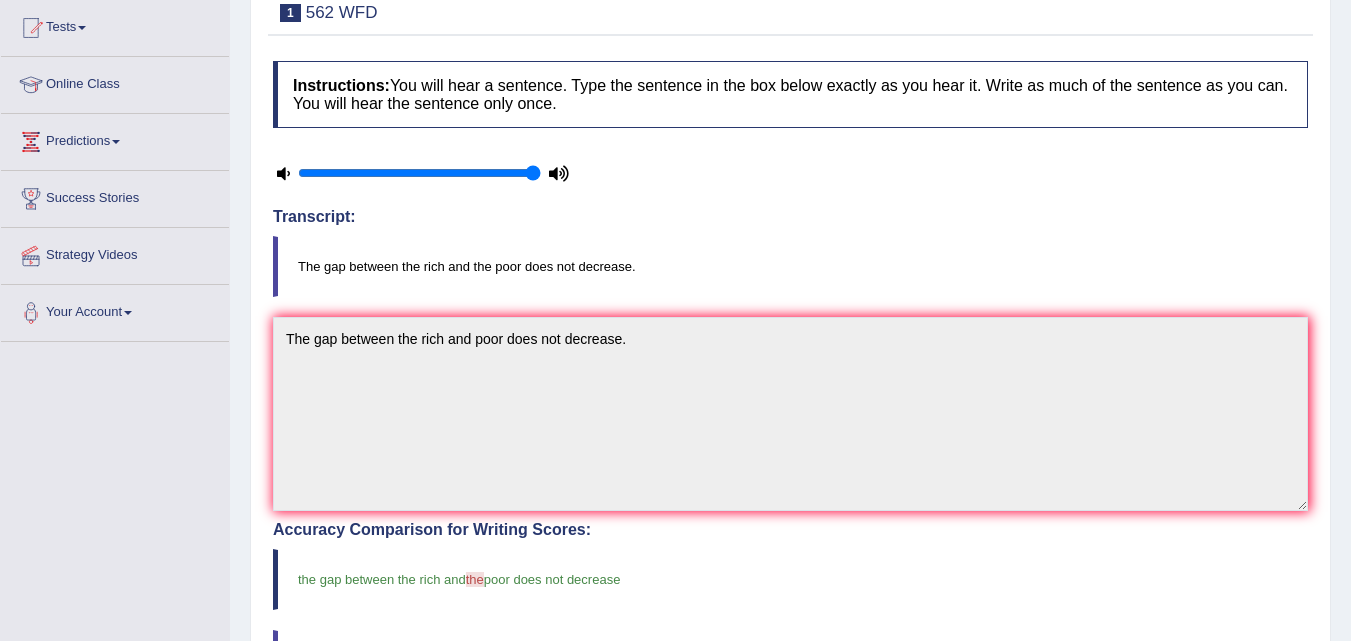 scroll, scrollTop: 0, scrollLeft: 0, axis: both 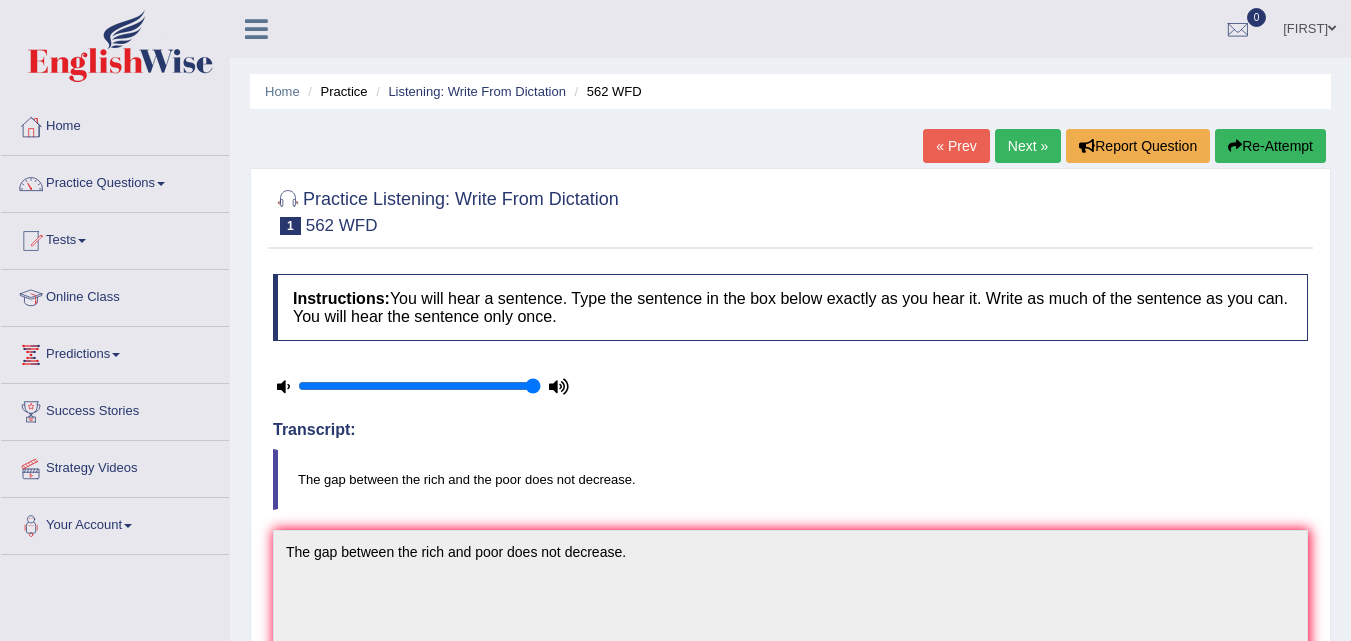 click on "Next »" at bounding box center (1028, 146) 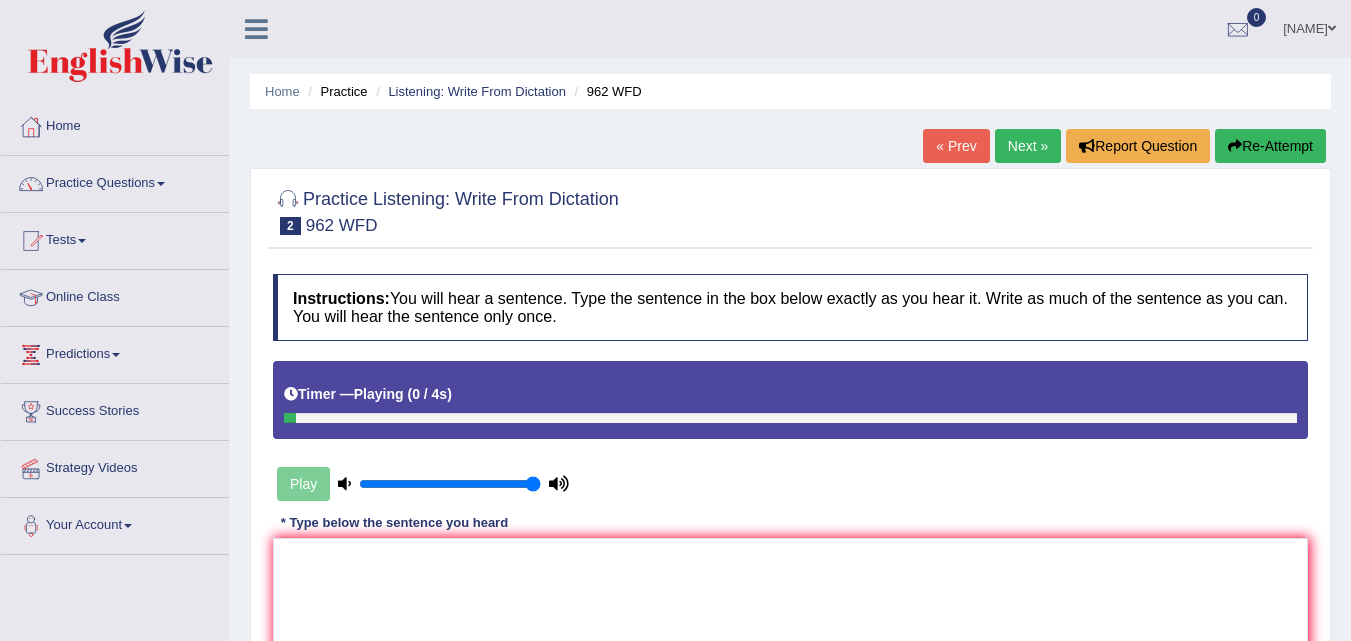 scroll, scrollTop: 0, scrollLeft: 0, axis: both 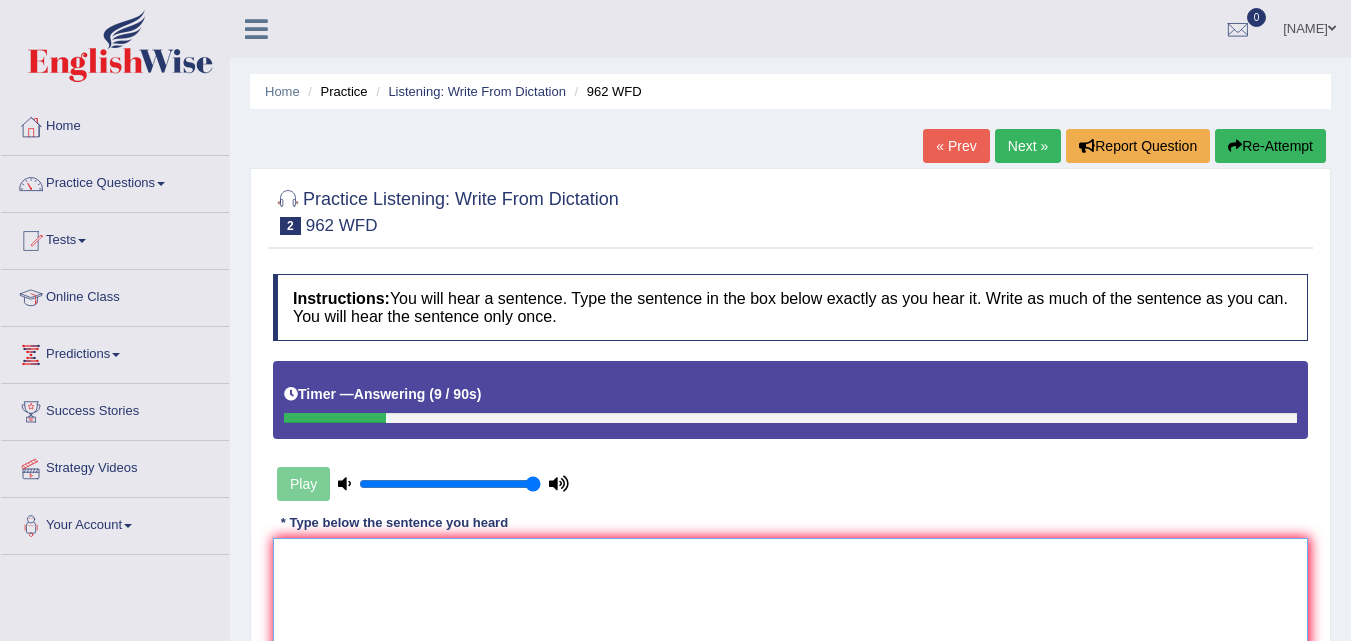 click at bounding box center [790, 635] 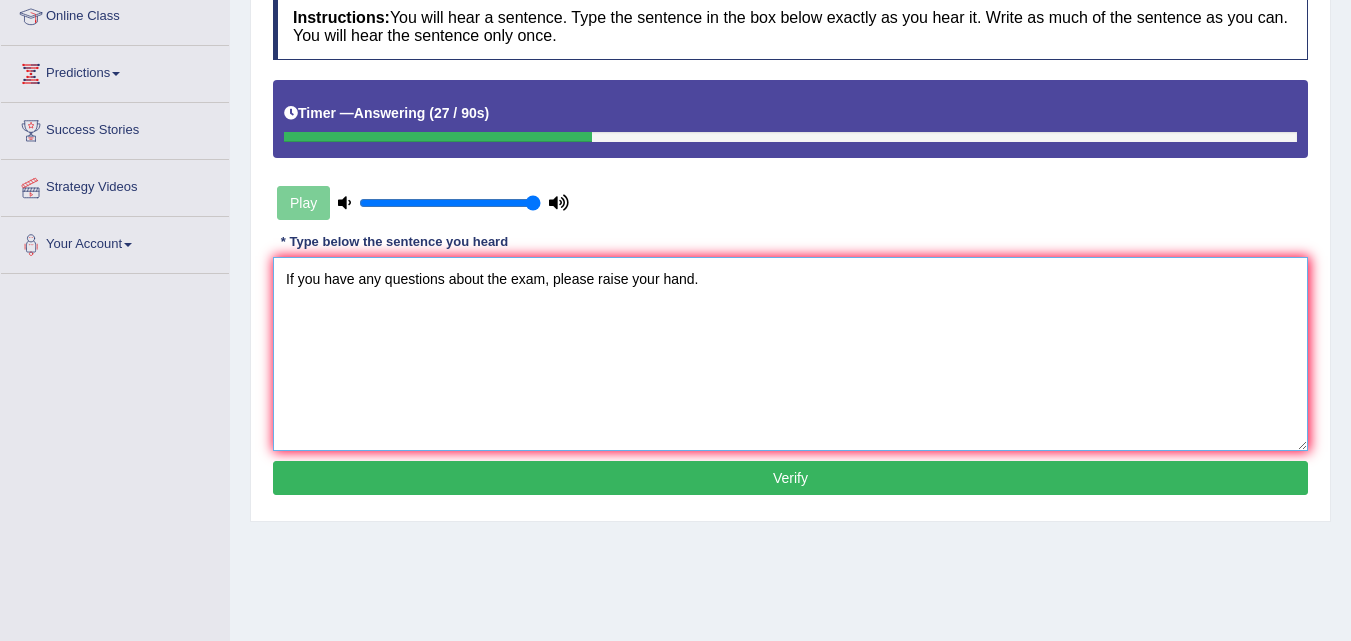 scroll, scrollTop: 321, scrollLeft: 0, axis: vertical 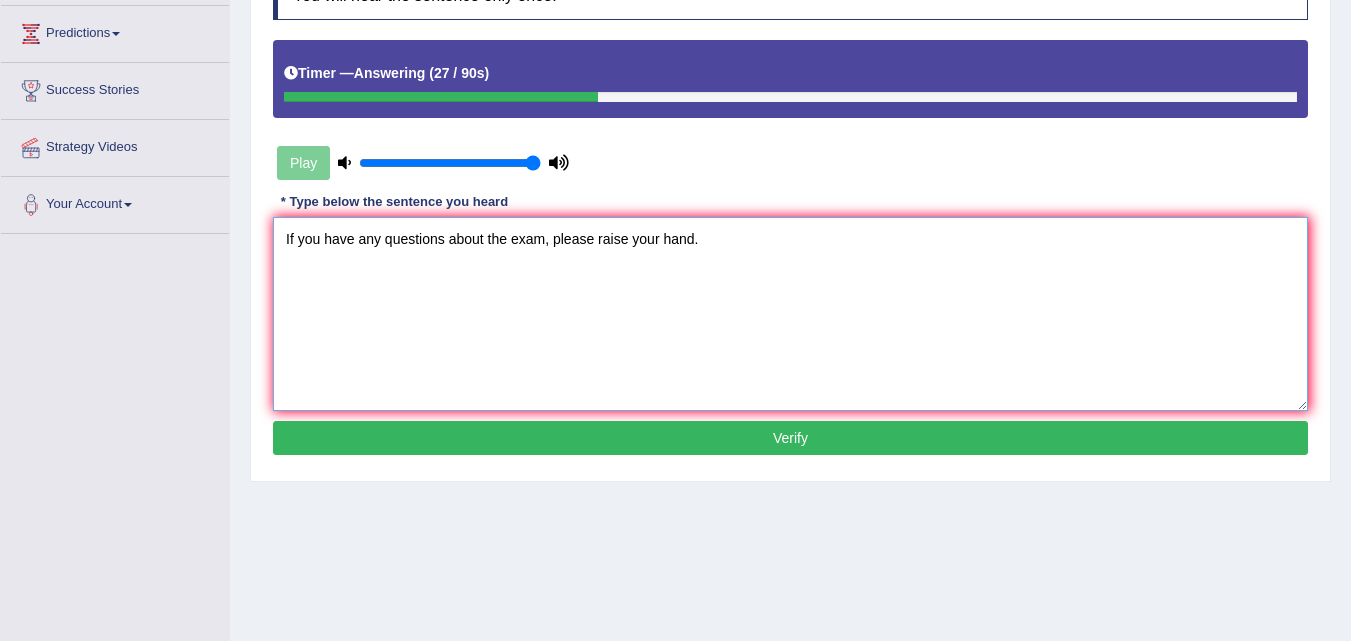 type on "If you have any questions about the exam, please raise your hand." 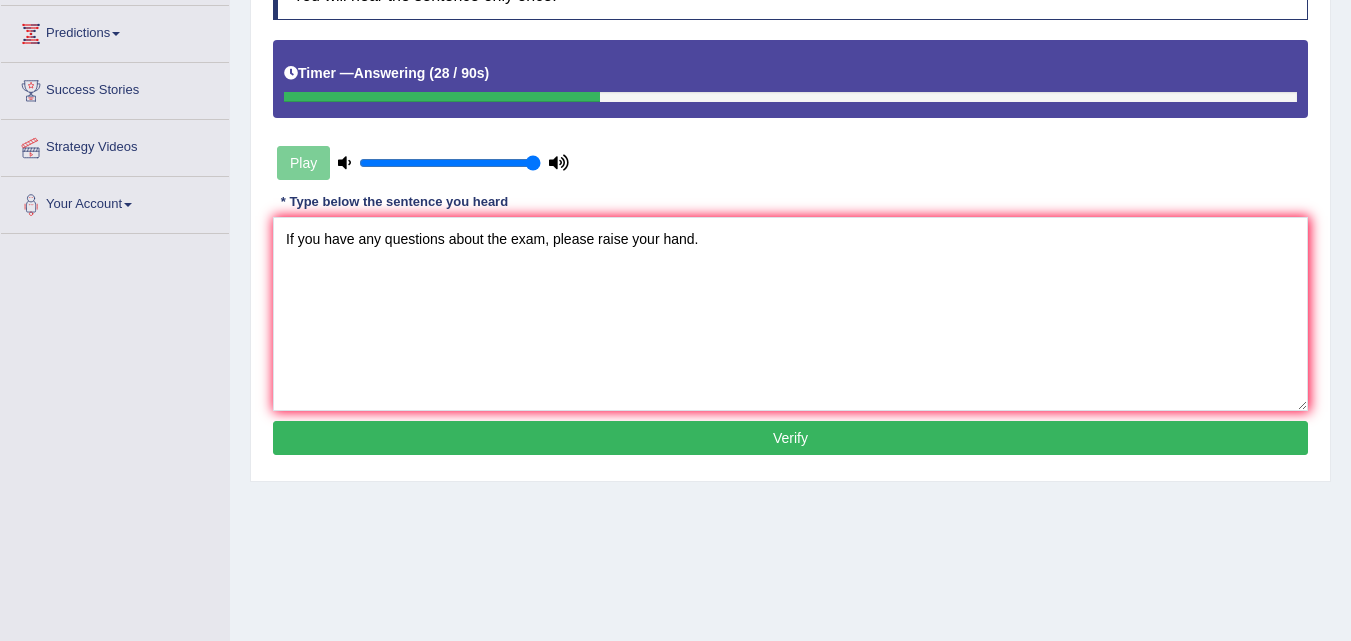 click on "Verify" at bounding box center [790, 438] 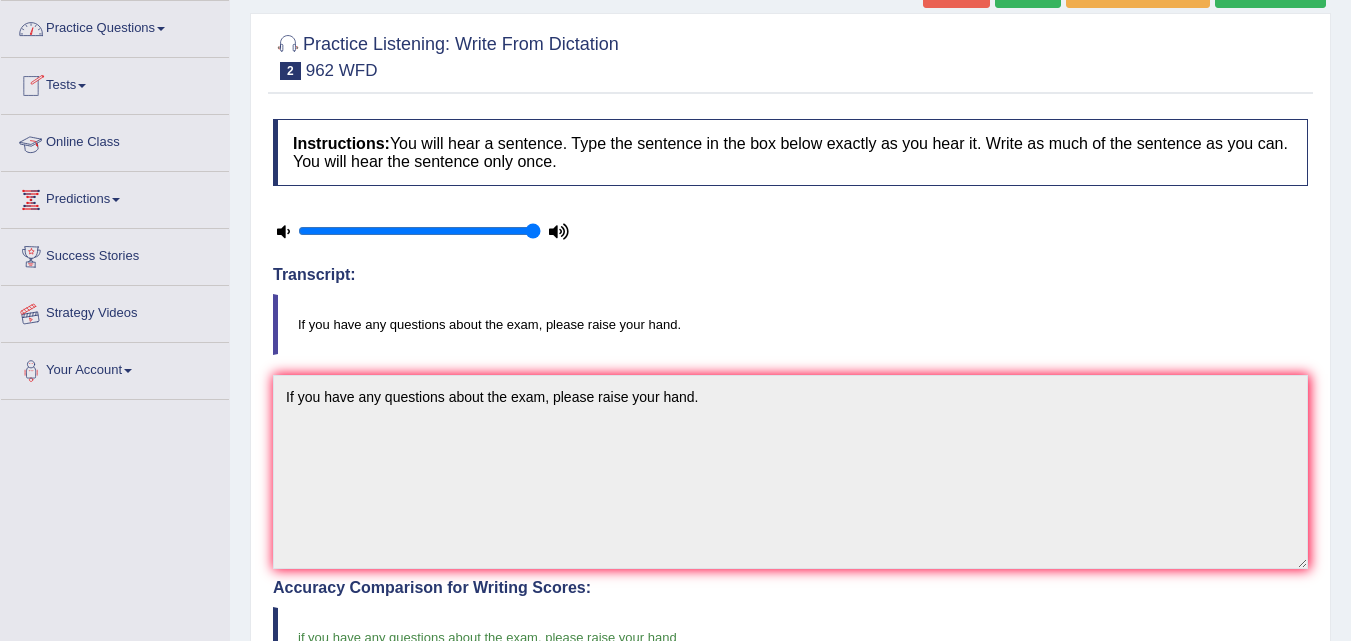scroll, scrollTop: 35, scrollLeft: 0, axis: vertical 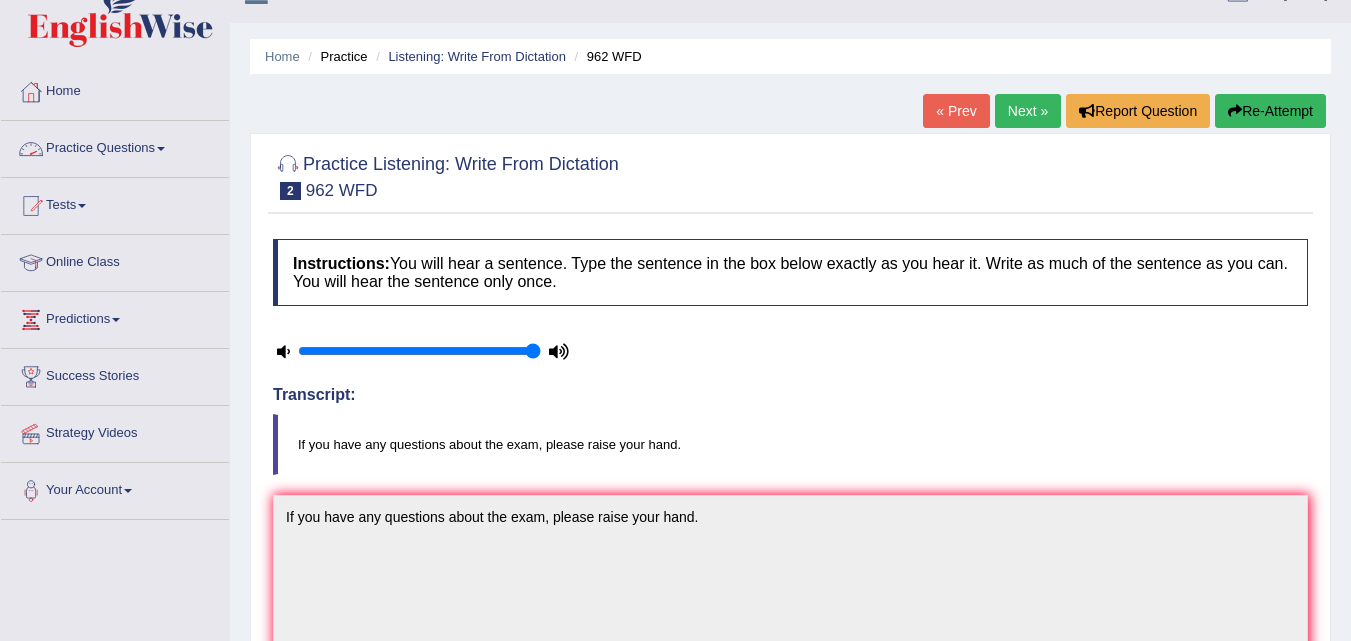 click on "Practice Questions" at bounding box center [115, 146] 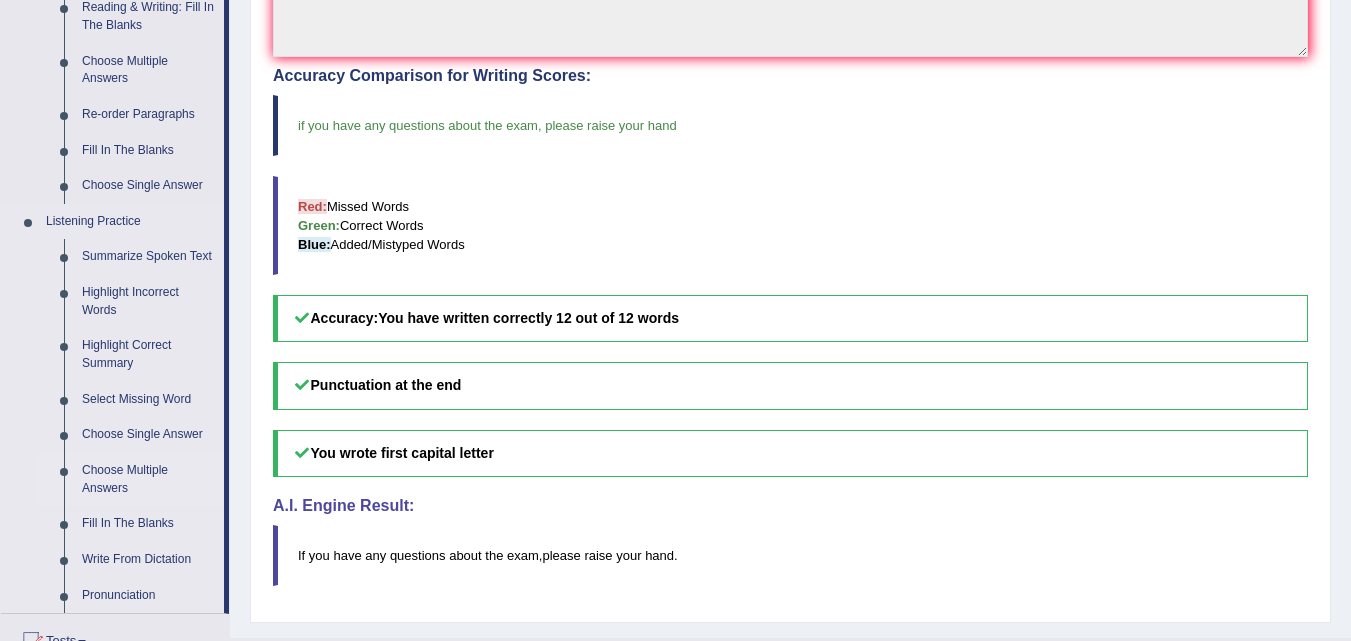 scroll, scrollTop: 659, scrollLeft: 0, axis: vertical 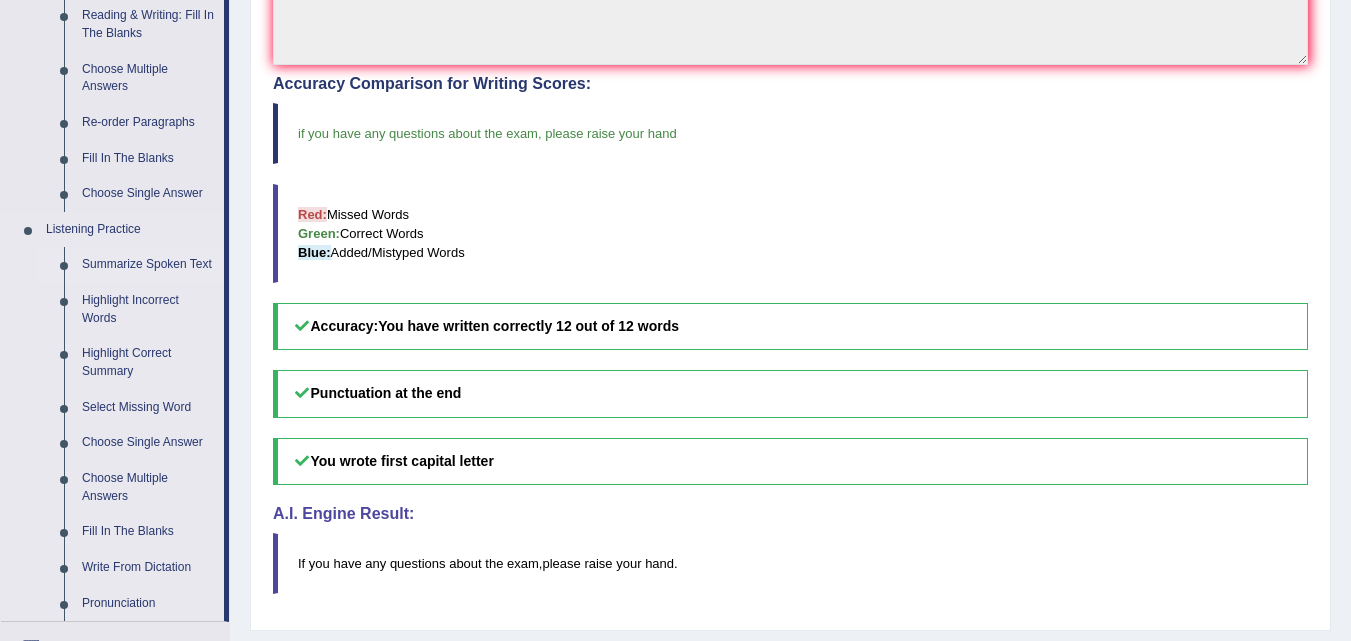 click on "Summarize Spoken Text" at bounding box center [148, 265] 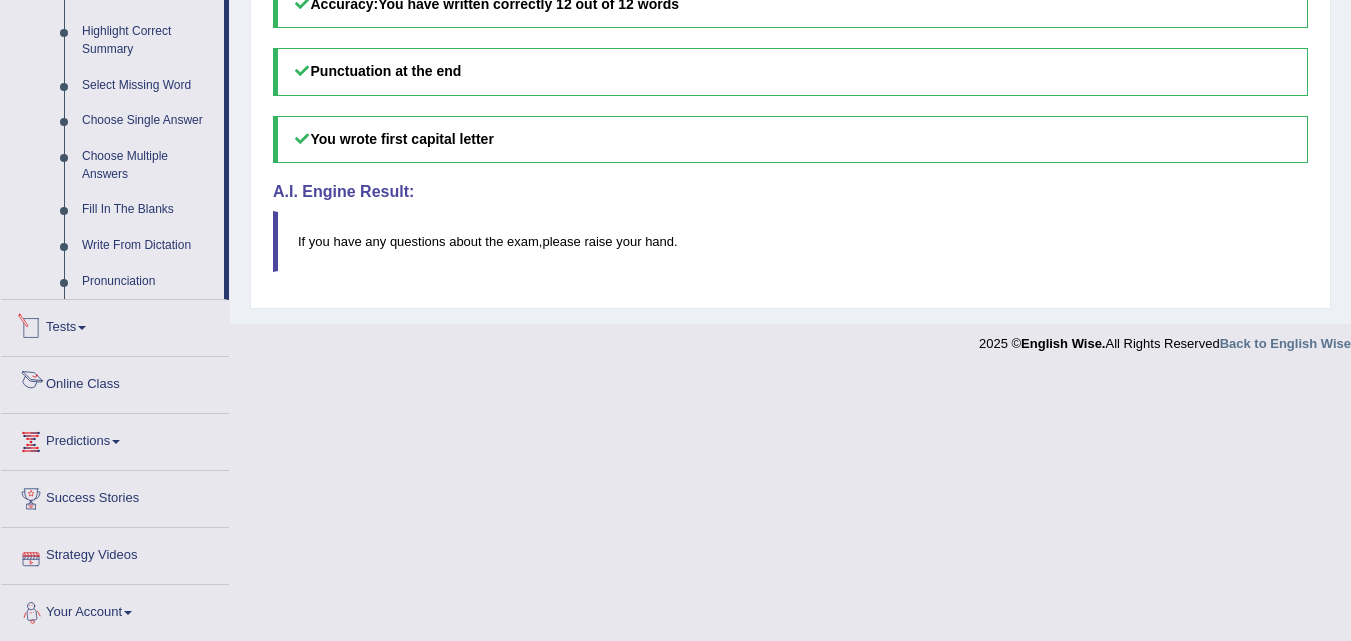 scroll, scrollTop: 983, scrollLeft: 0, axis: vertical 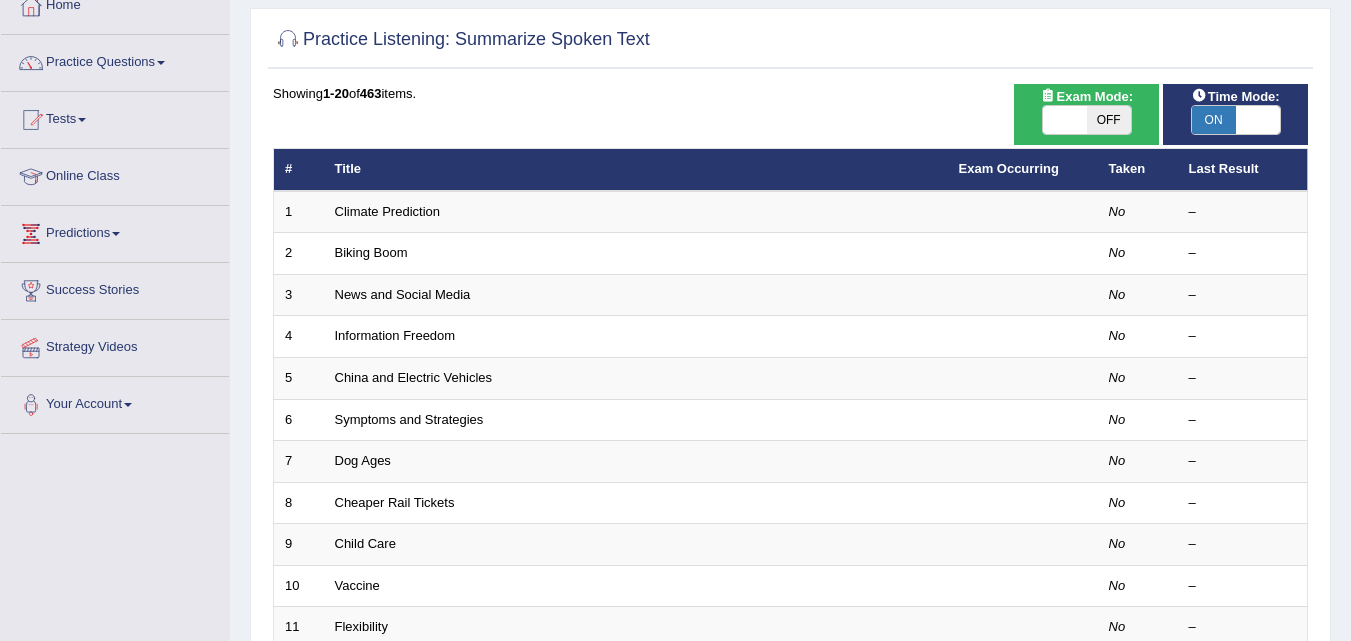 click on "Biking Boom" at bounding box center [371, 252] 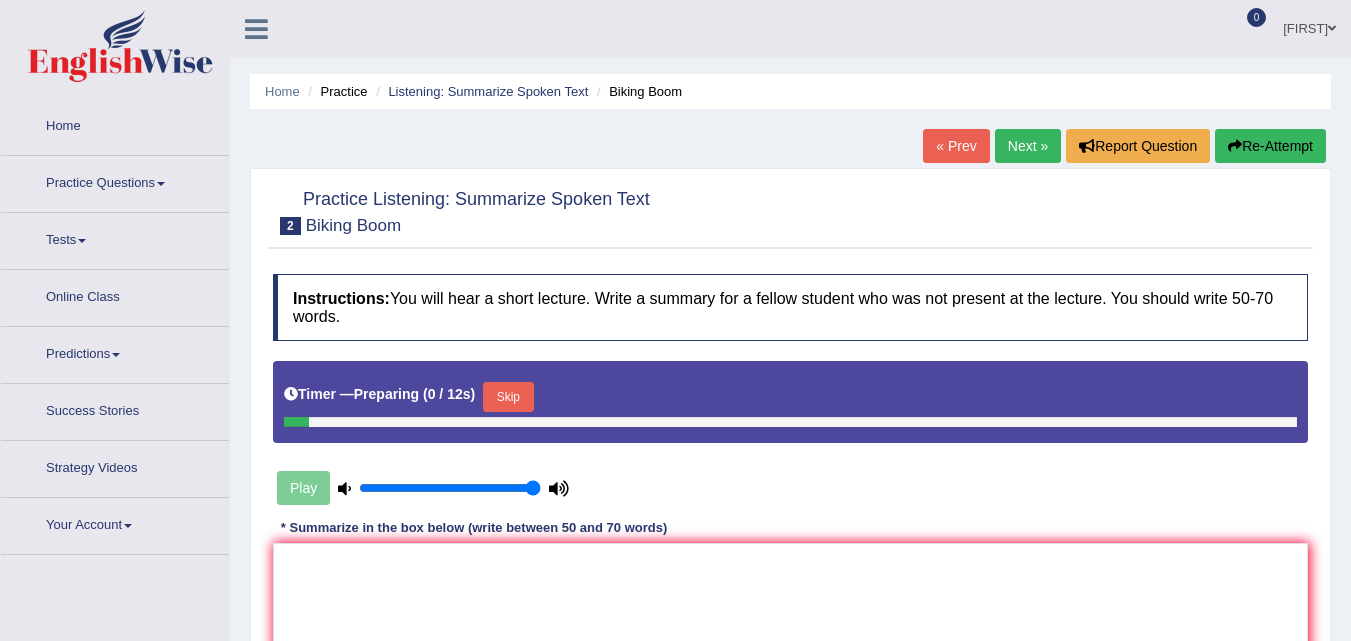 scroll, scrollTop: 0, scrollLeft: 0, axis: both 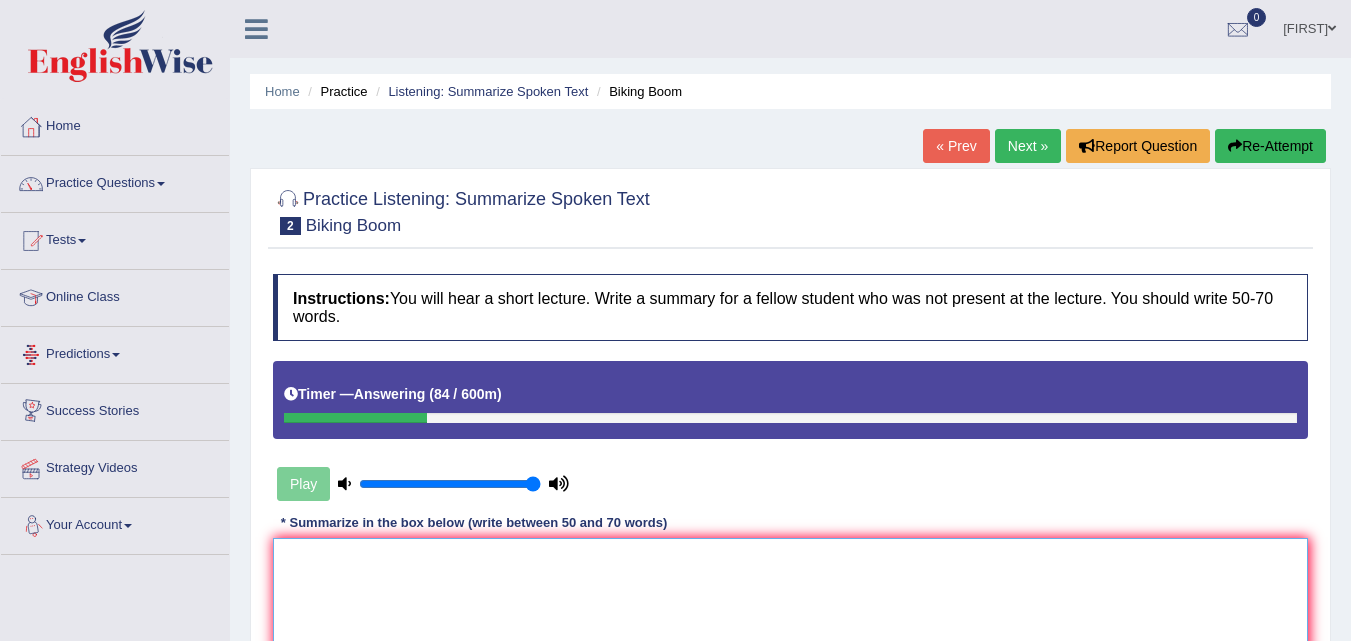 click at bounding box center [790, 635] 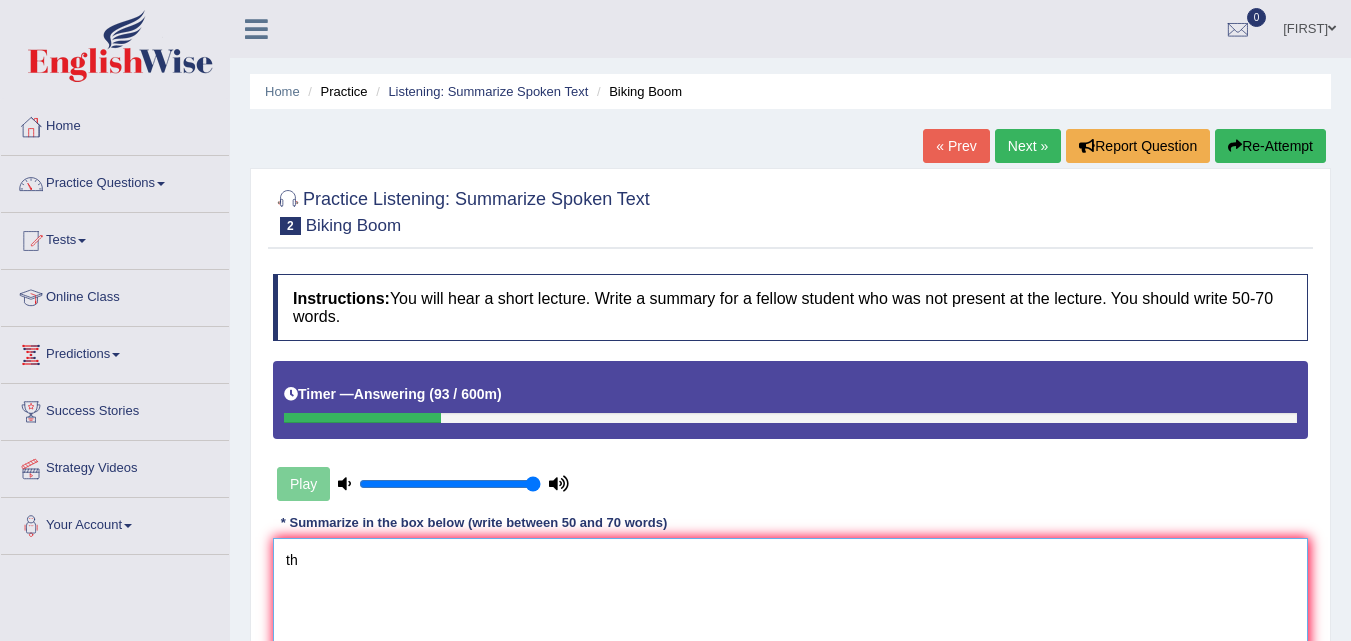 type on "t" 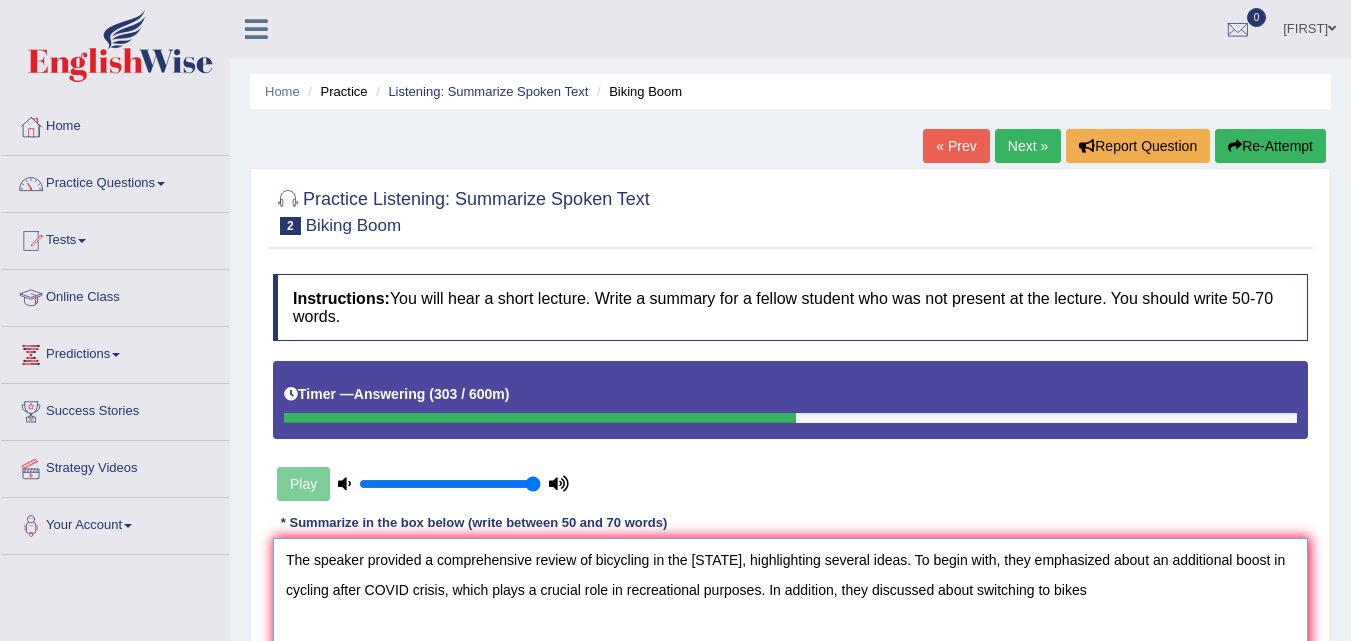 click on "The speaker provided a comprehensive review of bicycling in the United States, highlighting several ideas. To begin with, they emphasized about an additional boost in cycling after COVID crisis, which plays a crucial role in recreational purposes. In addition, they discussed about switching to bikes" at bounding box center (790, 635) 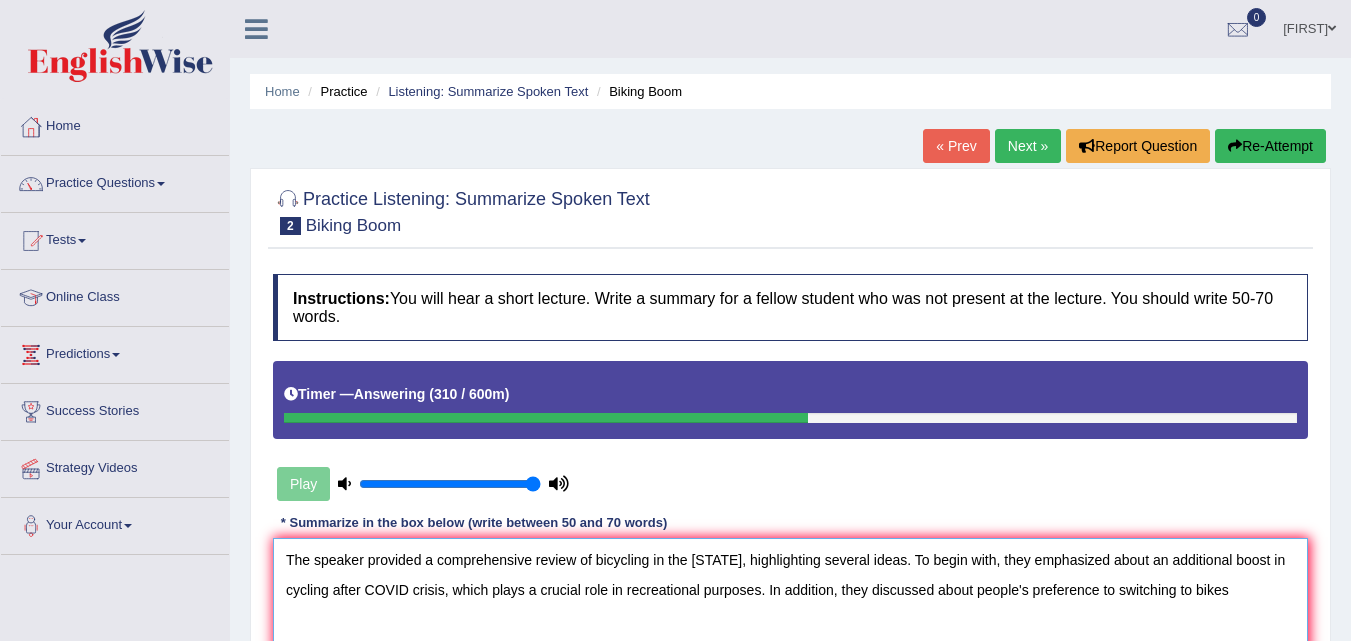 scroll, scrollTop: 96, scrollLeft: 0, axis: vertical 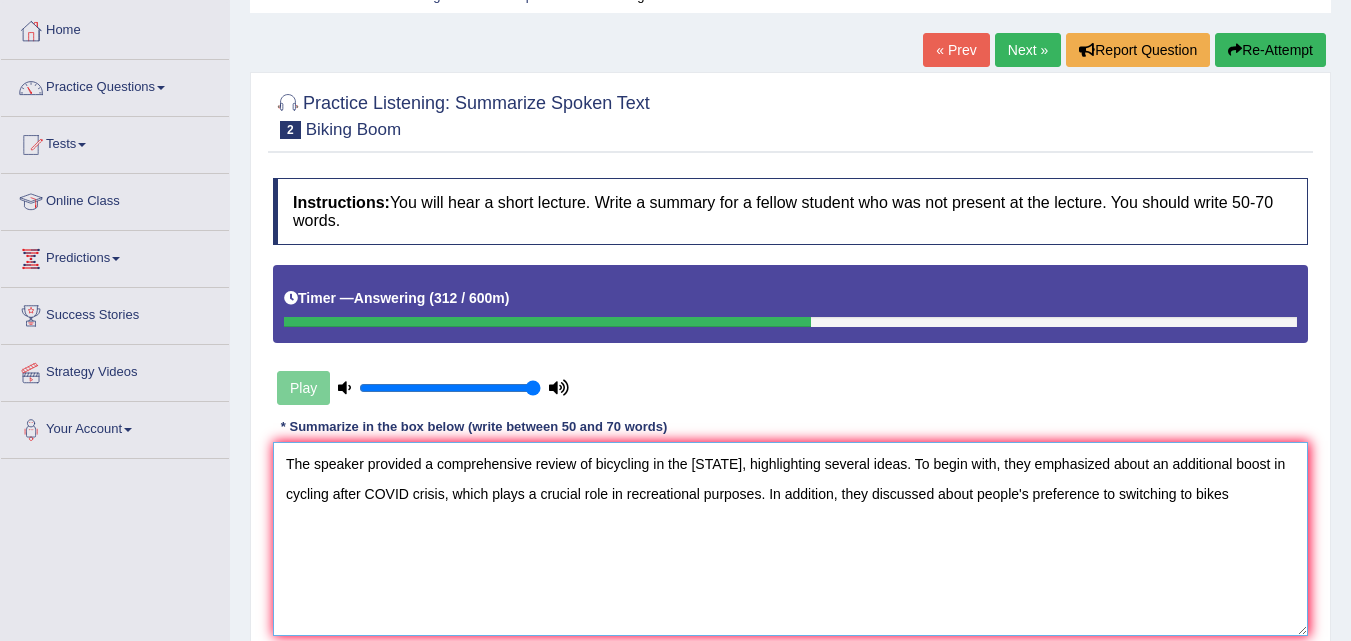 click on "The speaker provided a comprehensive review of bicycling in the United States, highlighting several ideas. To begin with, they emphasized about an additional boost in cycling after COVID crisis, which plays a crucial role in recreational purposes. In addition, they discussed about people's preference to switching to bikes" at bounding box center (790, 539) 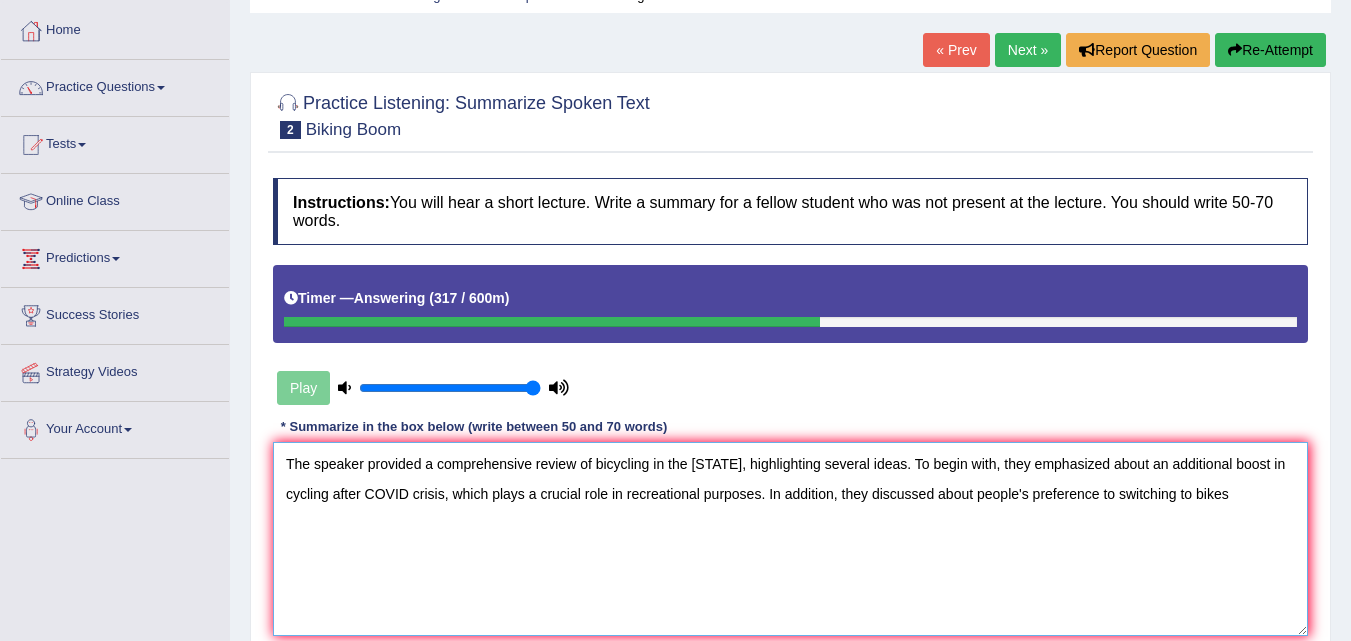 drag, startPoint x: 1030, startPoint y: 496, endPoint x: 1153, endPoint y: 503, distance: 123.19903 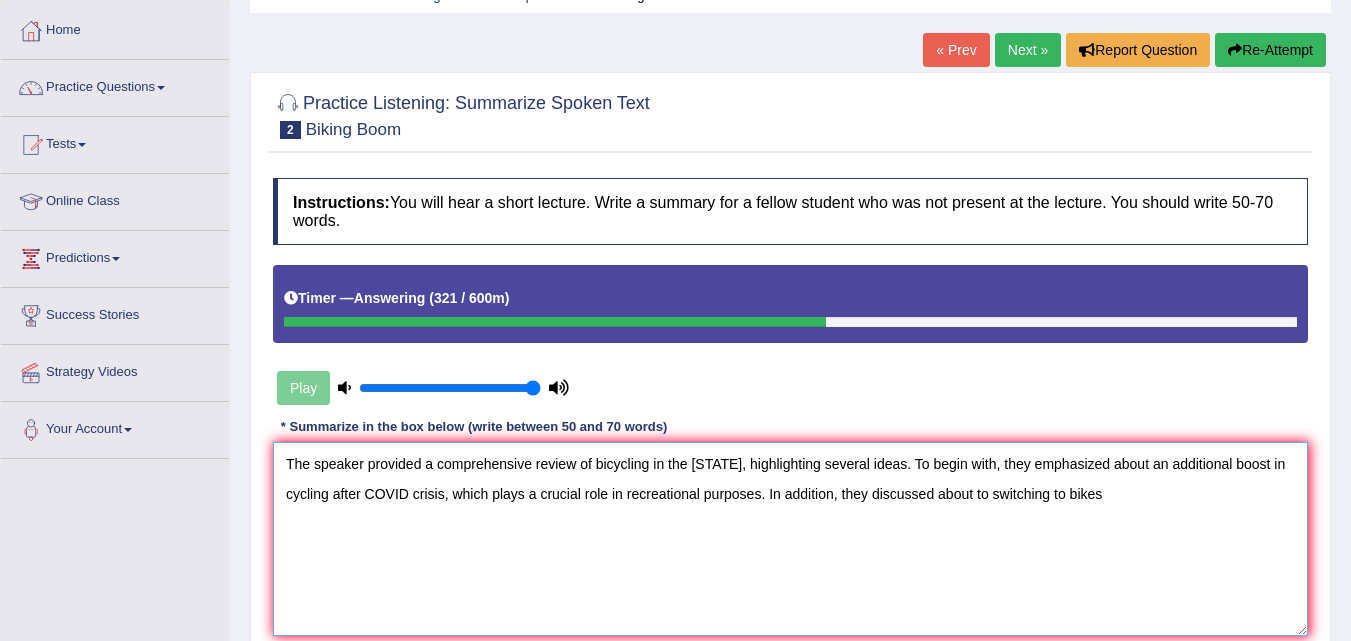 click on "The speaker provided a comprehensive review of bicycling in the United States, highlighting several ideas. To begin with, they emphasized about an additional boost in cycling after COVID crisis, which plays a crucial role in recreational purposes. In addition, they discussed about to switching to bikes" at bounding box center [790, 539] 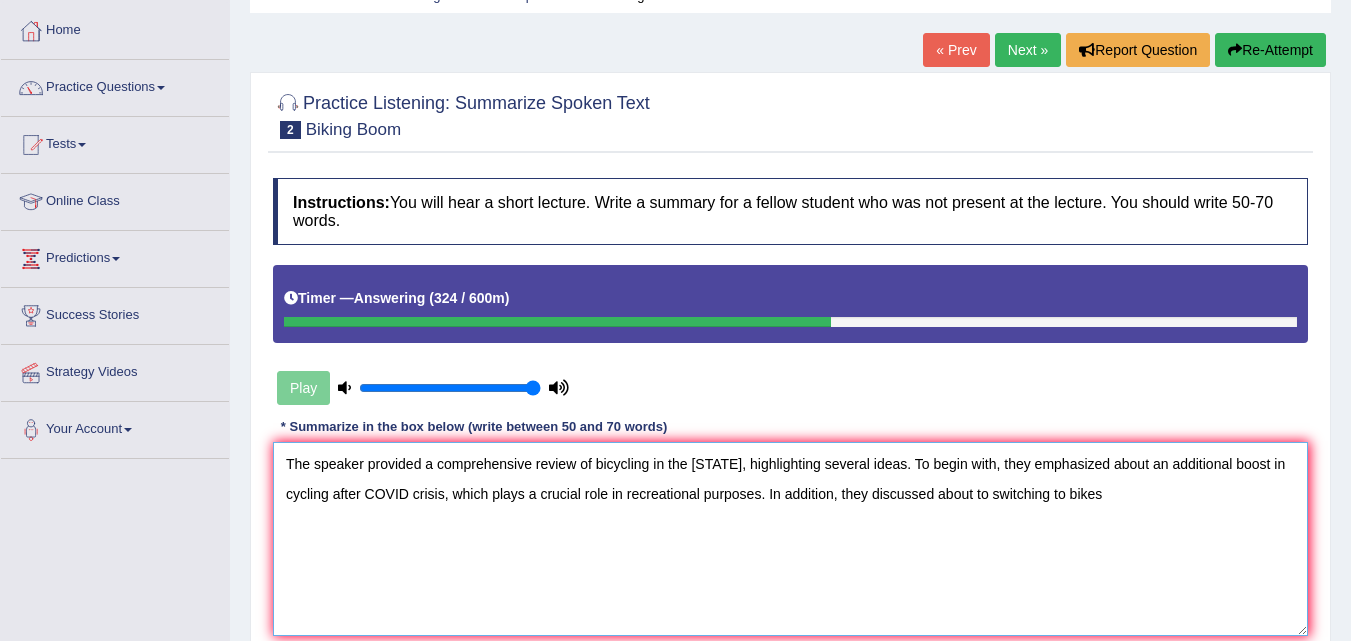 click on "The speaker provided a comprehensive review of bicycling in the United States, highlighting several ideas. To begin with, they emphasized about an additional boost in cycling after COVID crisis, which plays a crucial role in recreational purposes. In addition, they discussed about to switching to bikes" at bounding box center [790, 539] 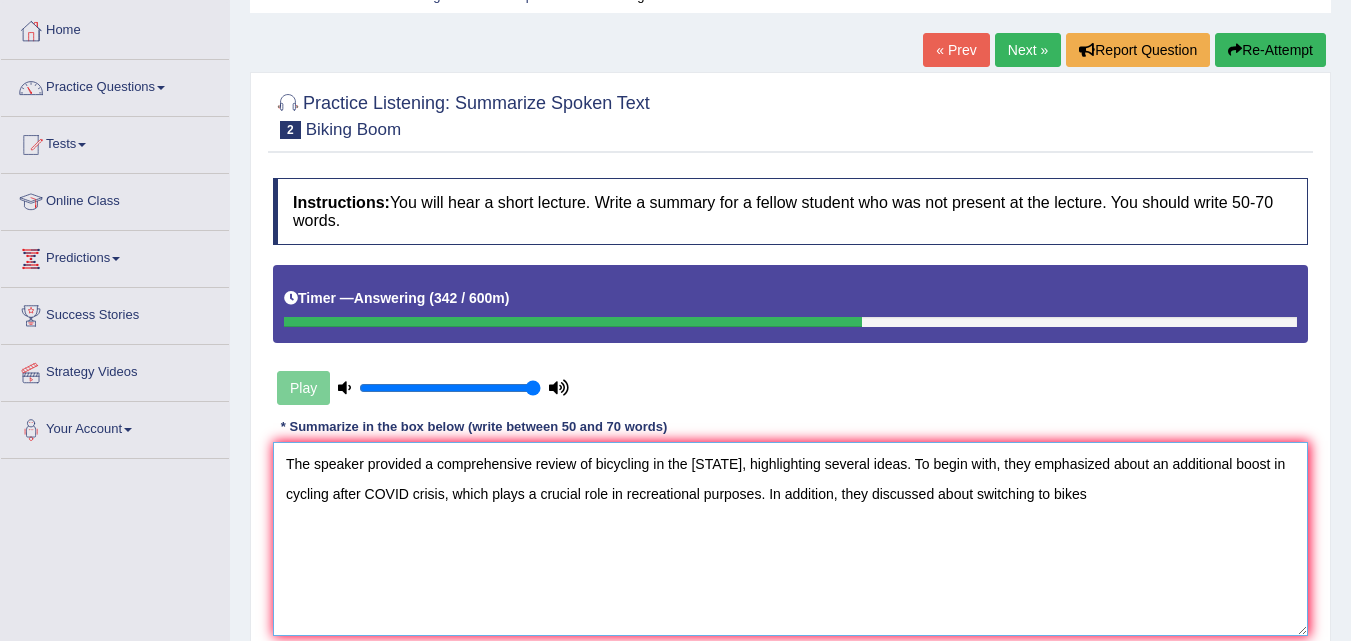 click on "The speaker provided a comprehensive review of bicycling in the United States, highlighting several ideas. To begin with, they emphasized about an additional boost in cycling after COVID crisis, which plays a crucial role in recreational purposes. In addition, they discussed about switching to bikes" at bounding box center (790, 539) 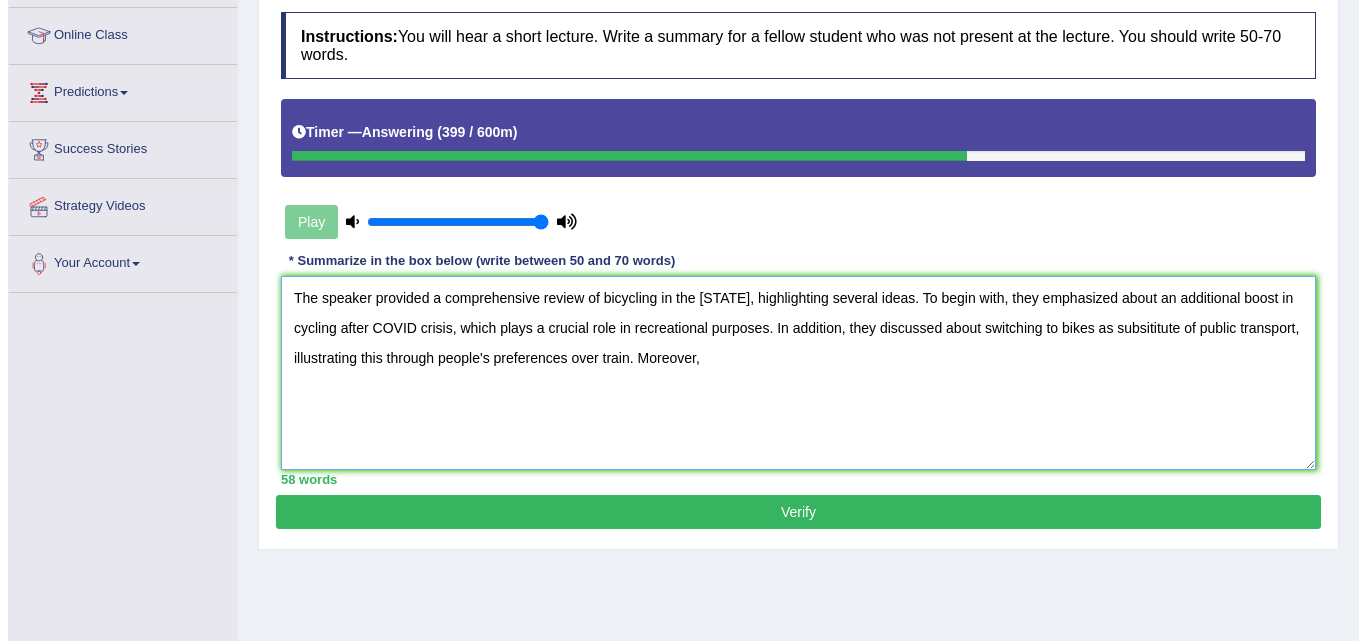 scroll, scrollTop: 263, scrollLeft: 0, axis: vertical 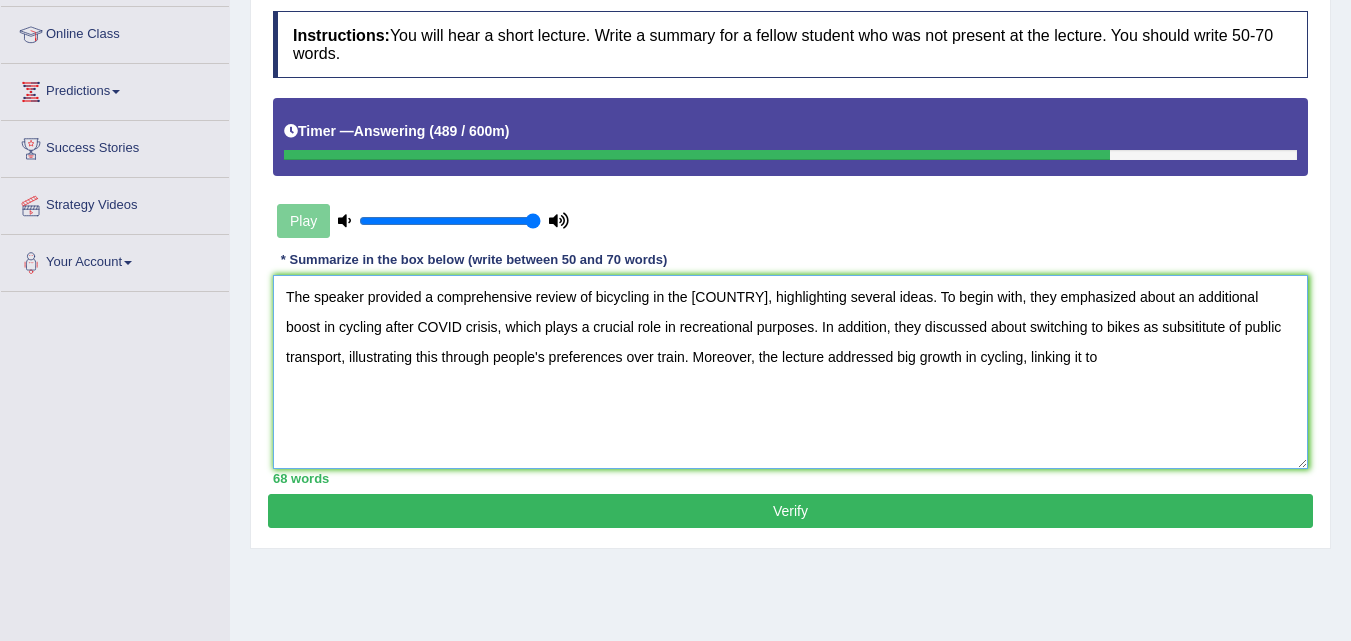 drag, startPoint x: 1031, startPoint y: 329, endPoint x: 1101, endPoint y: 328, distance: 70.00714 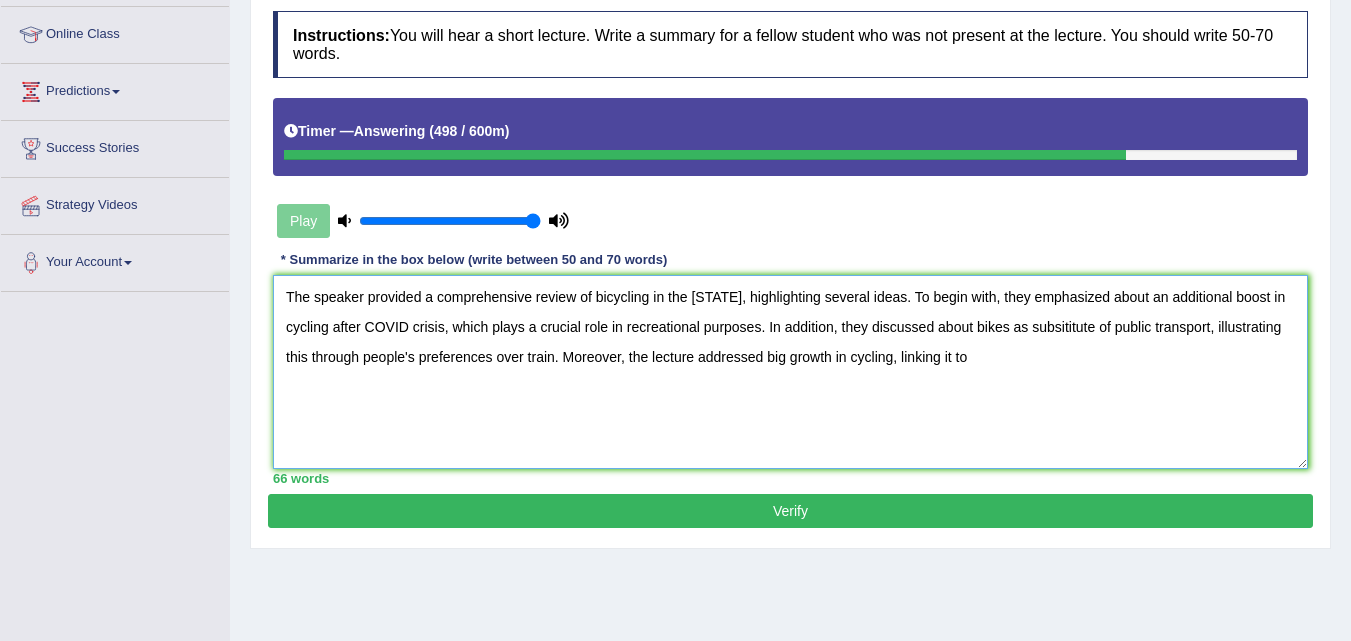 click on "The speaker provided a comprehensive review of bicycling in the United States, highlighting several ideas. To begin with, they emphasized about an additional boost in cycling after COVID crisis, which plays a crucial role in recreational purposes. In addition, they discussed about bikes as subsititute of public transport, illustrating this through people's preferences over train. Moreover, the lecture addressed big growth in cycling, linking it to" at bounding box center (790, 372) 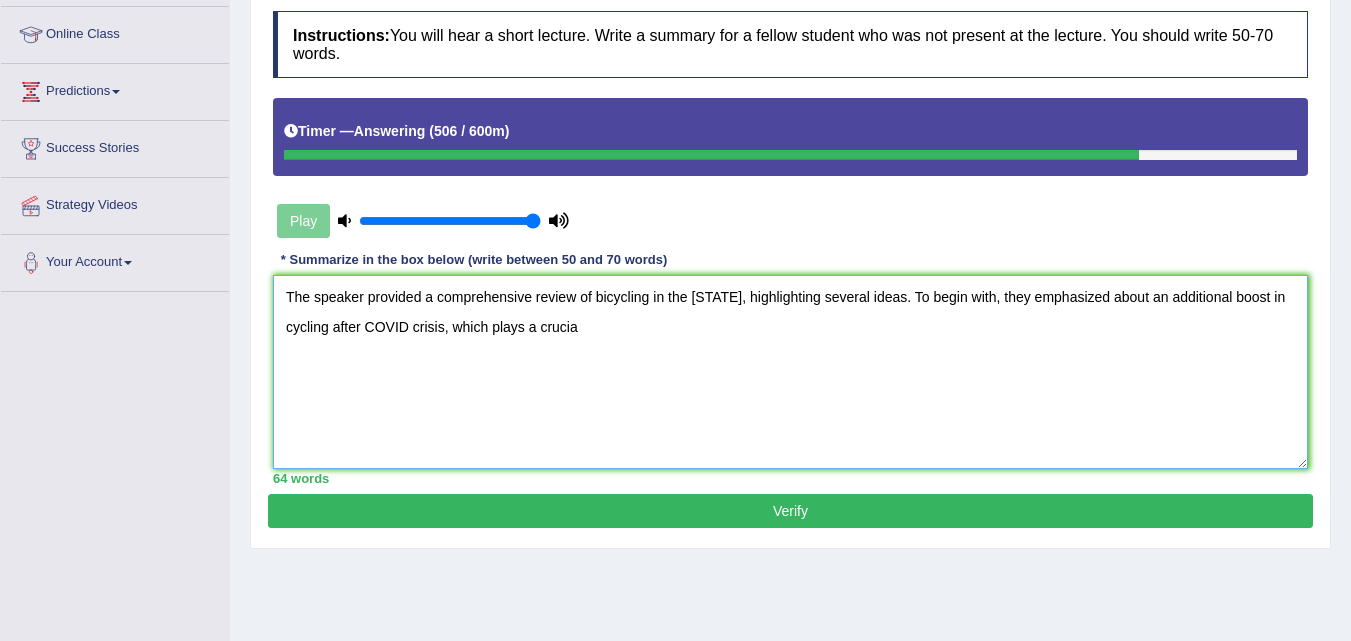 click on "The speaker provided a comprehensive review of bicycling in the United States, highlighting several ideas. To begin with, they emphasized about an additional boost in cycling after COVID crisis, which plays a crucial role in recreational purposes. In addition, they discussed about bikes as subsititute of public transport, illustrating this through people's preferences. Moreover, the lecture addressed big growth in cycling, linking it to" at bounding box center (790, 372) 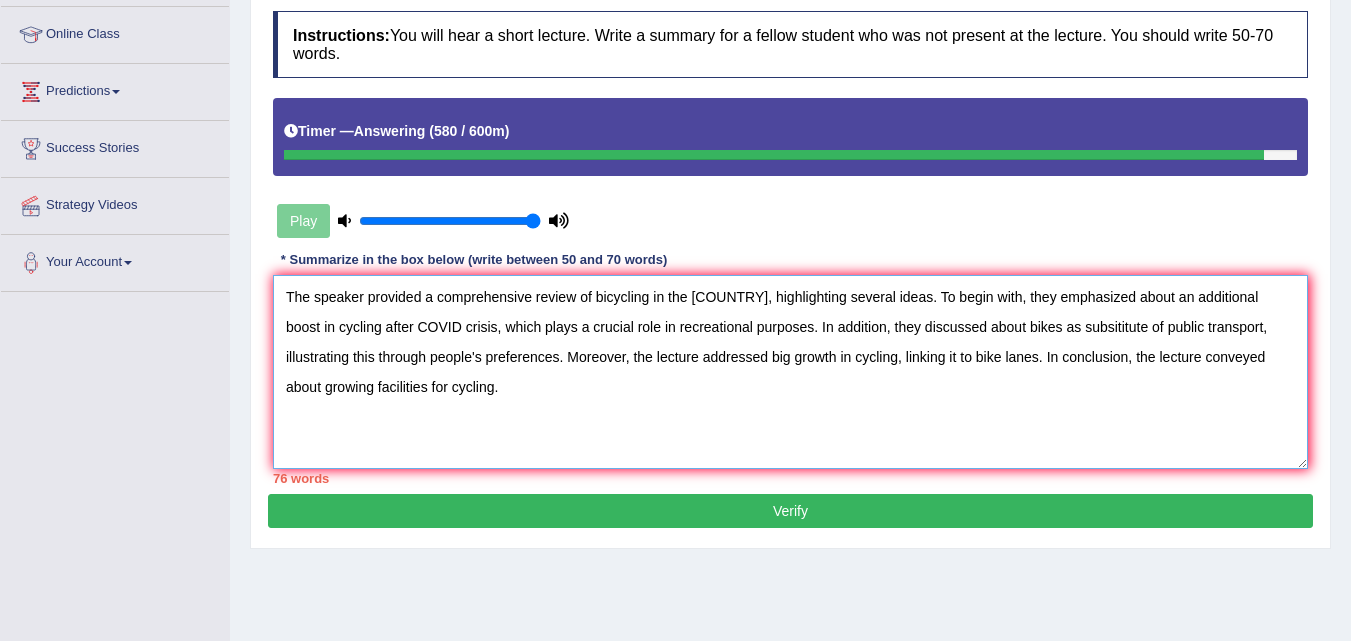 click on "The speaker provided a comprehensive review of bicycling in the United States, highlighting several ideas. To begin with, they emphasized about an additional boost in cycling after COVID crisis, which plays a crucial role in recreational purposes. In addition, they discussed about bikes as subsititute of public transport, illustrating this through people's preferences. Moreover, the lecture addressed big growth in cycling, linking it to bike lanes. In conclusion, the lecture conveyed about growing facilities for cycling." at bounding box center [790, 372] 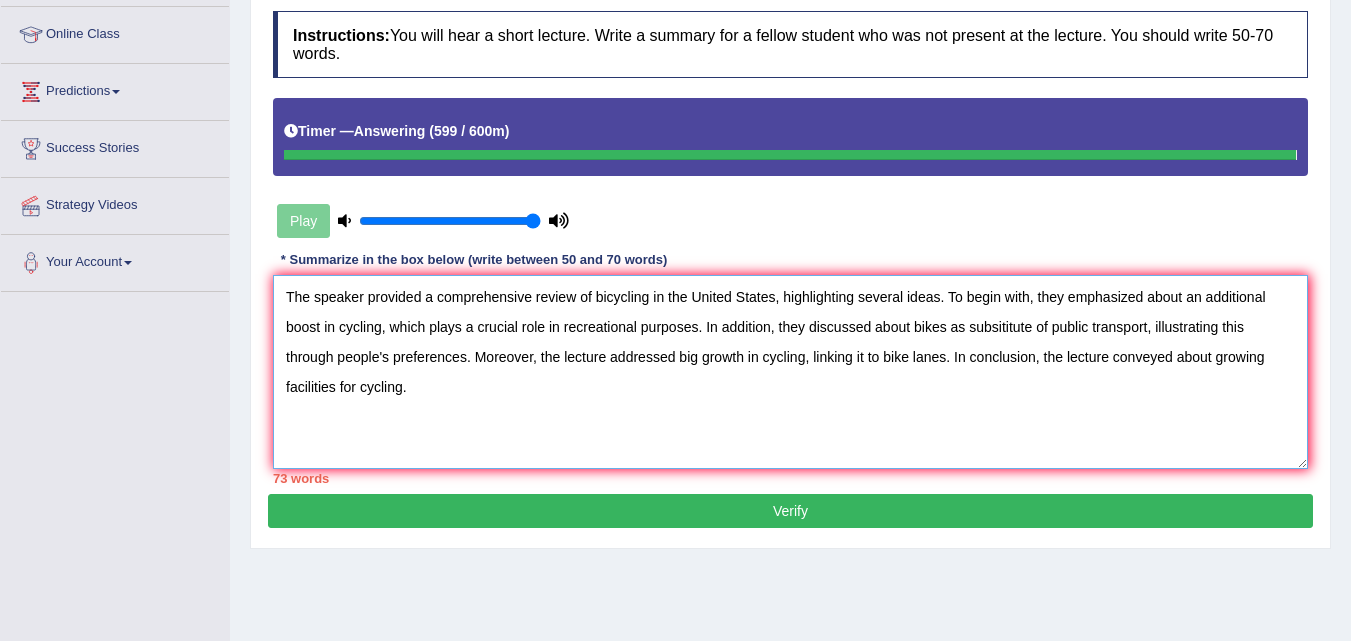 type on "The speaker provided a comprehensive review of bicycling in the United States, highlighting several ideas. To begin with, they emphasized about an additional boost in cycling, which plays a crucial role in recreational purposes. In addition, they discussed about bikes as subsititute of public transport, illustrating this through people's preferences. Moreover, the lecture addressed big growth in cycling, linking it to bike lanes. In conclusion, the lecture conveyed about growing facilities for cycling." 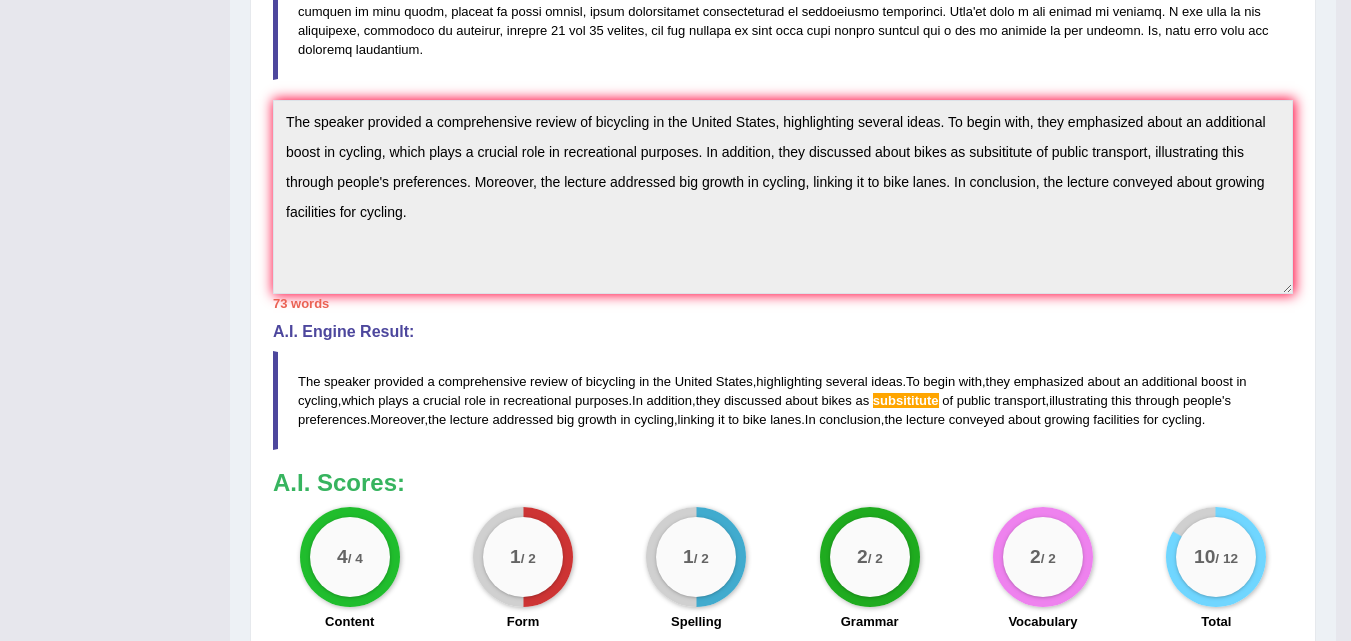scroll, scrollTop: 662, scrollLeft: 0, axis: vertical 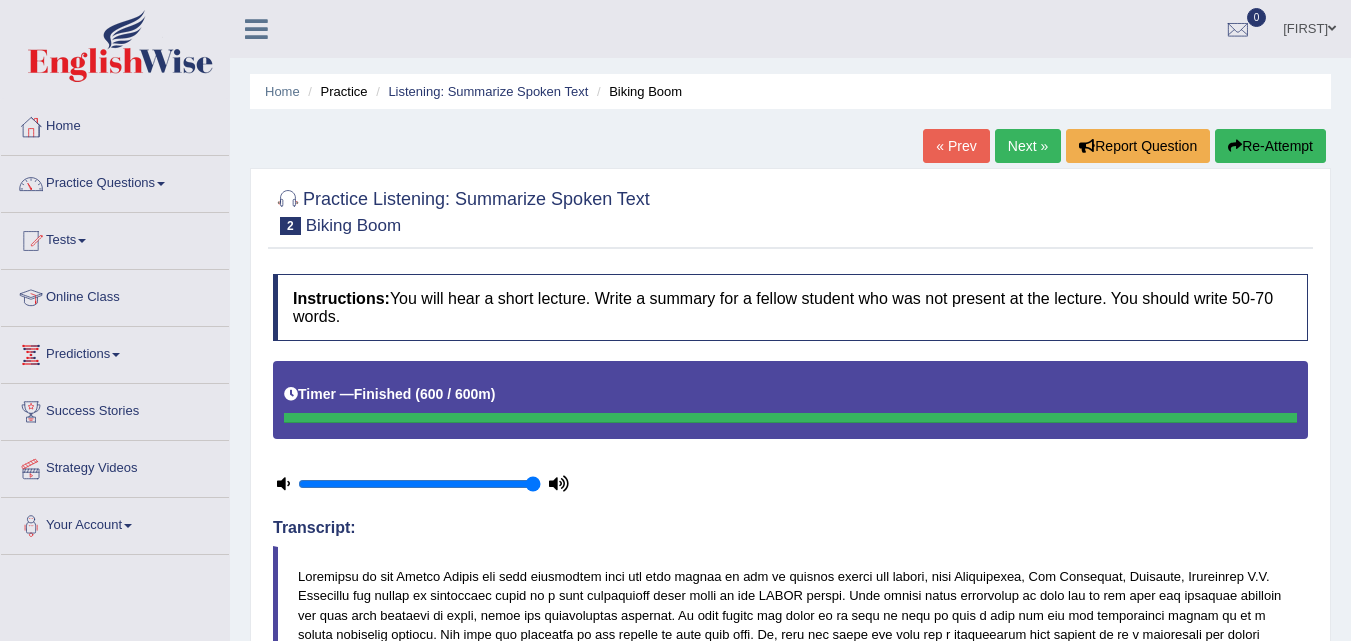 click on "Next »" at bounding box center (1028, 146) 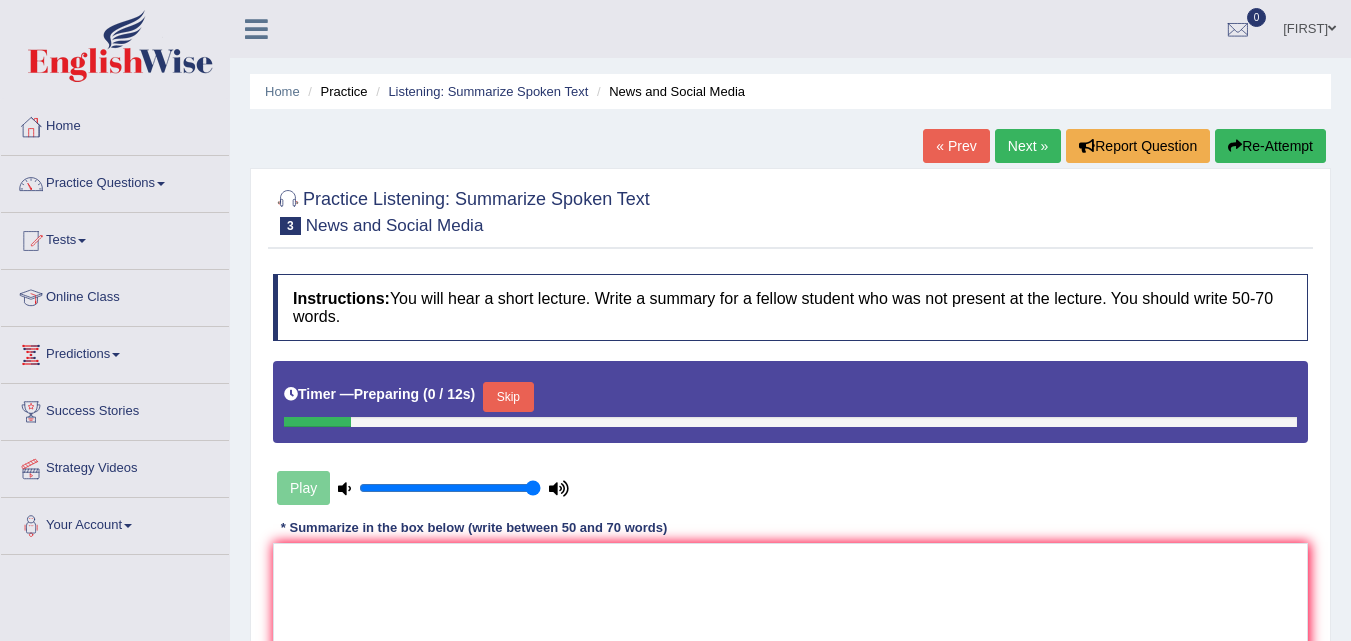 scroll, scrollTop: 0, scrollLeft: 0, axis: both 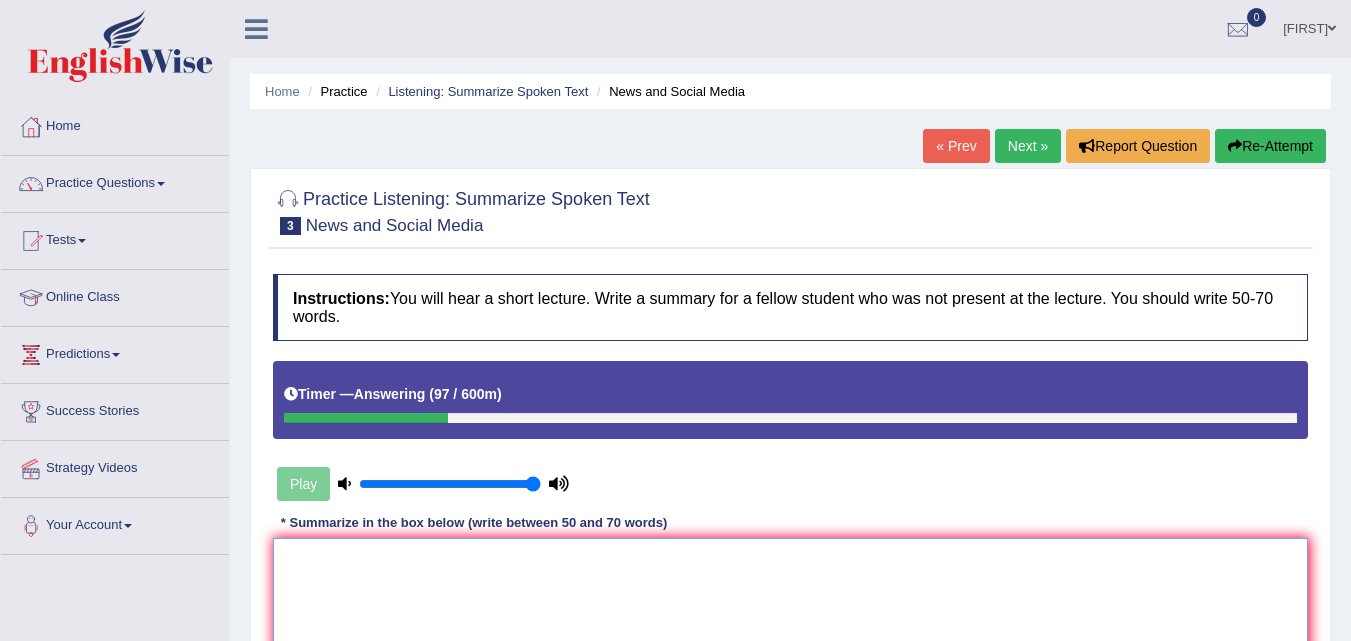 click at bounding box center (790, 635) 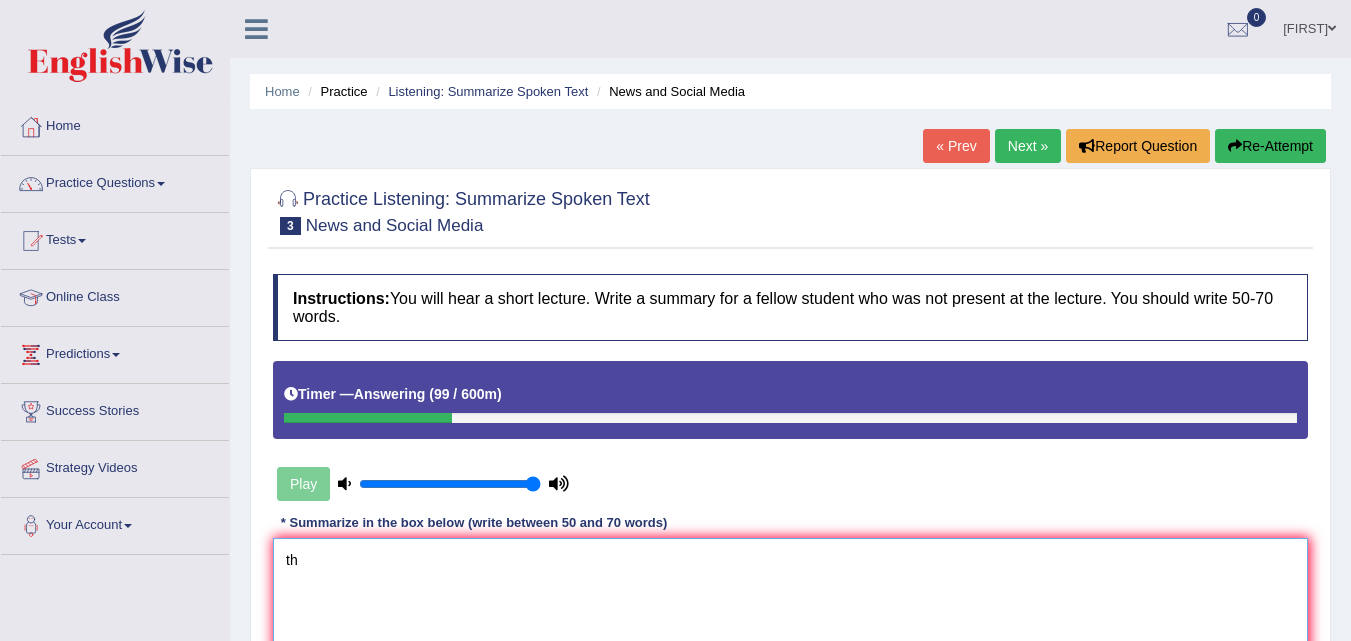 type on "t" 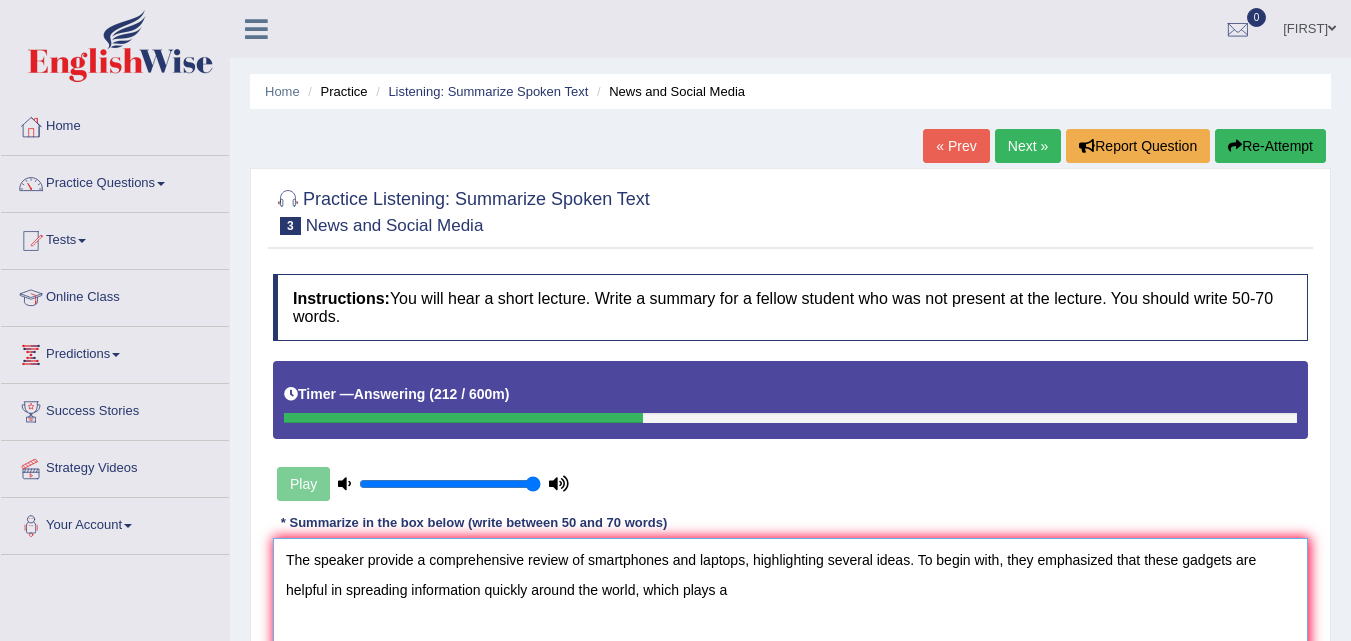 drag, startPoint x: 1116, startPoint y: 560, endPoint x: 1133, endPoint y: 577, distance: 24.04163 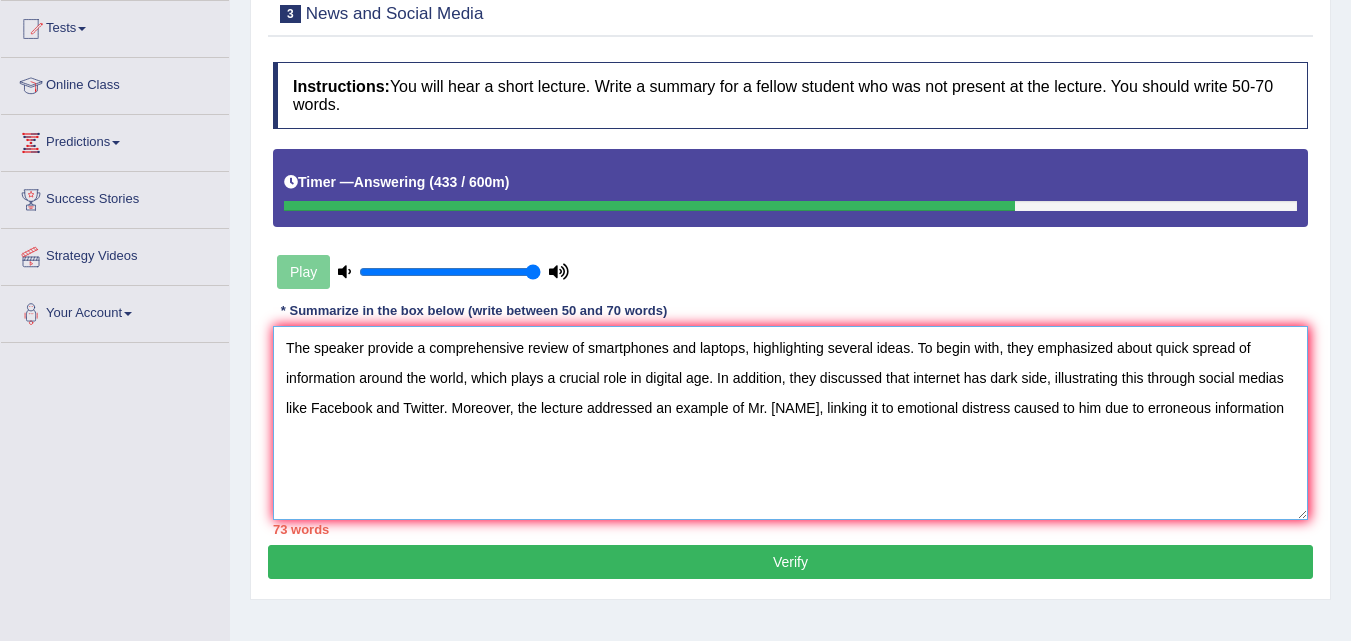 scroll, scrollTop: 213, scrollLeft: 0, axis: vertical 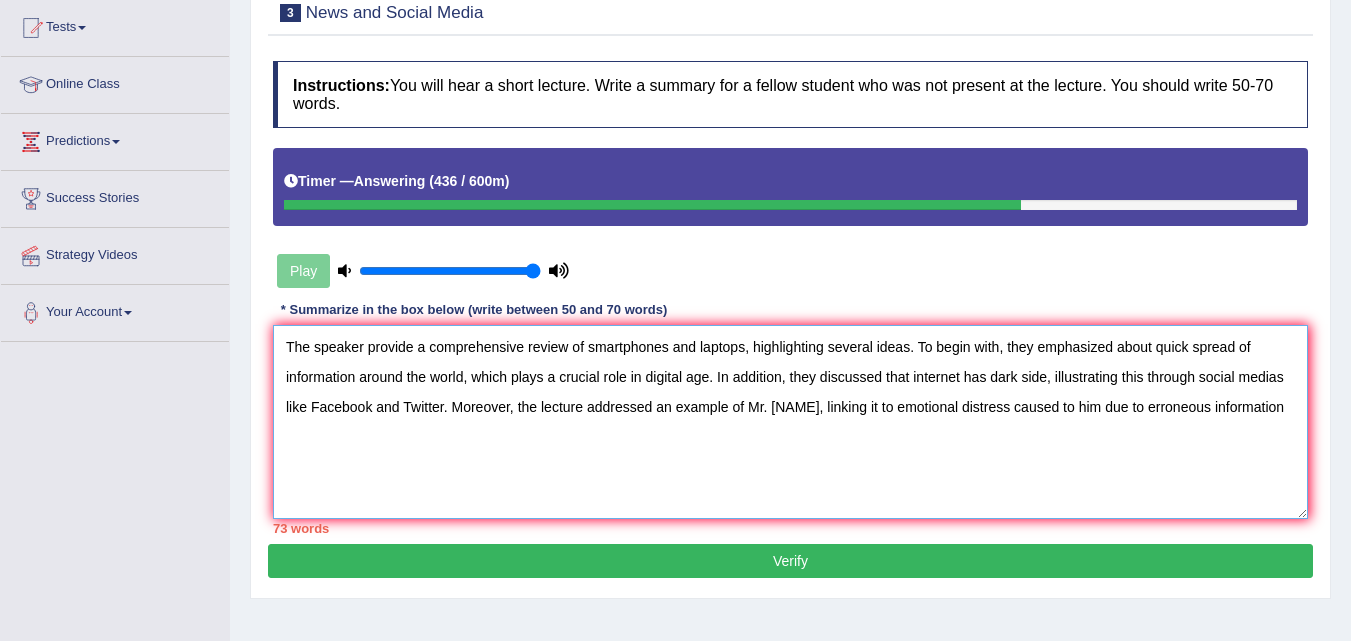 click on "The speaker provide a comprehensive review of smartphones and laptops, highlighting several ideas. To begin with, they emphasized about quick spread of information around the world, which plays a crucial role in digital age. In addition, they discussed that internet has dark side, illustrating this through social medias like Facebook and Twitter. Moreover, the lecture addressed an example of Mr. [NAME], linking it to emotional distress caused to him due to erroneous information" at bounding box center (790, 422) 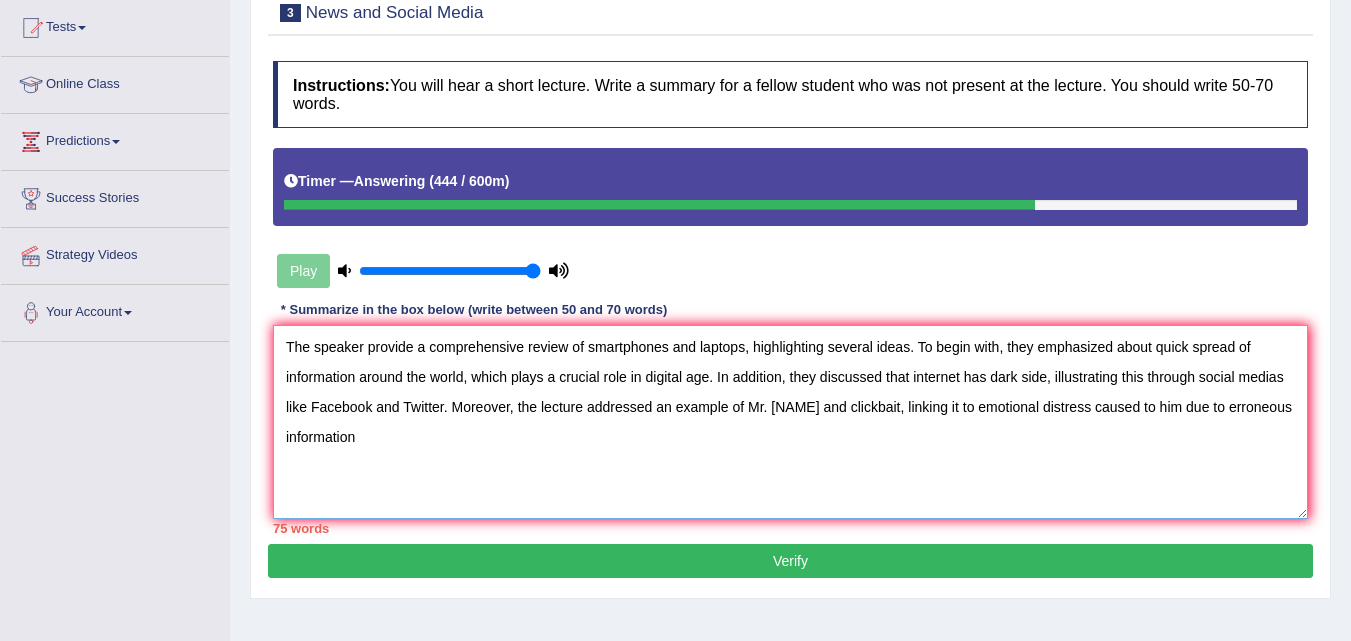 drag, startPoint x: 1145, startPoint y: 409, endPoint x: 1209, endPoint y: 433, distance: 68.35203 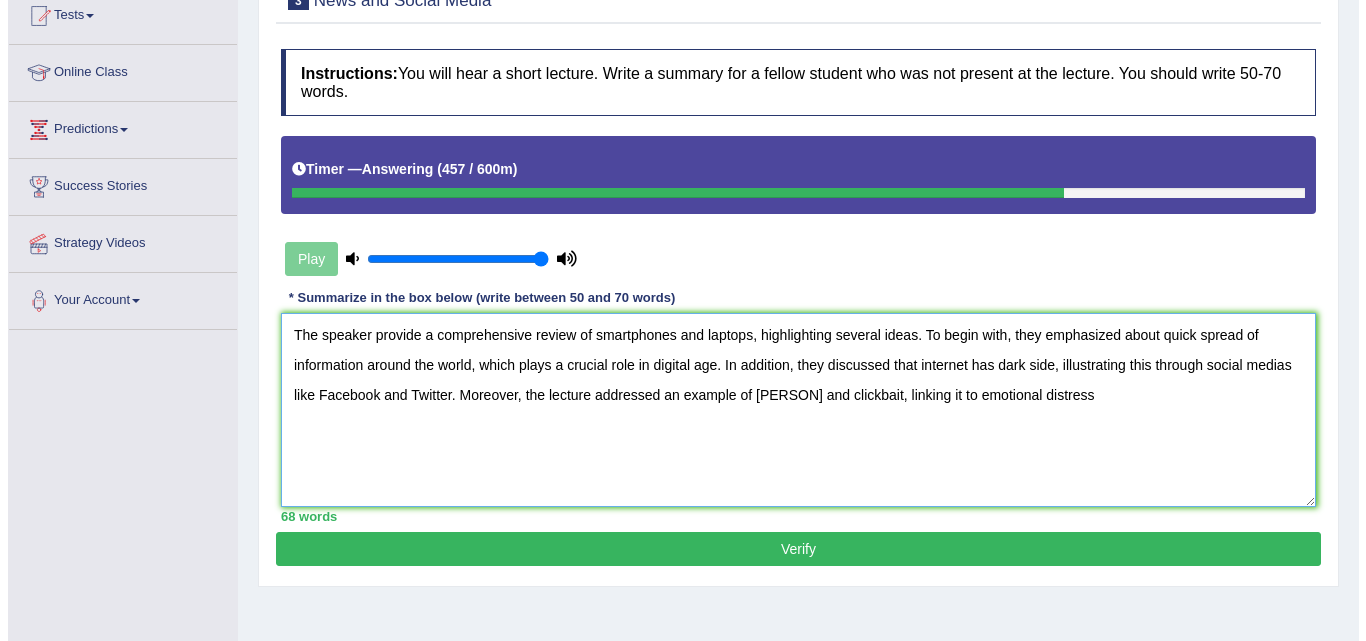 scroll, scrollTop: 227, scrollLeft: 0, axis: vertical 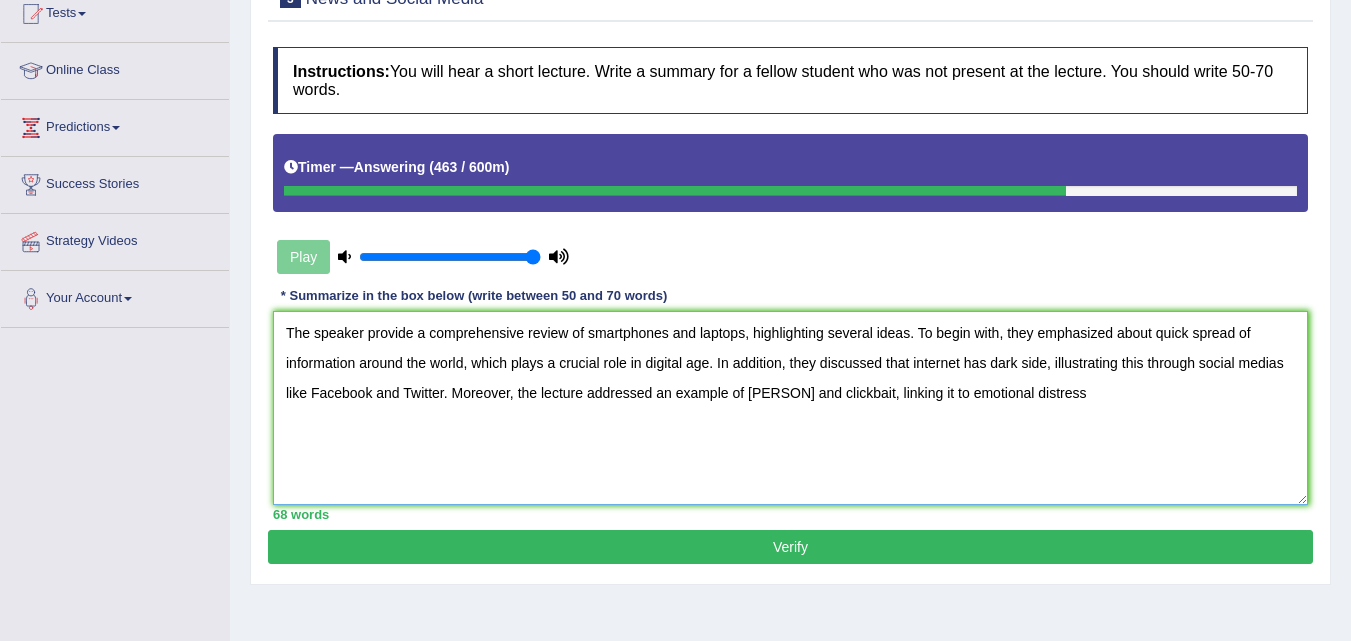 click on "The speaker provide a comprehensive review of smartphones and laptops, highlighting several ideas. To begin with, they emphasized about quick spread of information around the world, which plays a crucial role in digital age. In addition, they discussed that internet has dark side, illustrating this through social medias like Facebook and Twitter. Moreover, the lecture addressed an example of [PERSON] and clickbait, linking it to emotional distress" at bounding box center [790, 408] 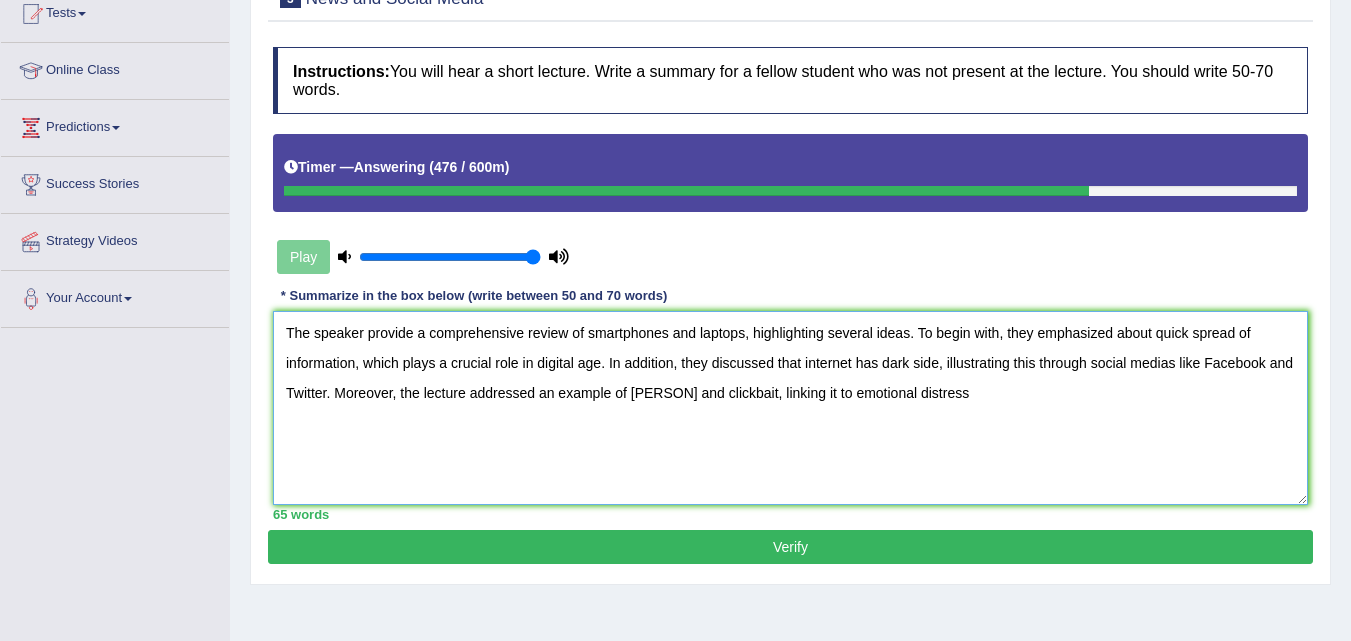 drag, startPoint x: 1181, startPoint y: 364, endPoint x: 332, endPoint y: 442, distance: 852.5755 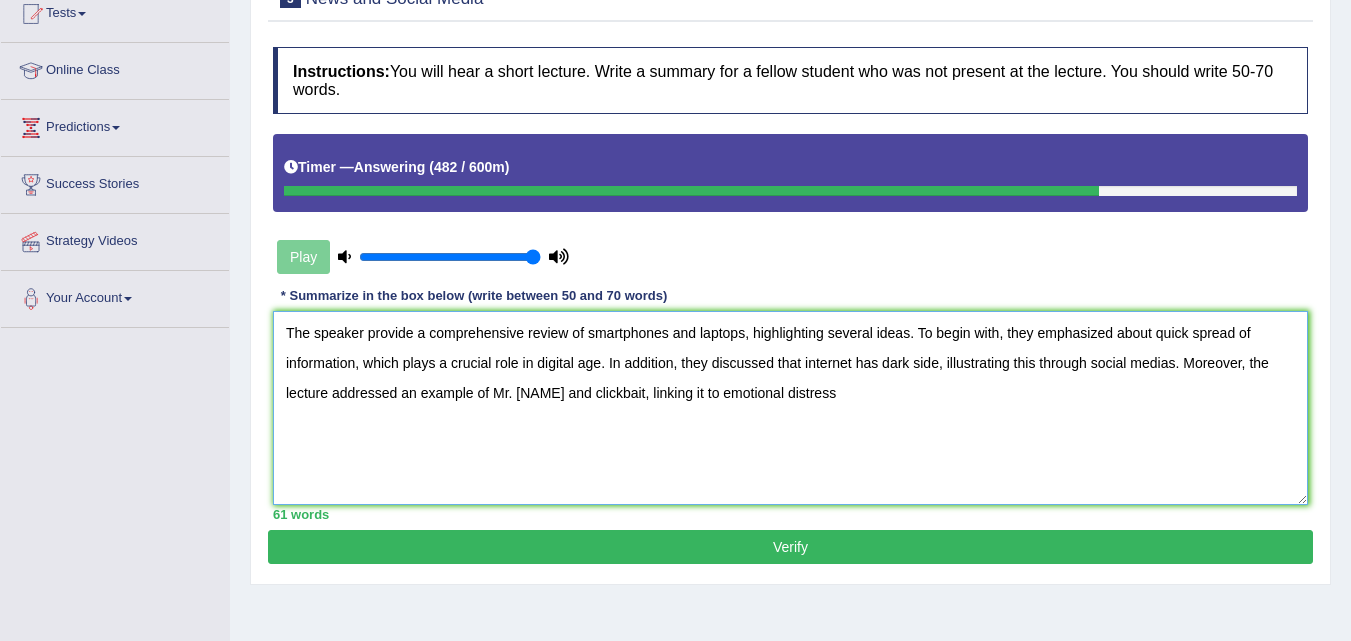 click on "The speaker provide a comprehensive review of smartphones and laptops, highlighting several ideas. To begin with, they emphasized about quick spread of information, which plays a crucial role in digital age. In addition, they discussed that internet has dark side, illustrating this through social medias. Moreover, the lecture addressed an example of Mr. [NAME] and clickbait, linking it to emotional distress" at bounding box center (790, 408) 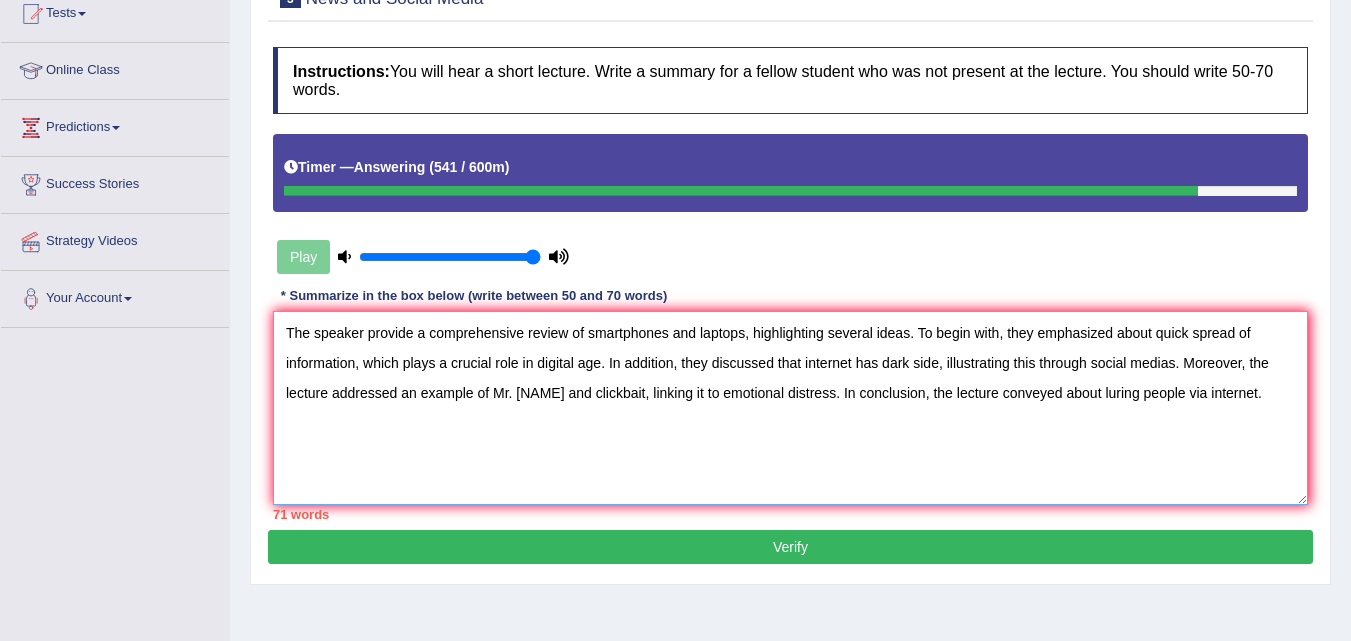 click on "The speaker provide a comprehensive review of smartphones and laptops, highlighting several ideas. To begin with, they emphasized about quick spread of information, which plays a crucial role in digital age. In addition, they discussed that internet has dark side, illustrating this through social medias. Moreover, the lecture addressed an example of Mr. [NAME] and clickbait, linking it to emotional distress. In conclusion, the lecture conveyed about luring people via internet." at bounding box center [790, 408] 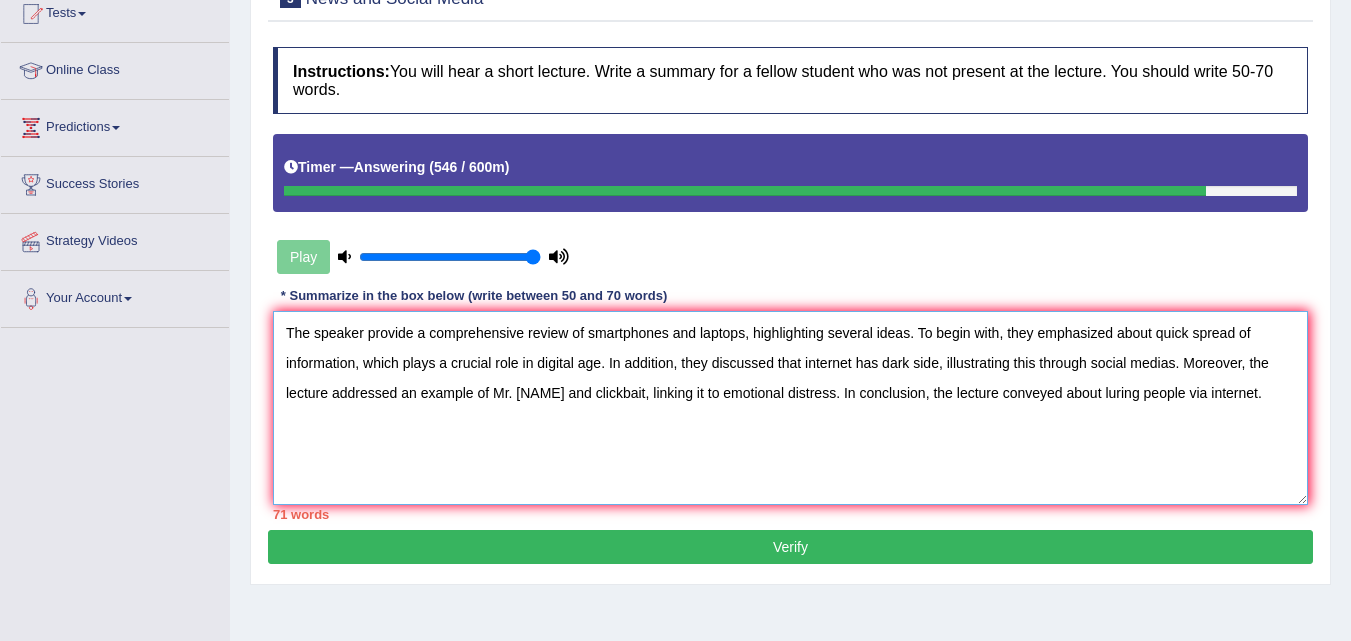 click on "The speaker provide a comprehensive review of smartphones and laptops, highlighting several ideas. To begin with, they emphasized about quick spread of information, which plays a crucial role in digital age. In addition, they discussed that internet has dark side, illustrating this through social medias. Moreover, the lecture addressed an example of Mr. [NAME] and clickbait, linking it to emotional distress. In conclusion, the lecture conveyed about luring people via internet." at bounding box center [790, 408] 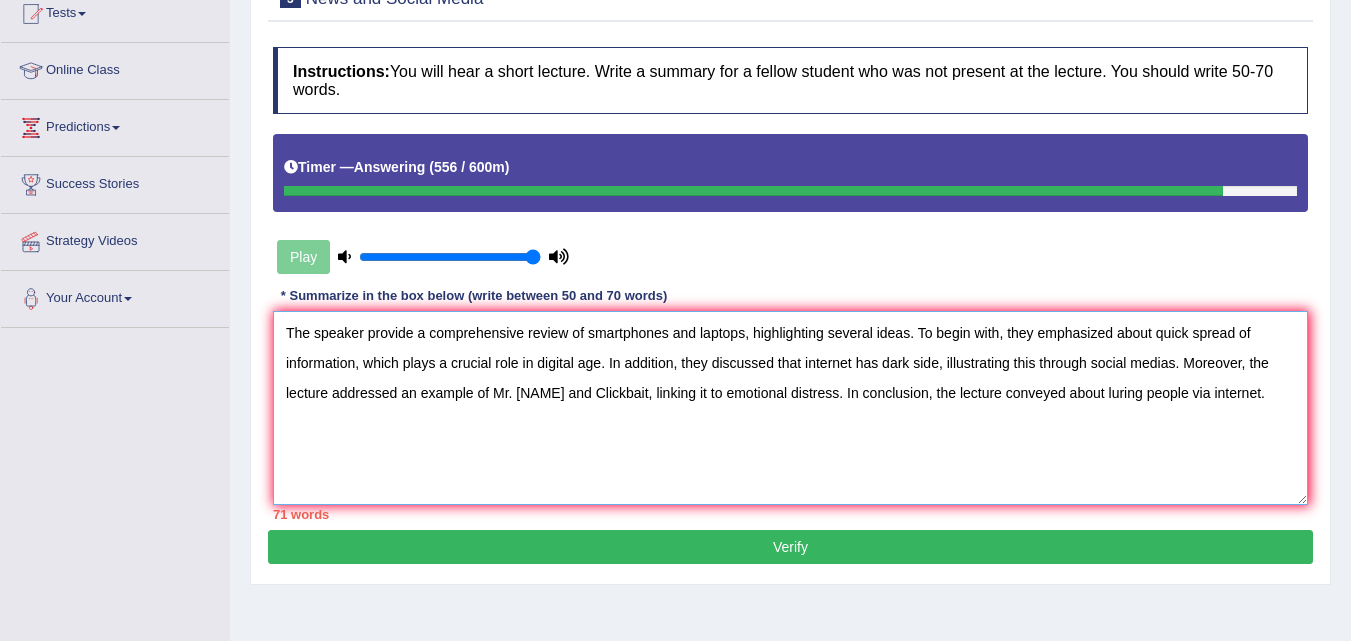 type on "The speaker provide a comprehensive review of smartphones and laptops, highlighting several ideas. To begin with, they emphasized about quick spread of information, which plays a crucial role in digital age. In addition, they discussed that internet has dark side, illustrating this through social medias. Moreover, the lecture addressed an example of Mr. [NAME] and Clickbait, linking it to emotional distress. In conclusion, the lecture conveyed about luring people via internet." 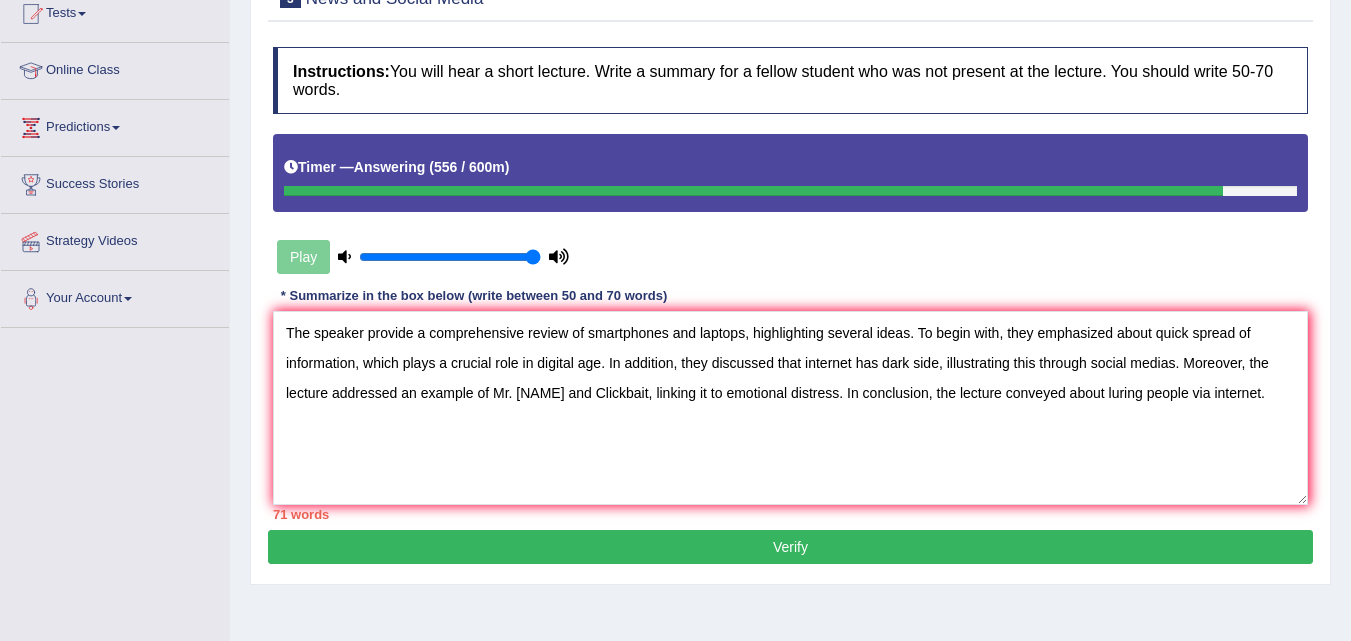 click on "Verify" at bounding box center (790, 547) 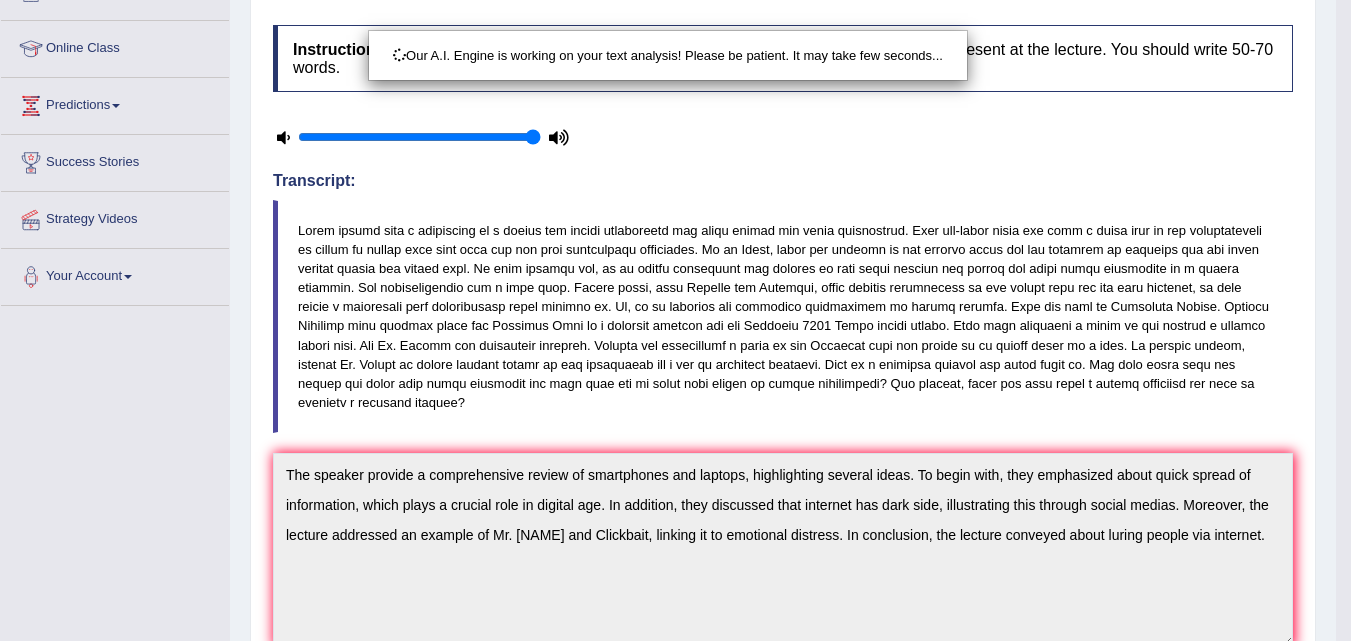 scroll, scrollTop: 251, scrollLeft: 0, axis: vertical 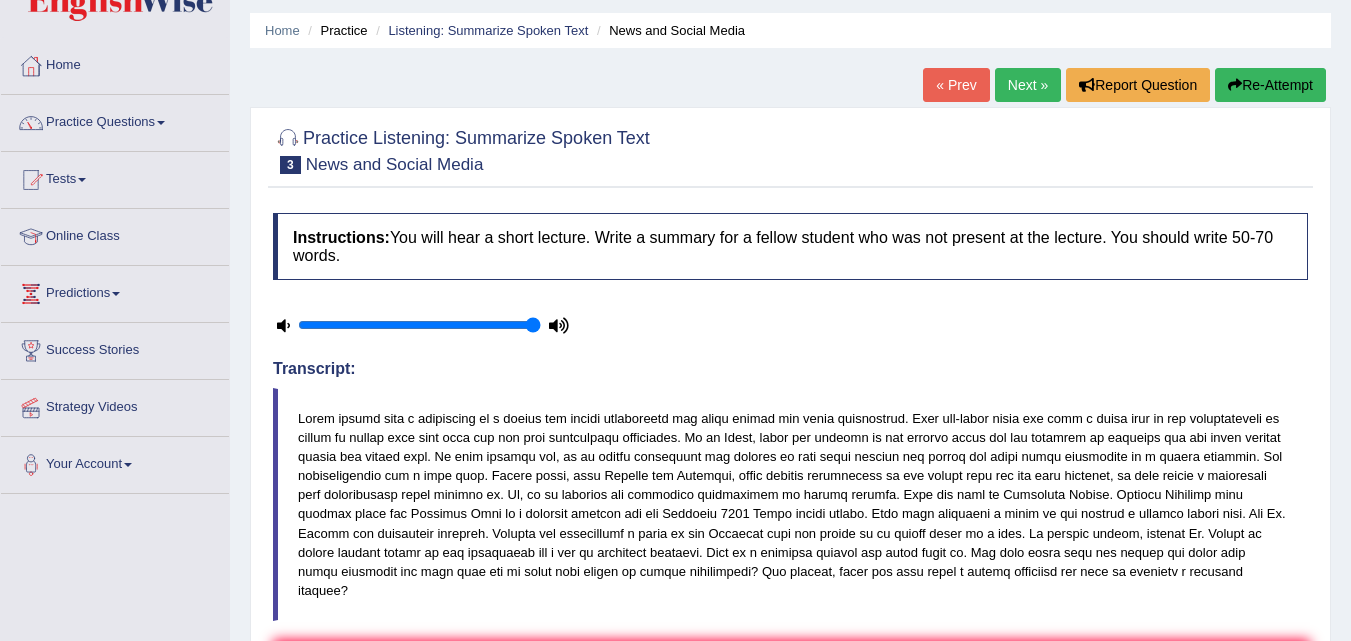 click on "Next »" at bounding box center [1028, 85] 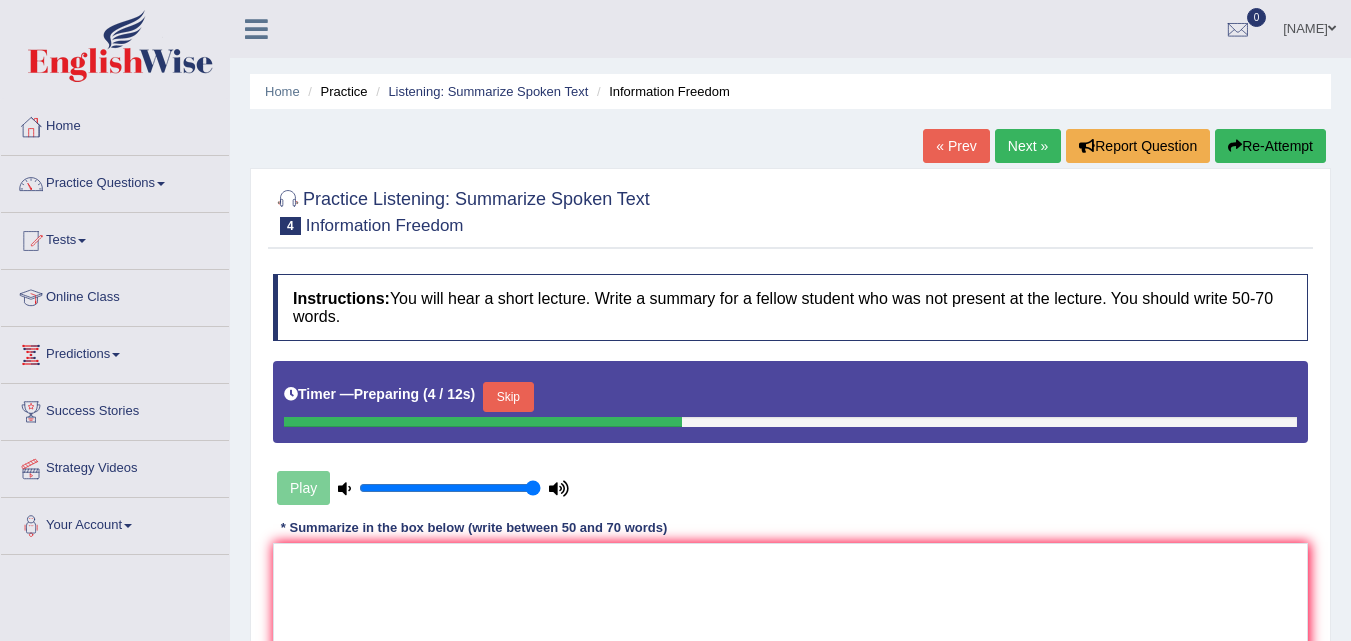 scroll, scrollTop: 0, scrollLeft: 0, axis: both 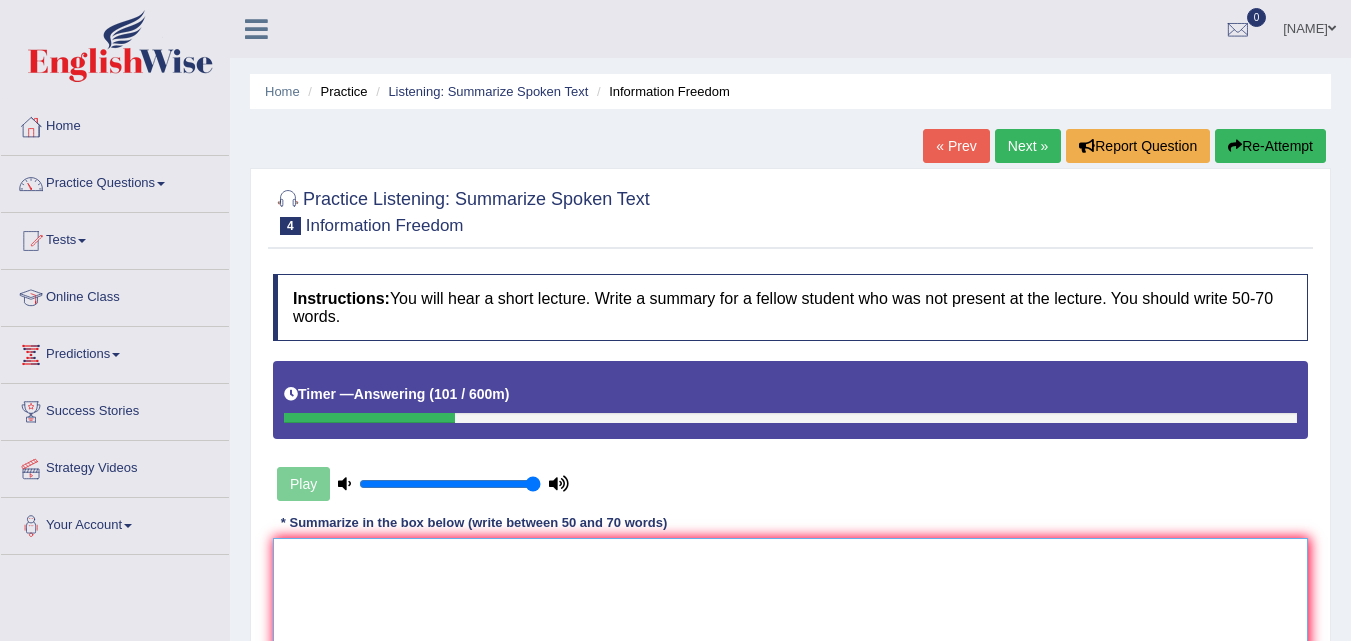 click at bounding box center (790, 635) 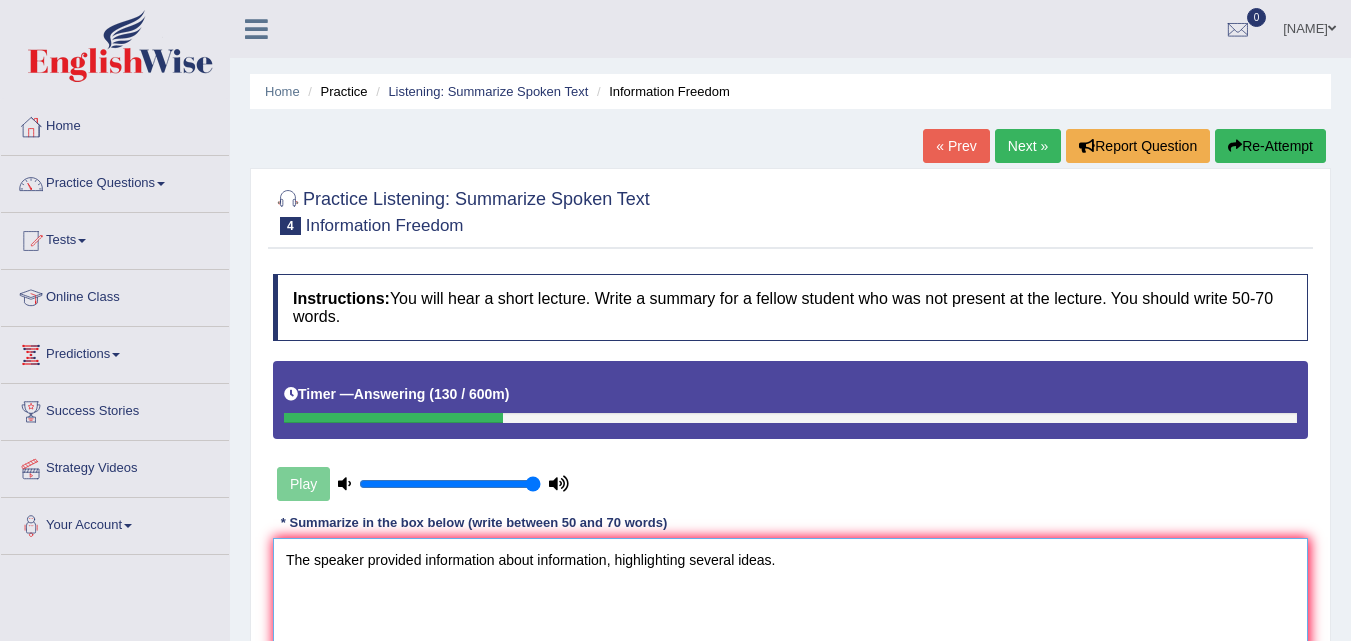 click on "The speaker provided information about information, highlighting several ideas." at bounding box center [790, 635] 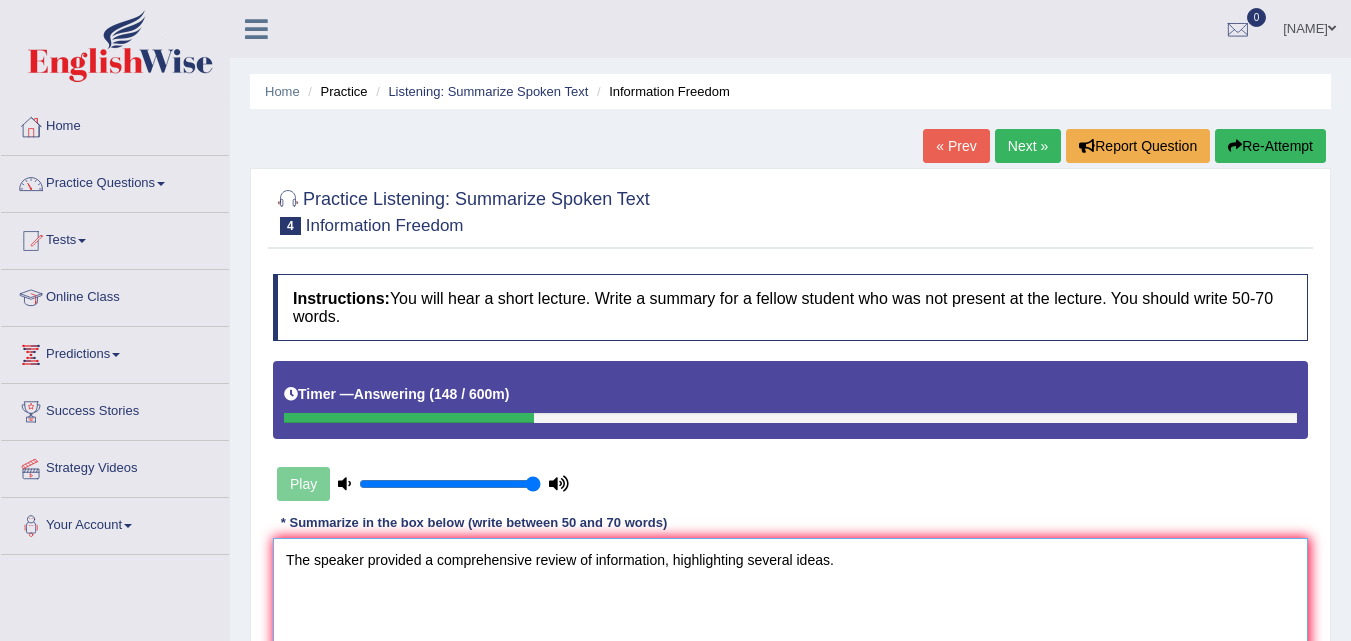 click on "The speaker provided a comprehensive review of information, highlighting several ideas." at bounding box center [790, 635] 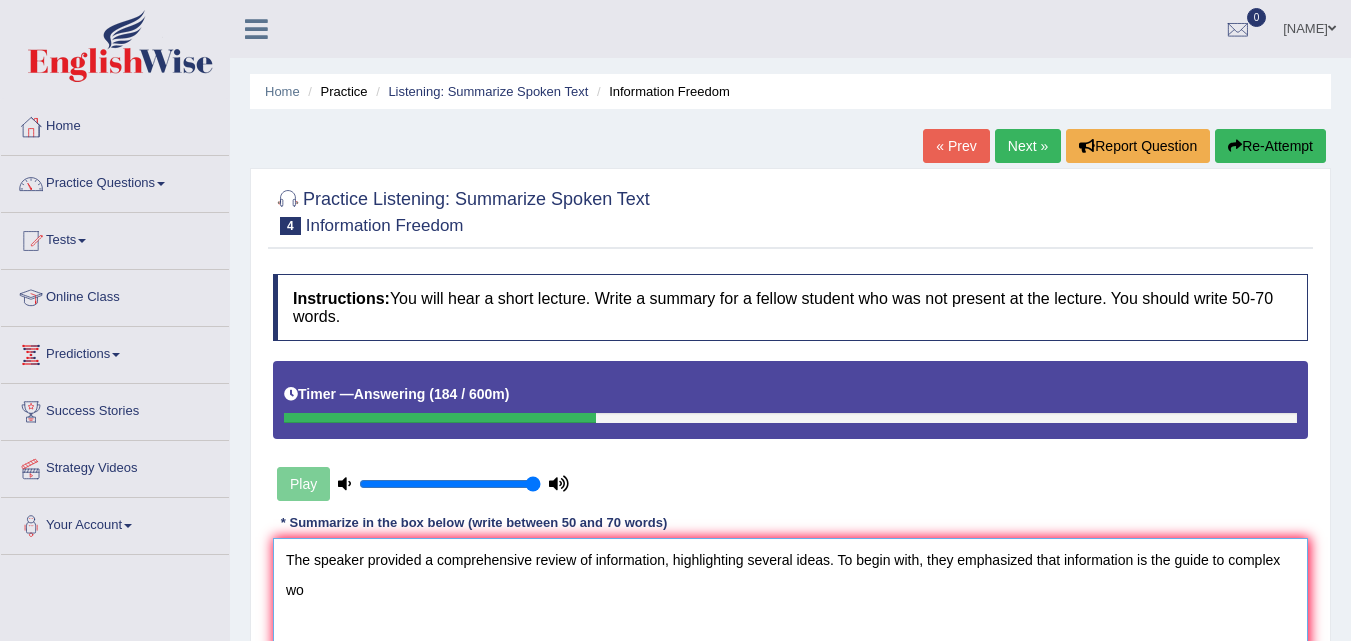 type on "The speaker provided a comprehensive review of information, highlighting several ideas. To begin with, they emphasized that information is the guide to complex wou" 